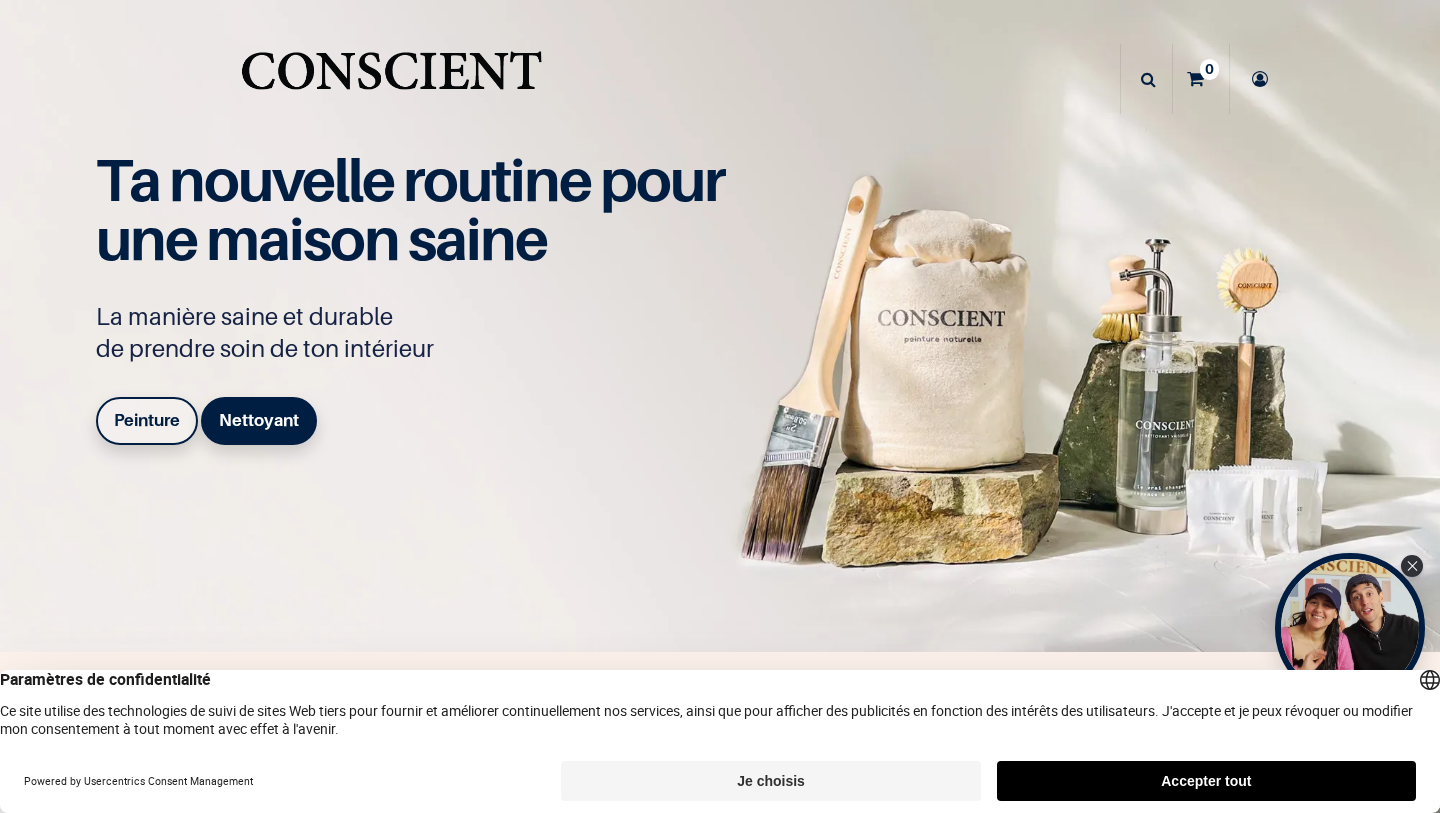 scroll, scrollTop: 0, scrollLeft: 0, axis: both 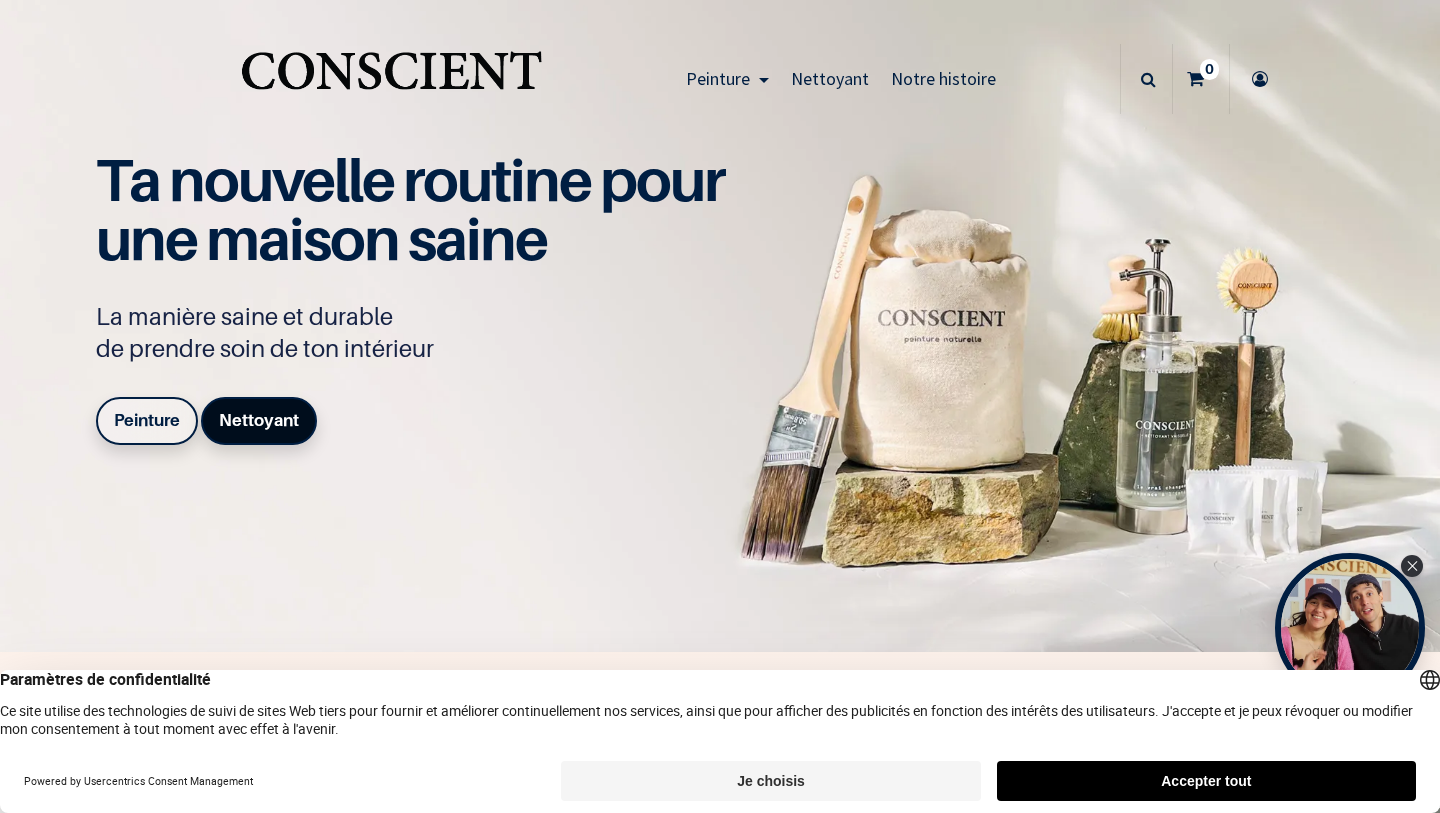click on "Nettoyant" at bounding box center [259, 420] 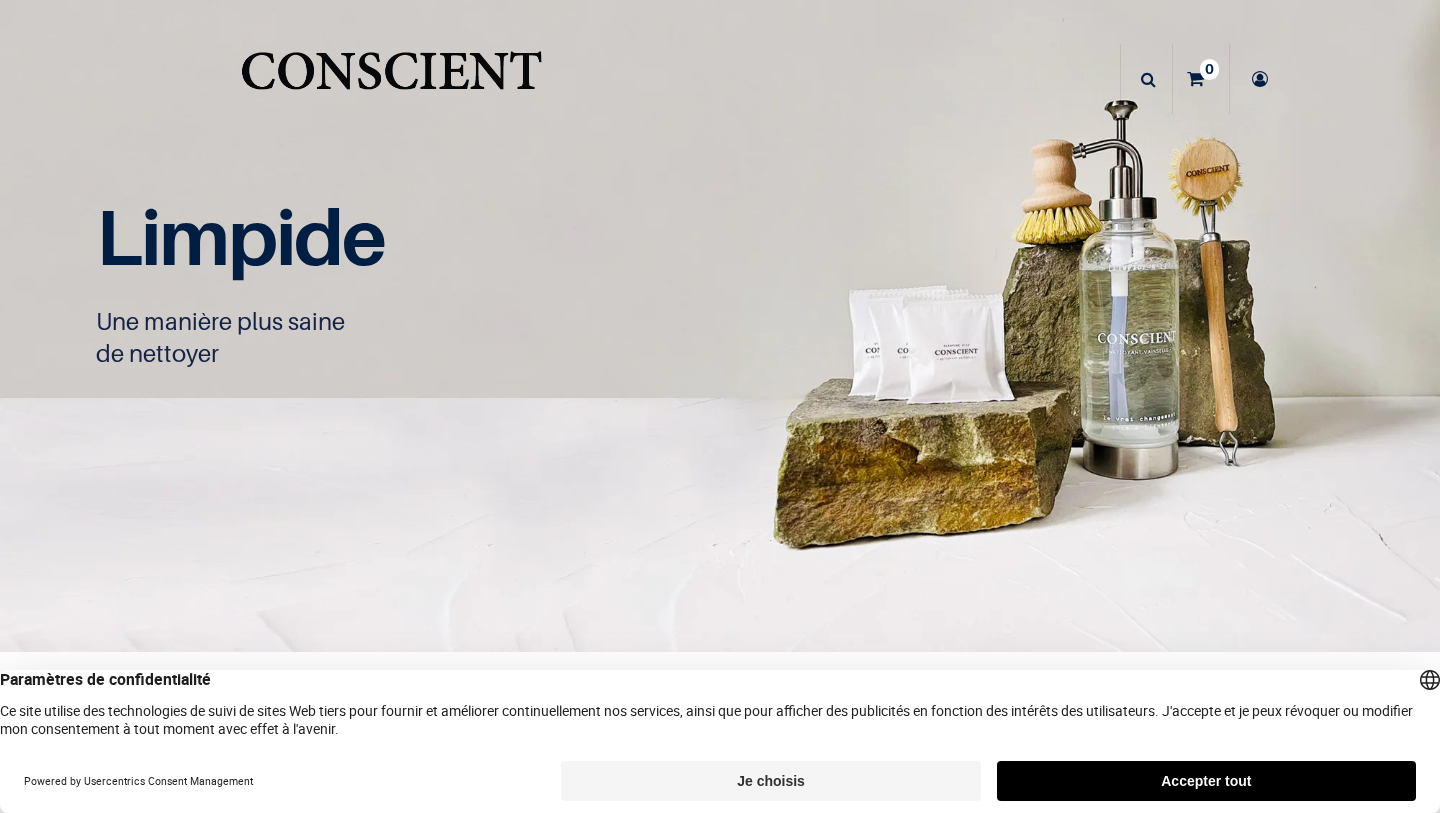 scroll, scrollTop: 0, scrollLeft: 0, axis: both 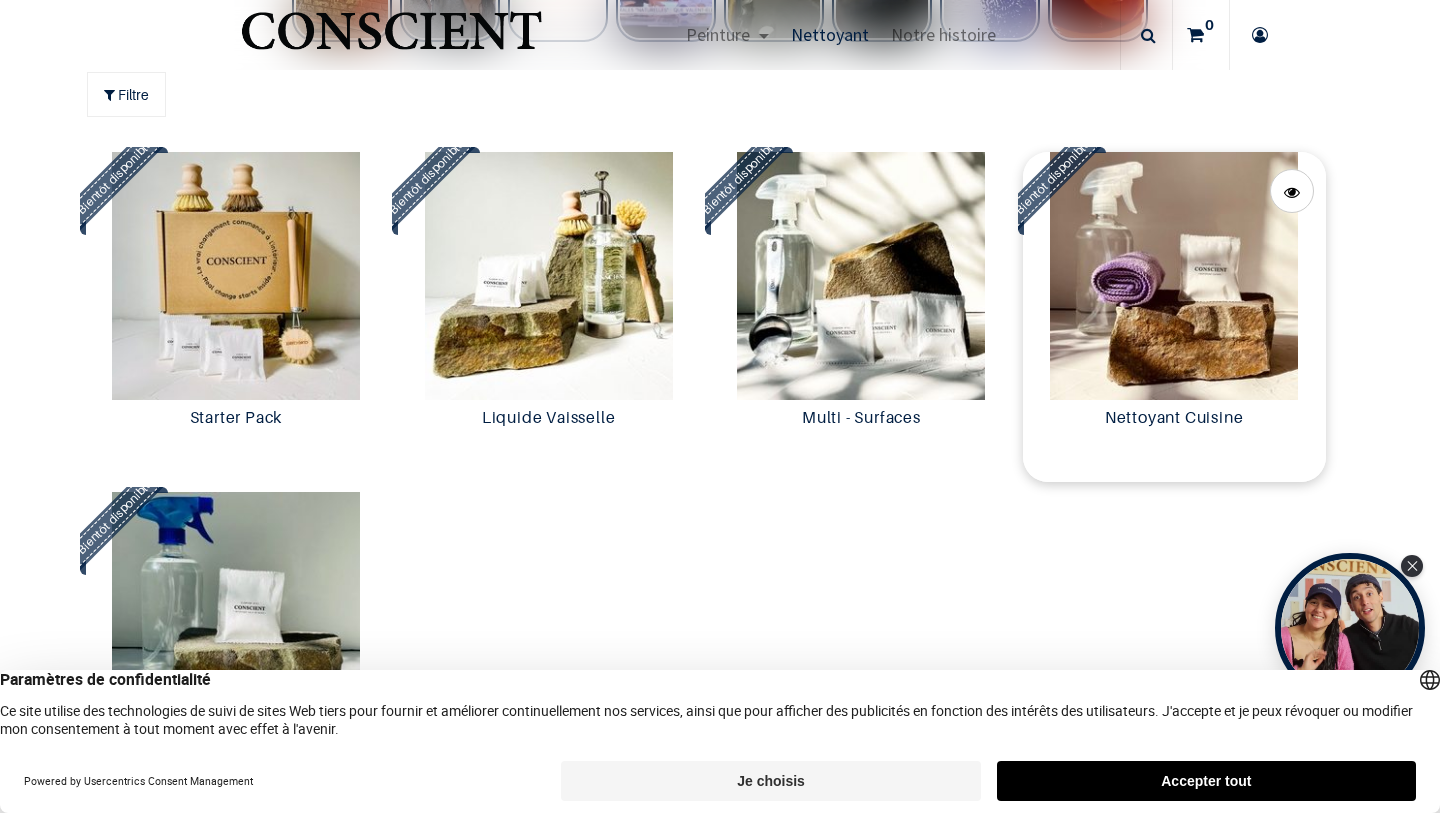 click at bounding box center (1174, 276) 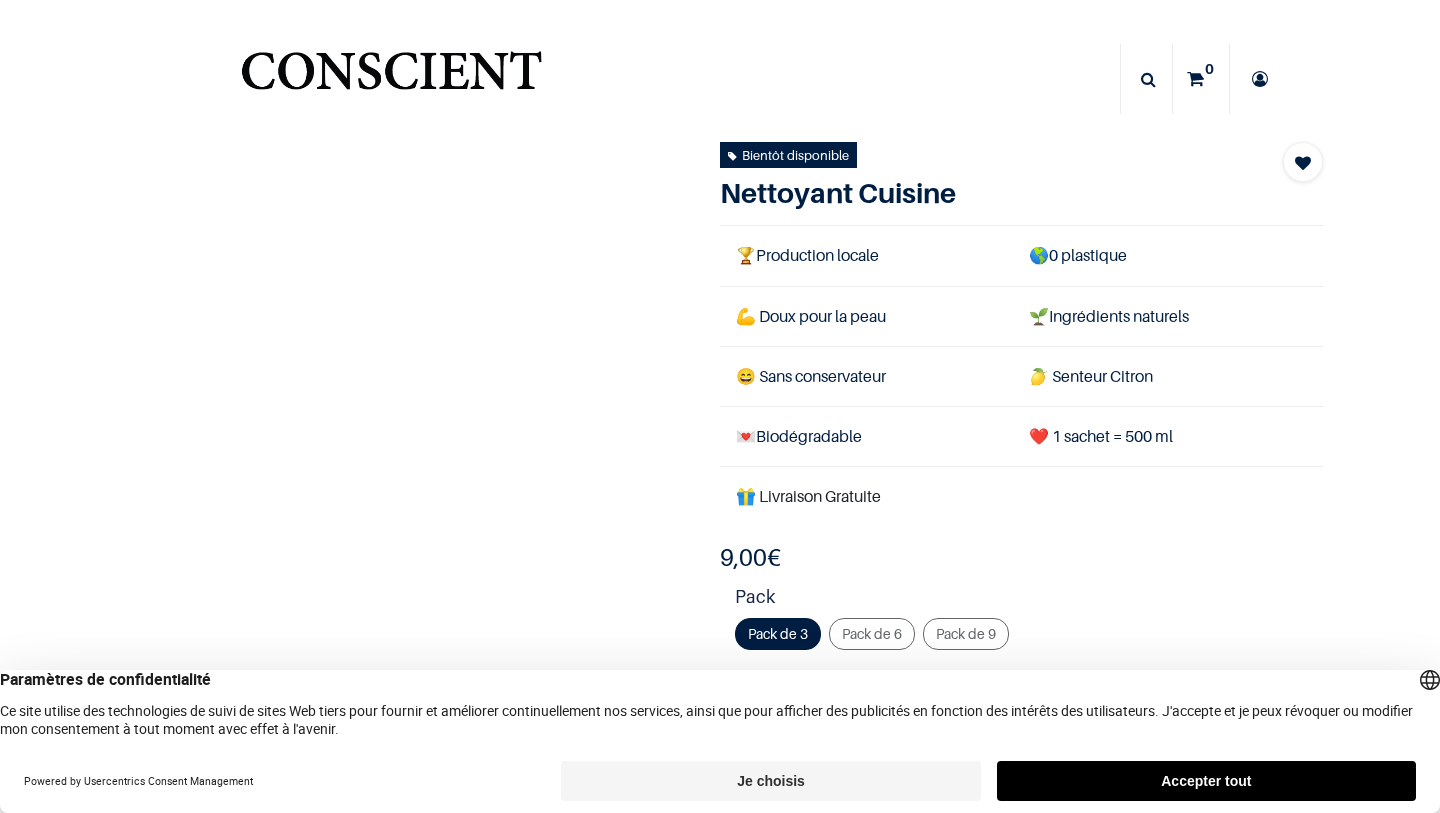 scroll, scrollTop: 0, scrollLeft: 0, axis: both 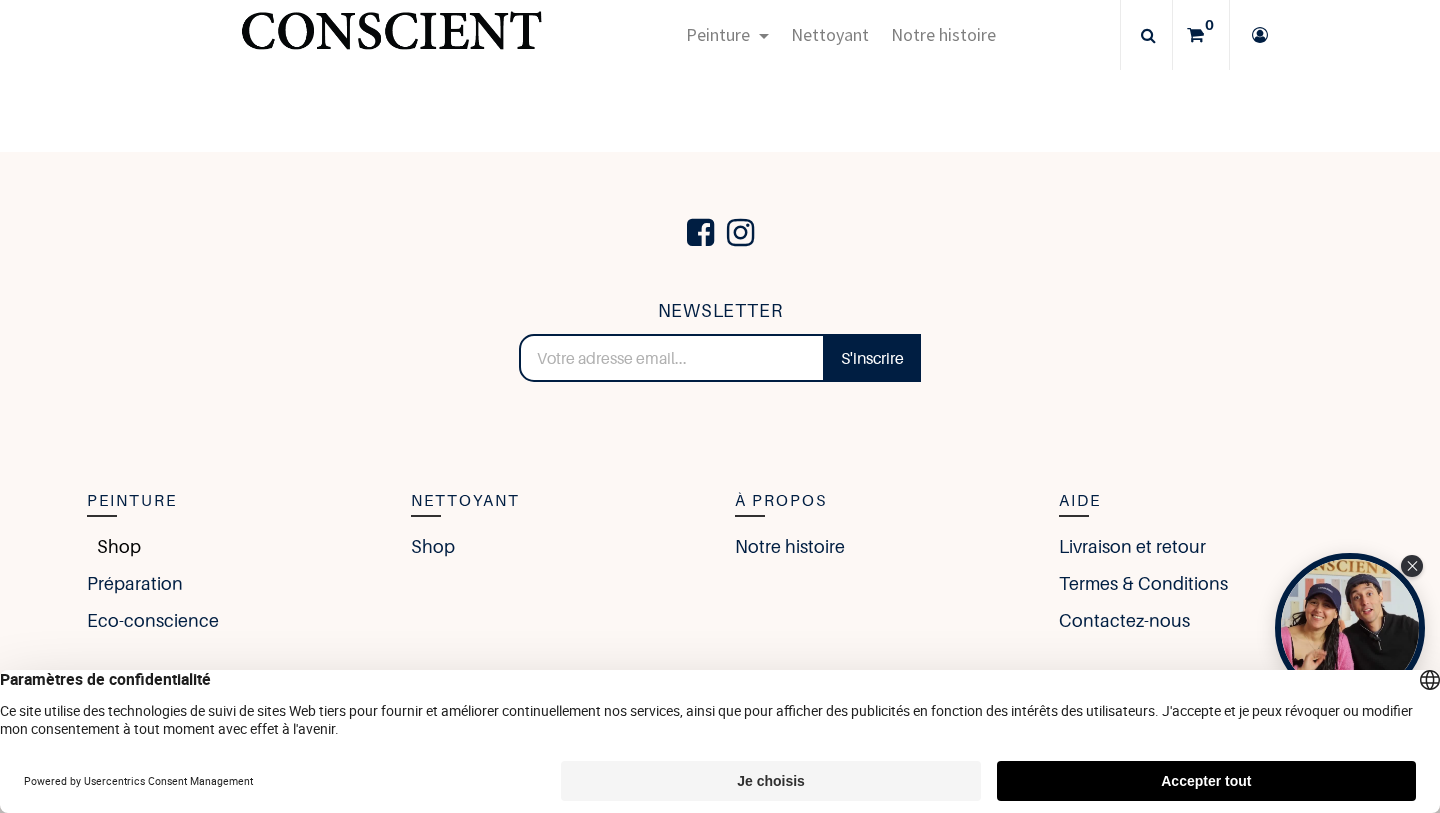 click on "Shop" at bounding box center (114, 546) 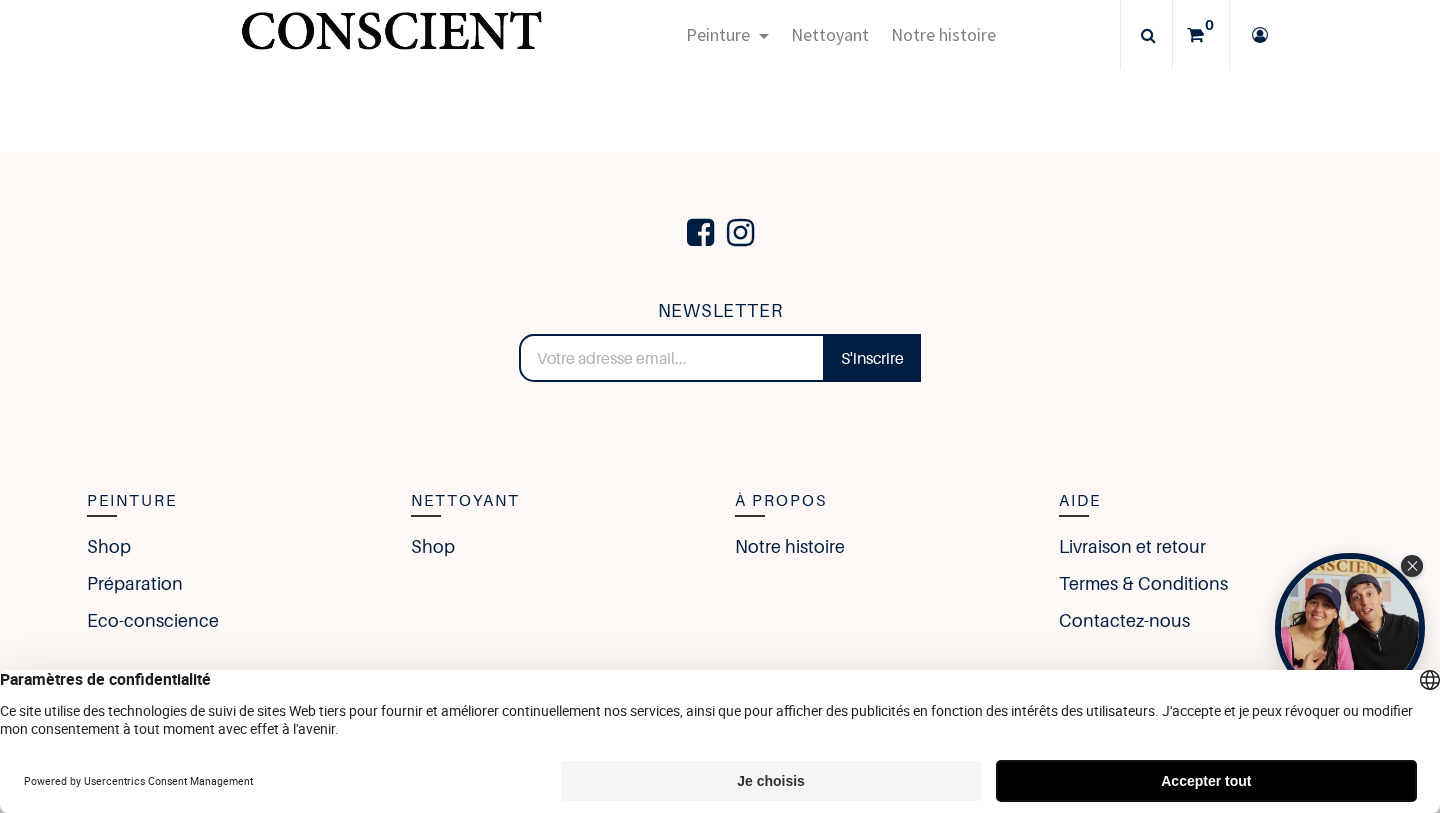 click on "Accepter tout" at bounding box center (1206, 781) 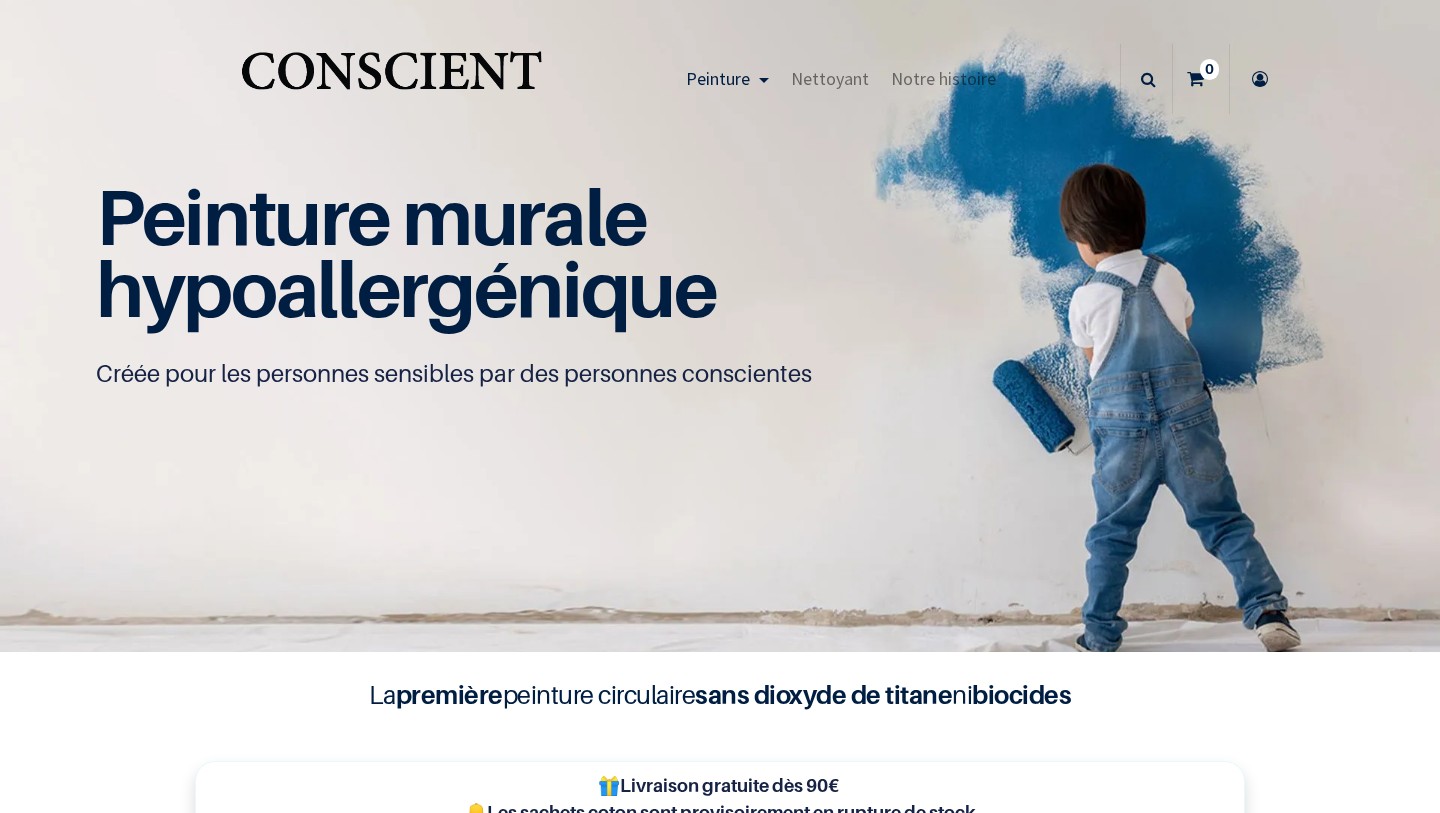 scroll, scrollTop: 0, scrollLeft: 0, axis: both 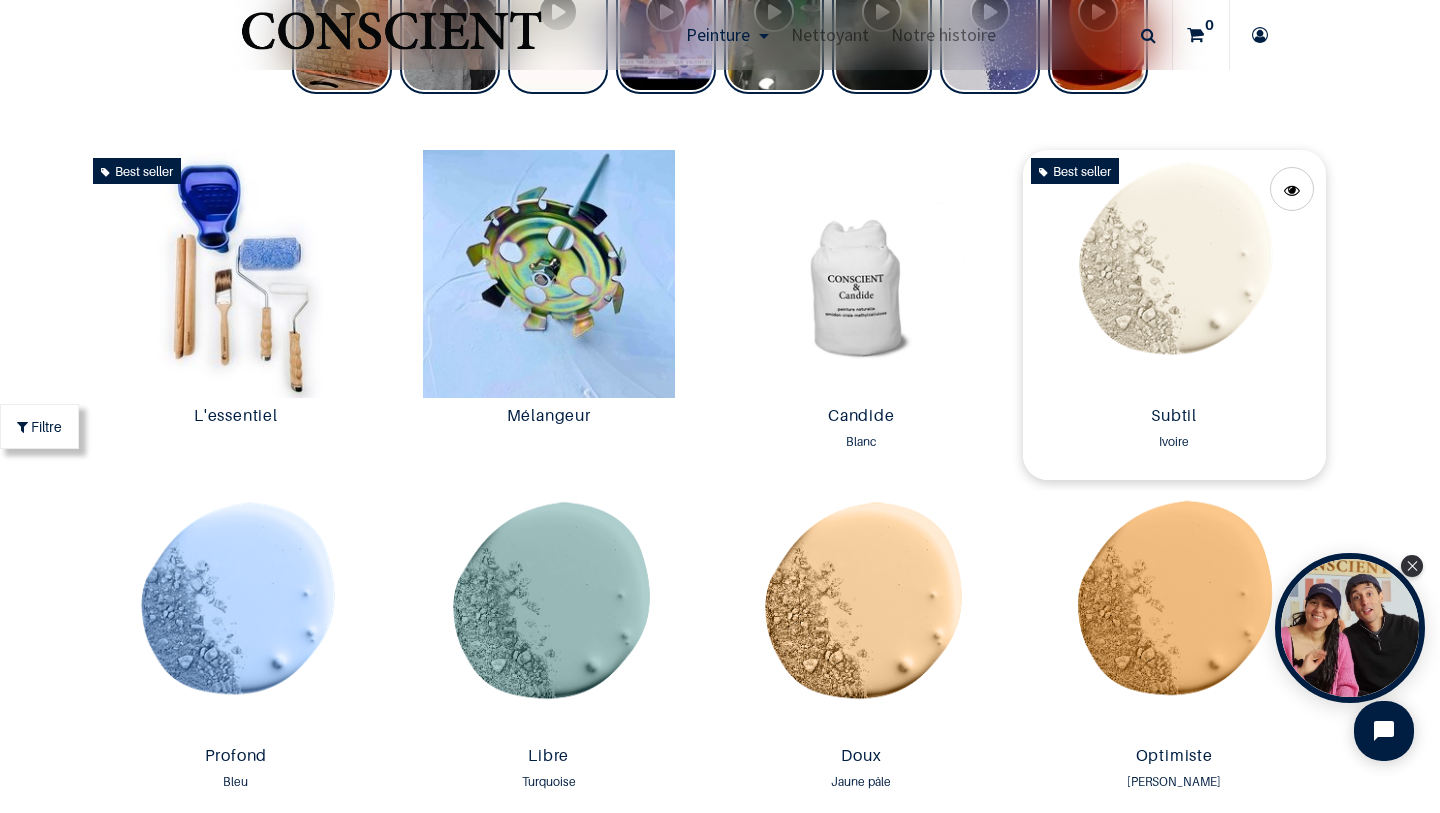 click at bounding box center (1174, 274) 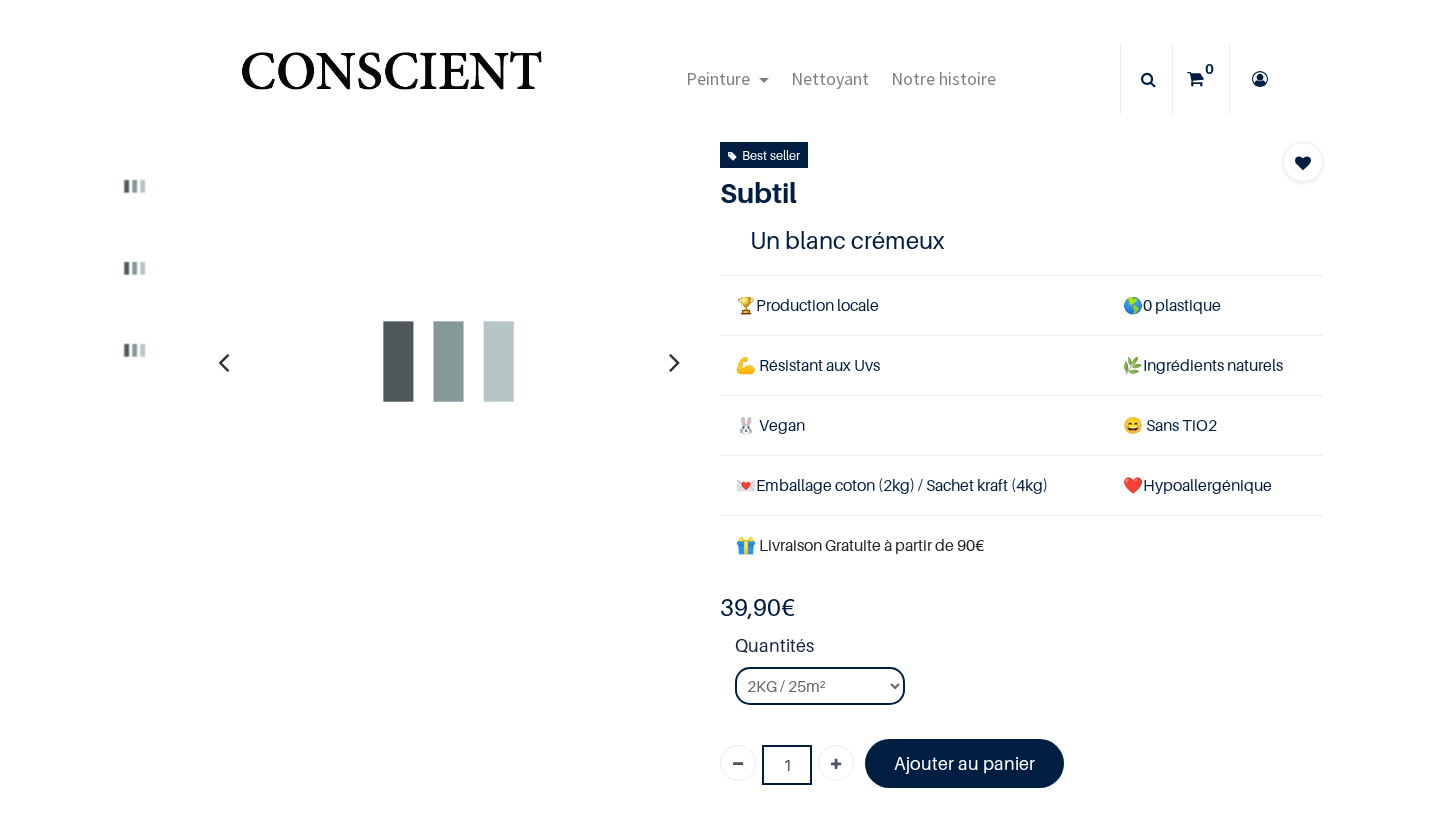 scroll, scrollTop: 0, scrollLeft: 0, axis: both 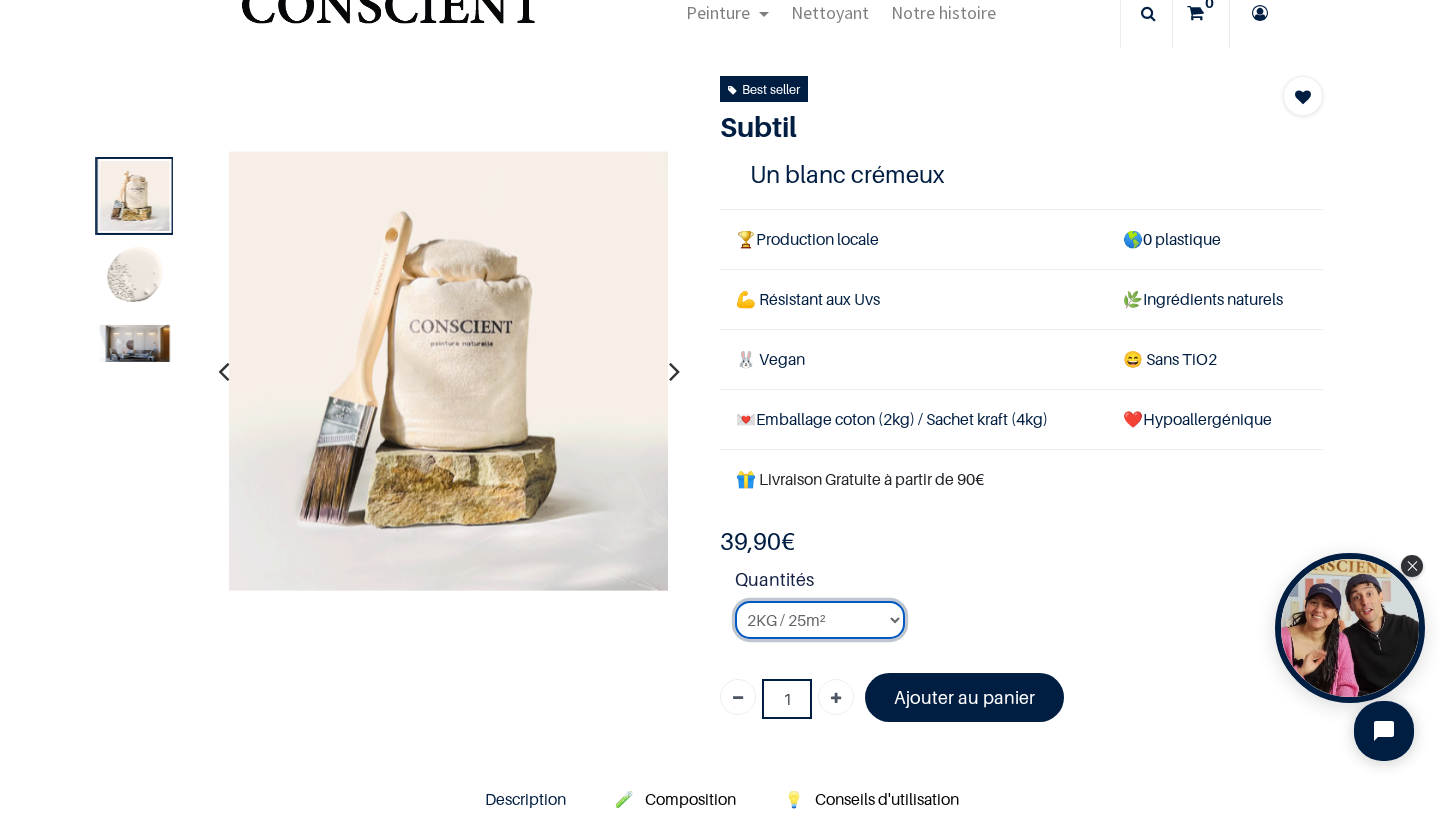 click on "2KG / 25m²
4KG / 50m²
8KG / 100m²
Testeur" at bounding box center (820, 620) 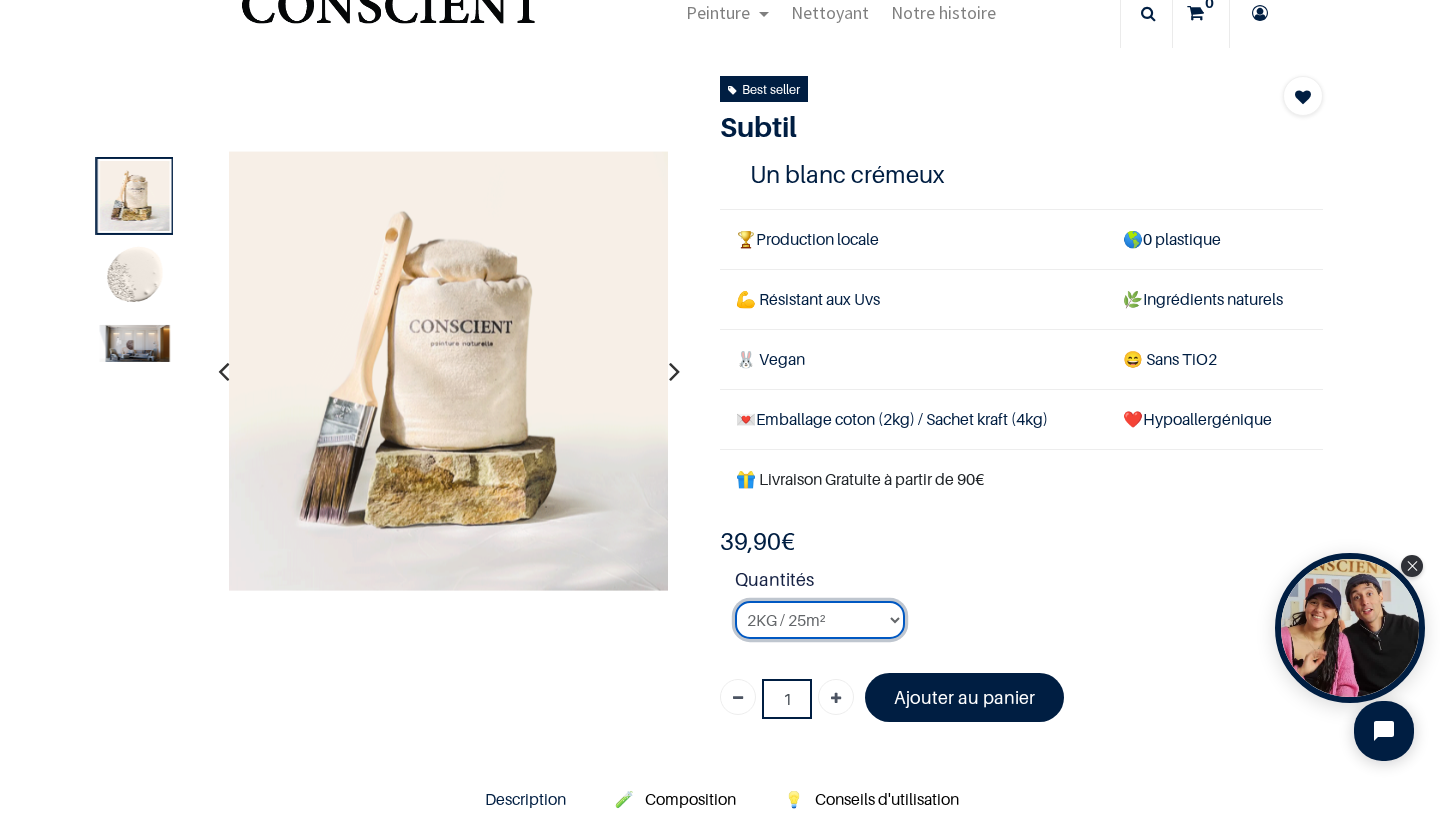 select on "128" 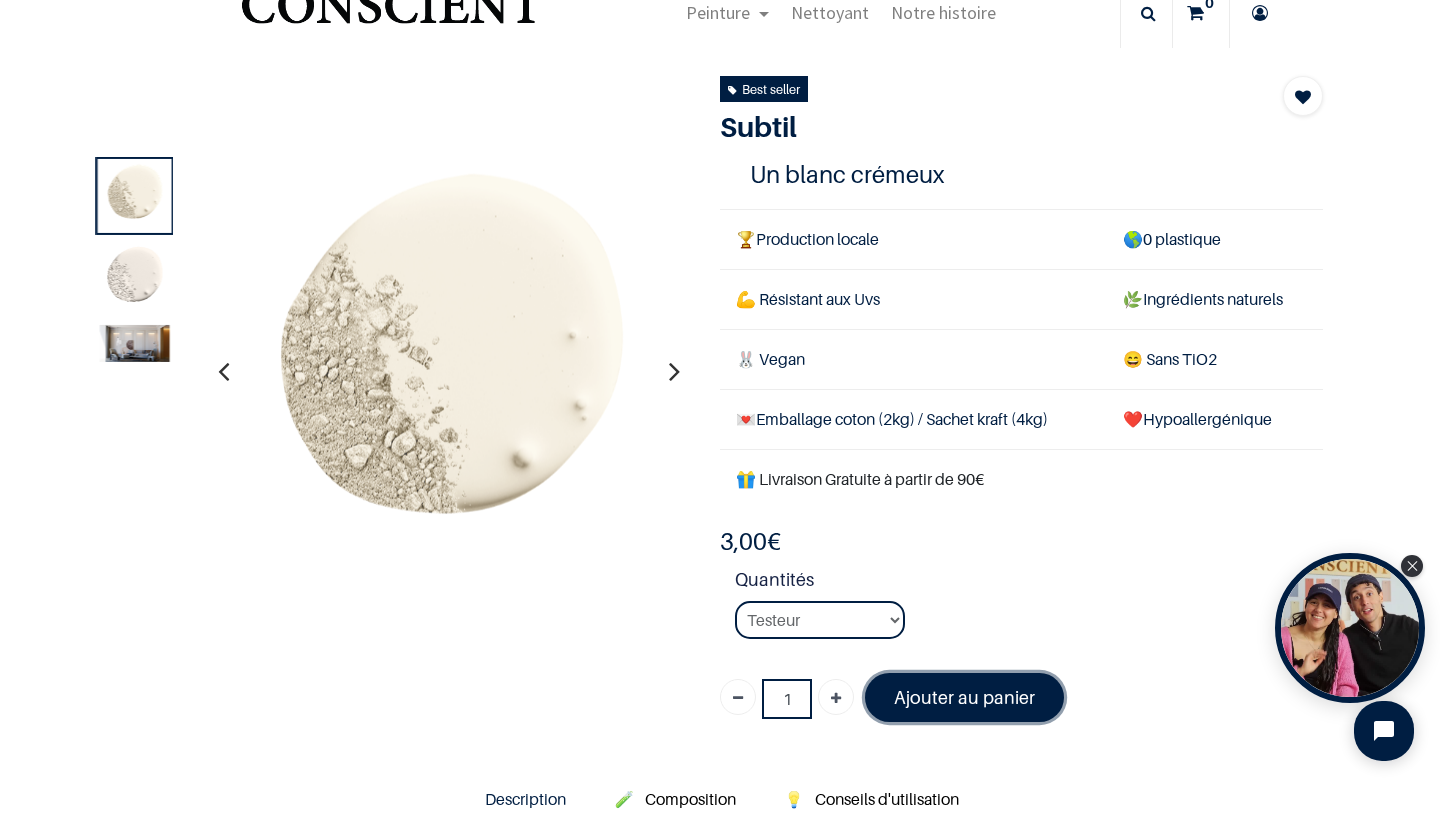 click on "Ajouter au panier" at bounding box center (964, 697) 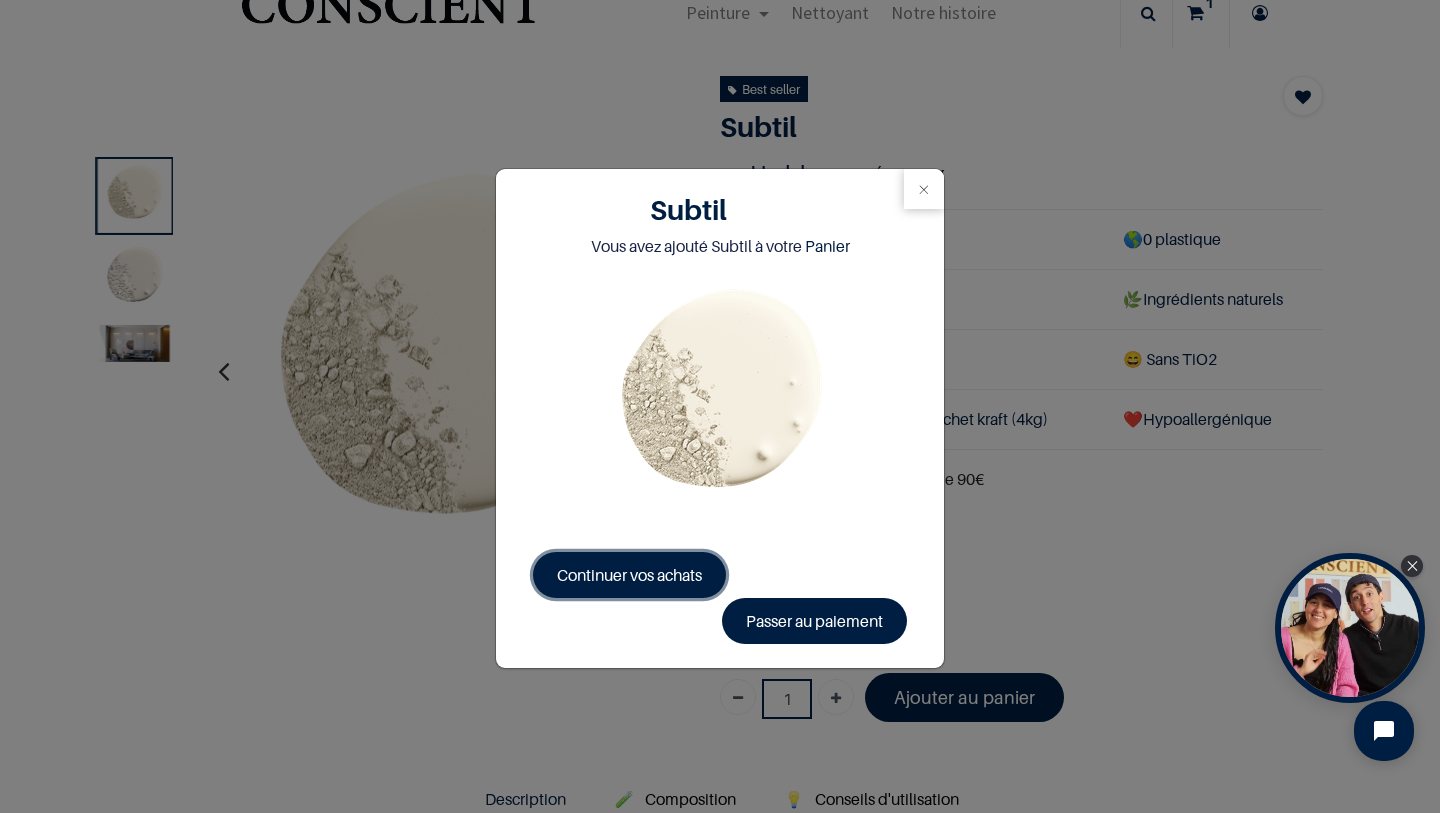 click on "Continuer vos achats" at bounding box center (629, 575) 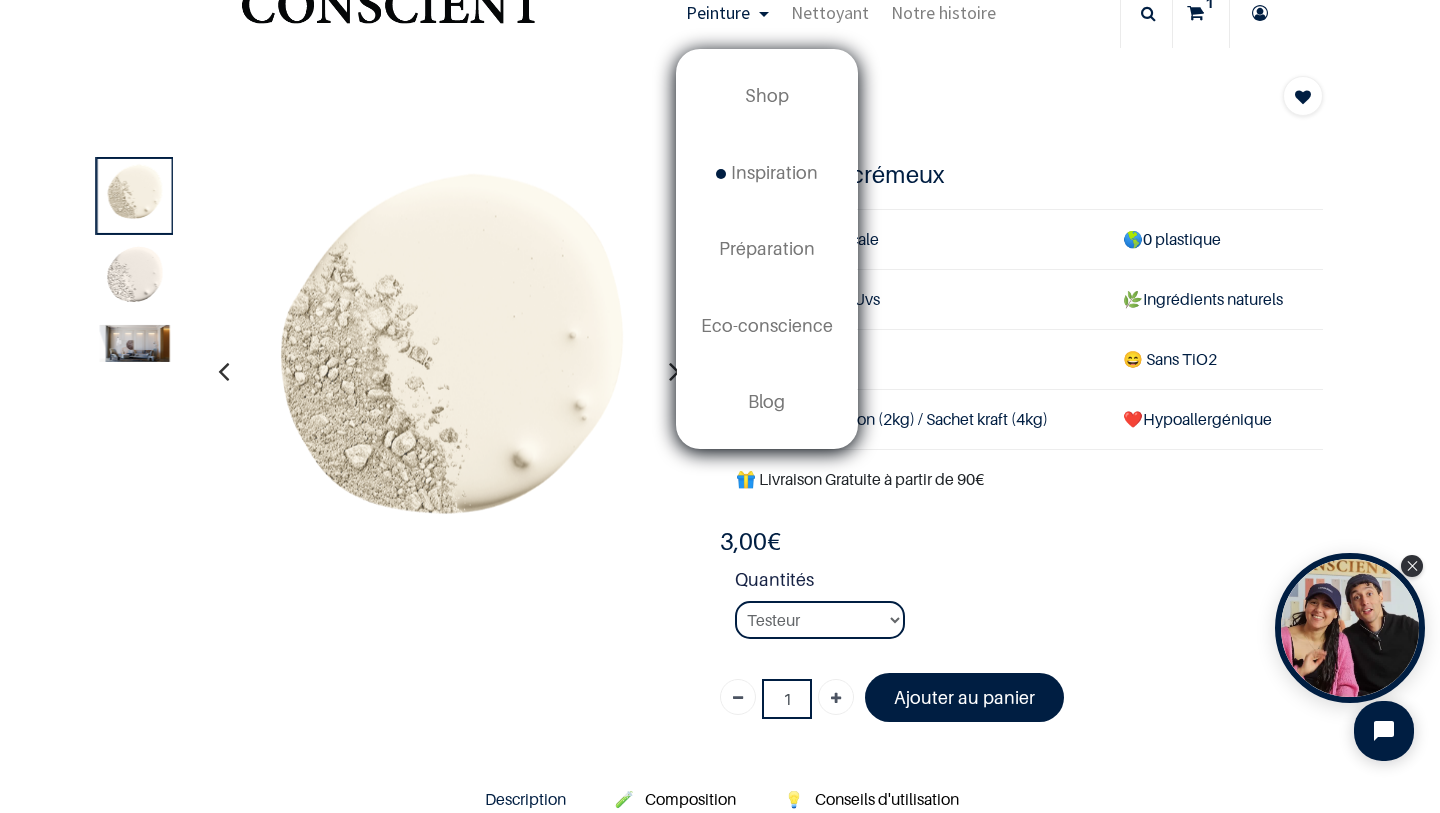 click on "Peinture" at bounding box center [718, 12] 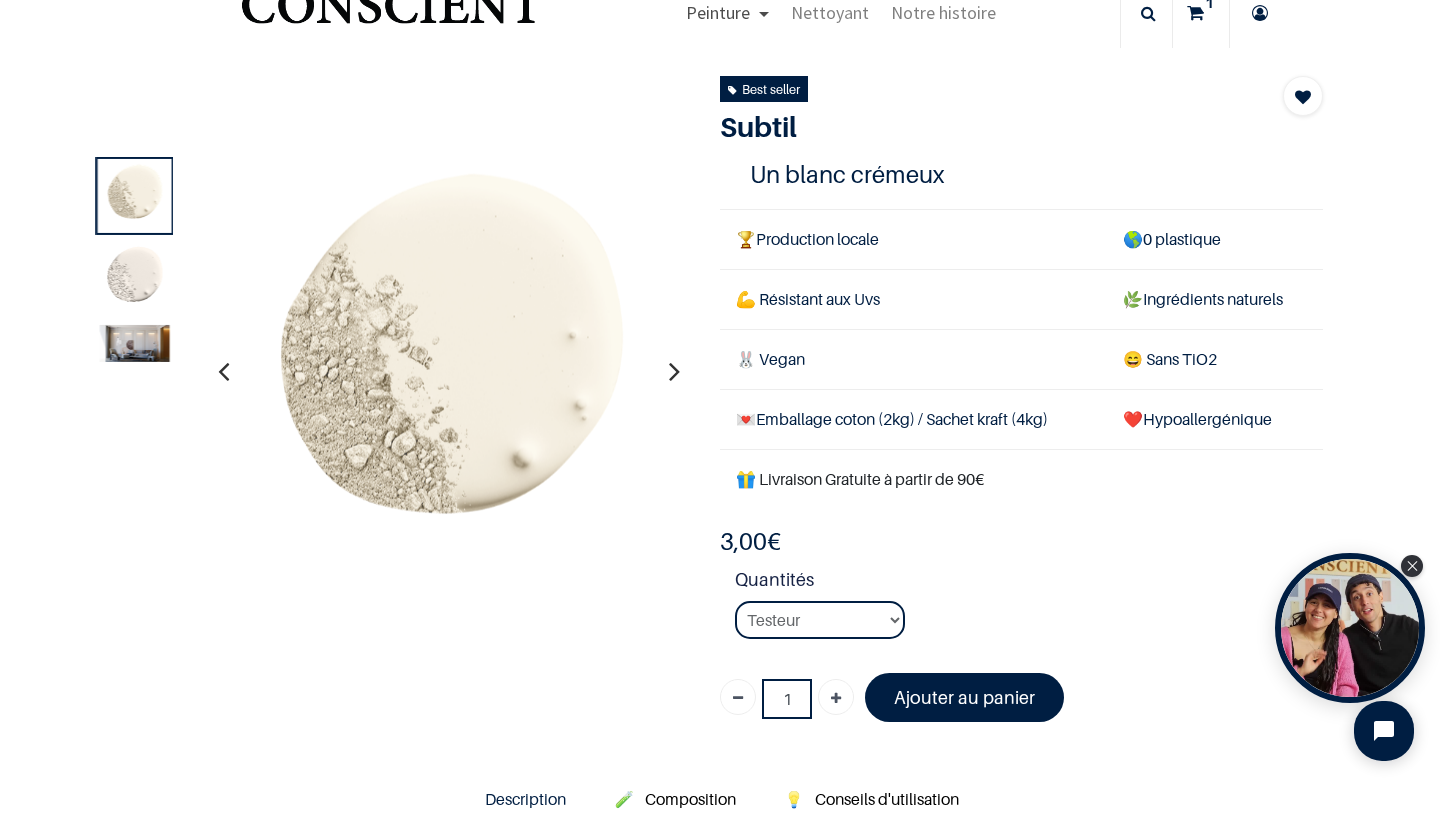 click on "Peinture" at bounding box center [718, 12] 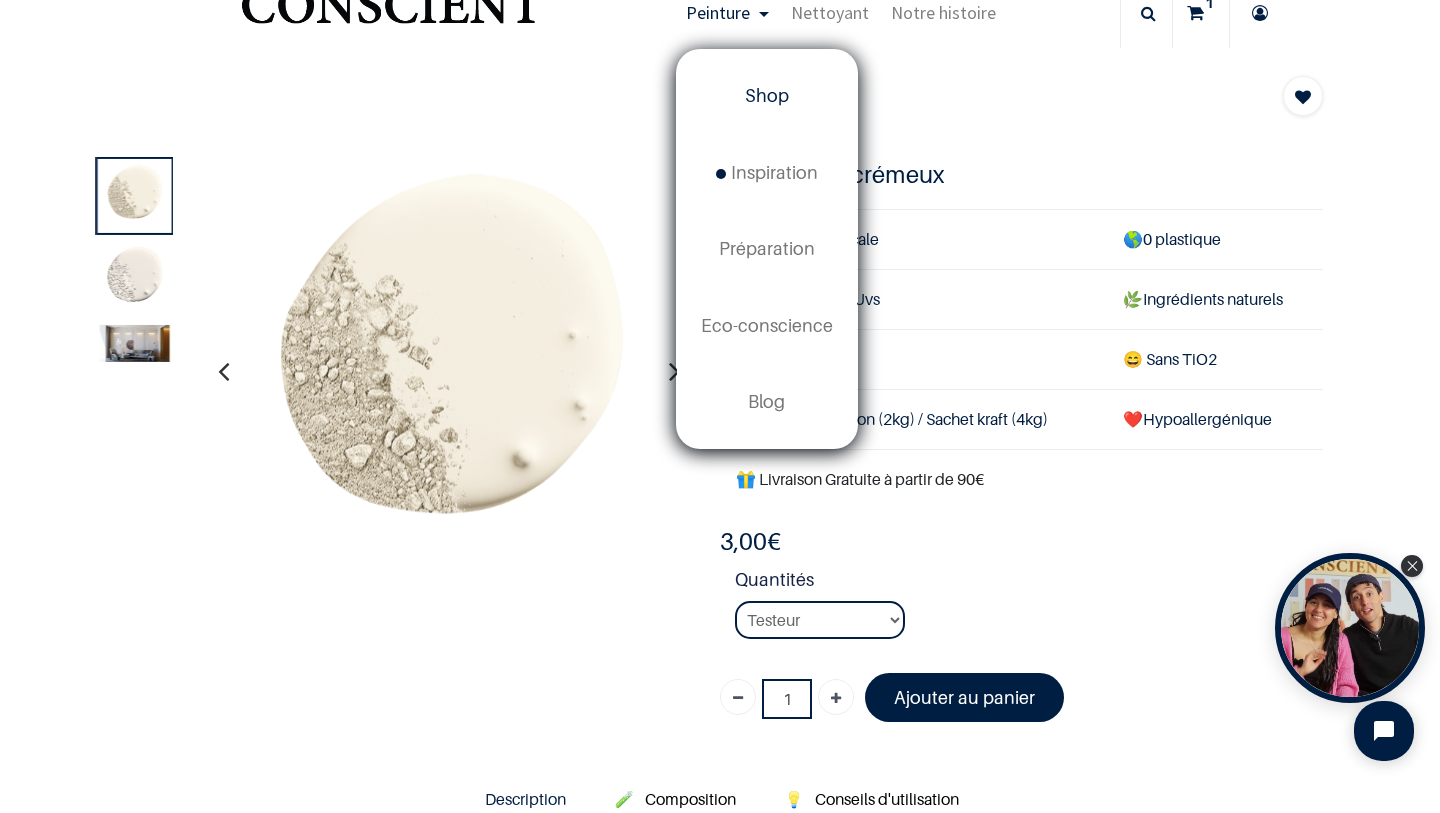 click on "Shop" at bounding box center [767, 96] 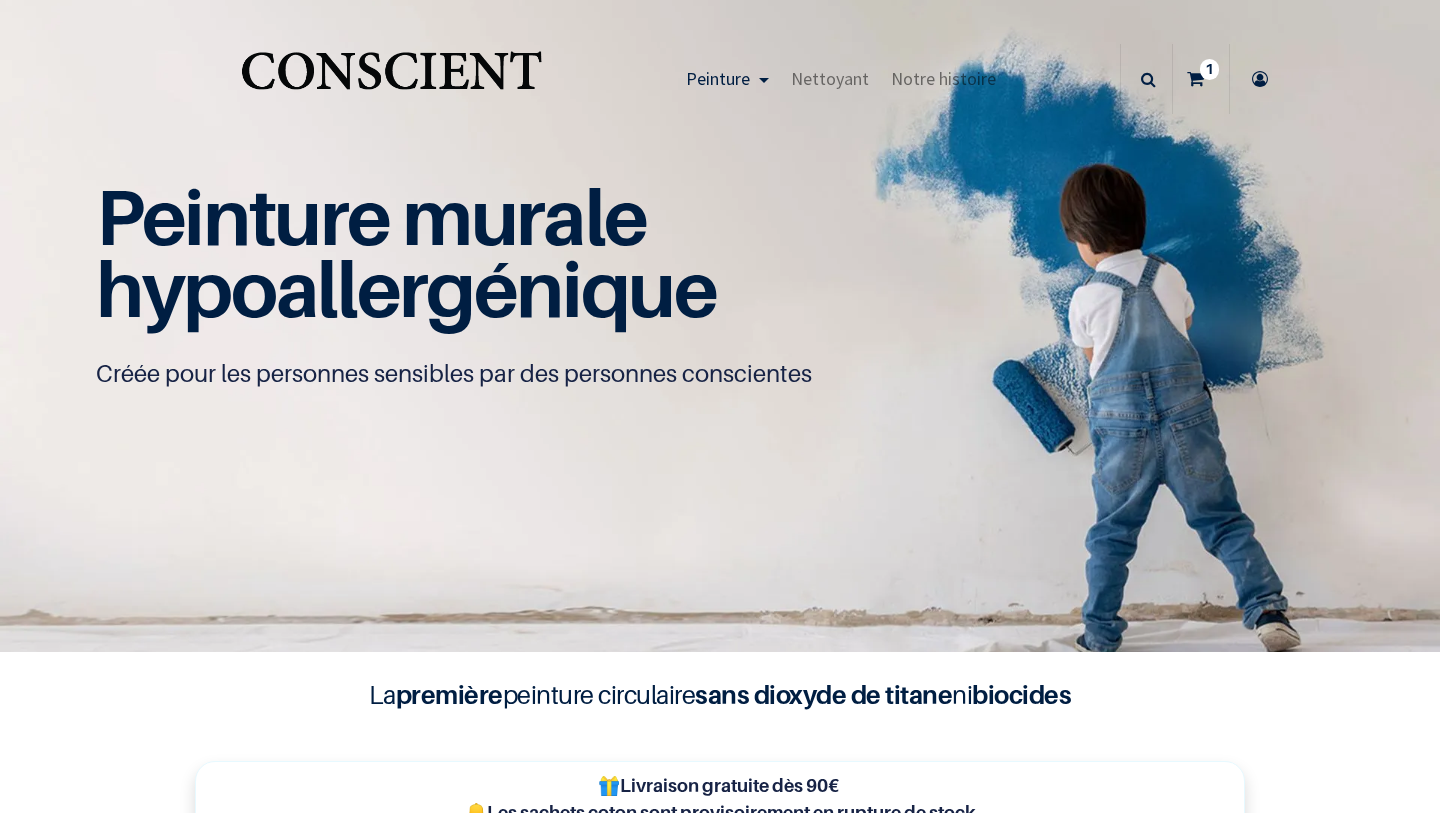 scroll, scrollTop: 0, scrollLeft: 0, axis: both 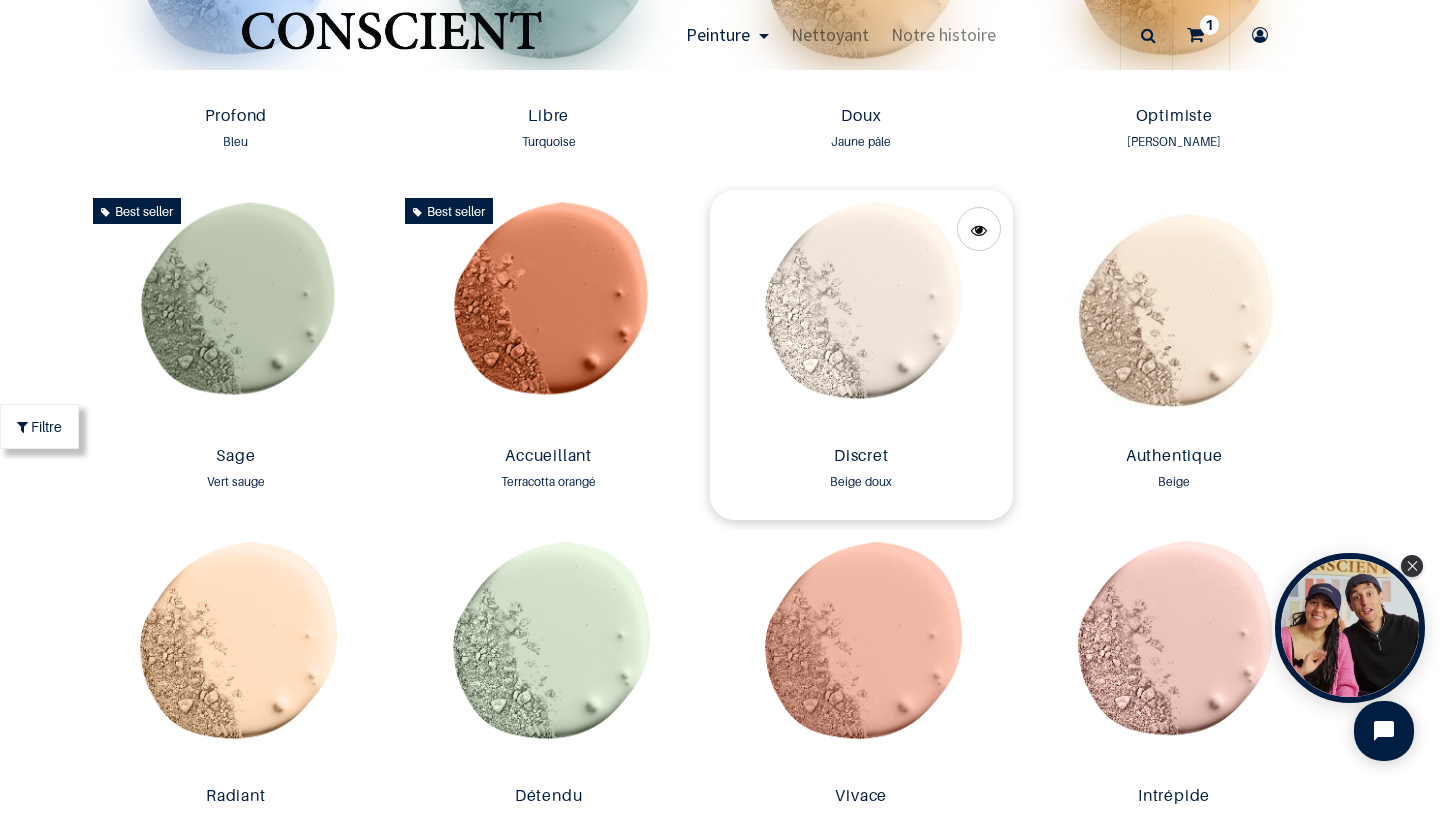 click at bounding box center (861, 314) 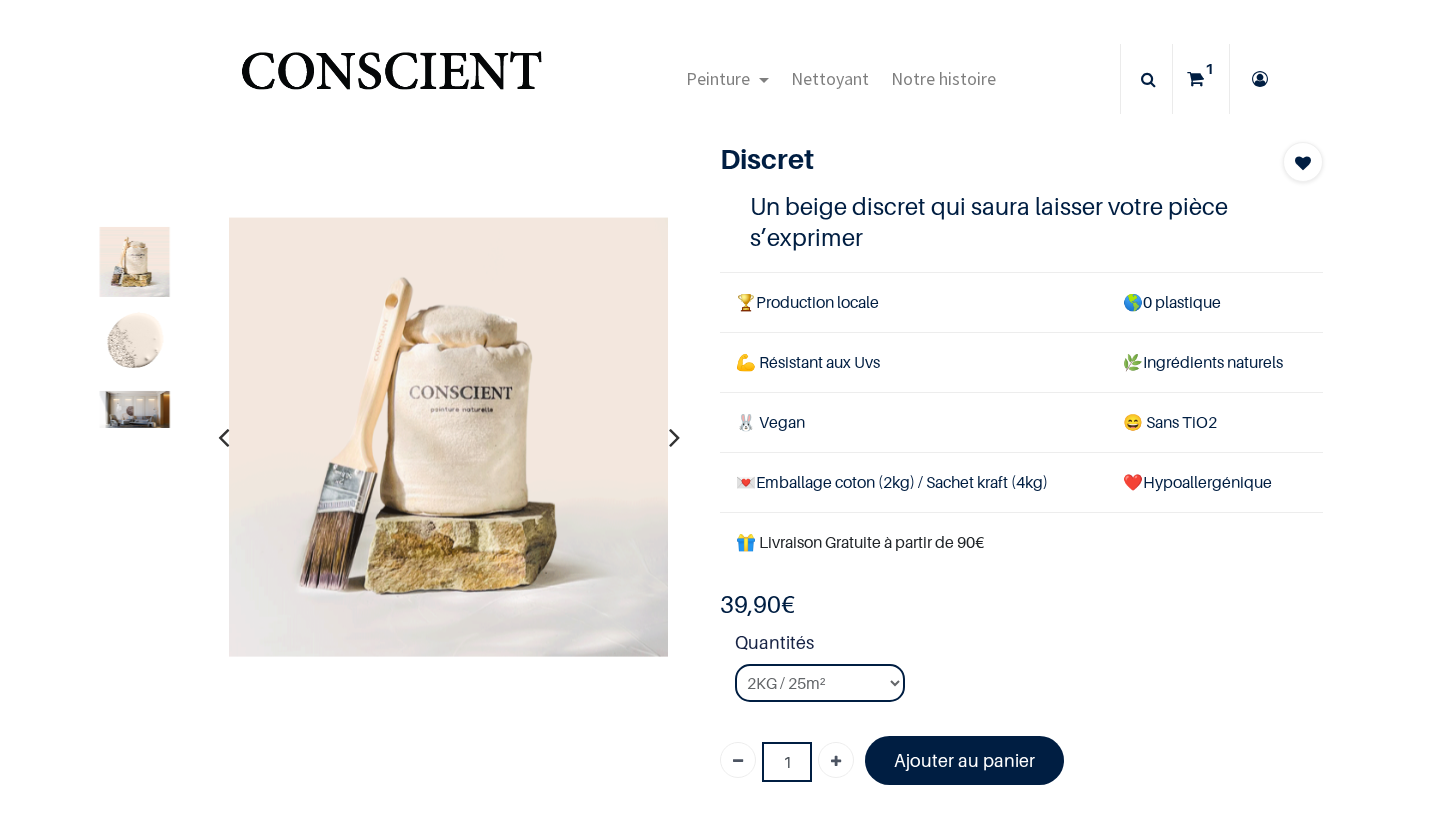scroll, scrollTop: 0, scrollLeft: 0, axis: both 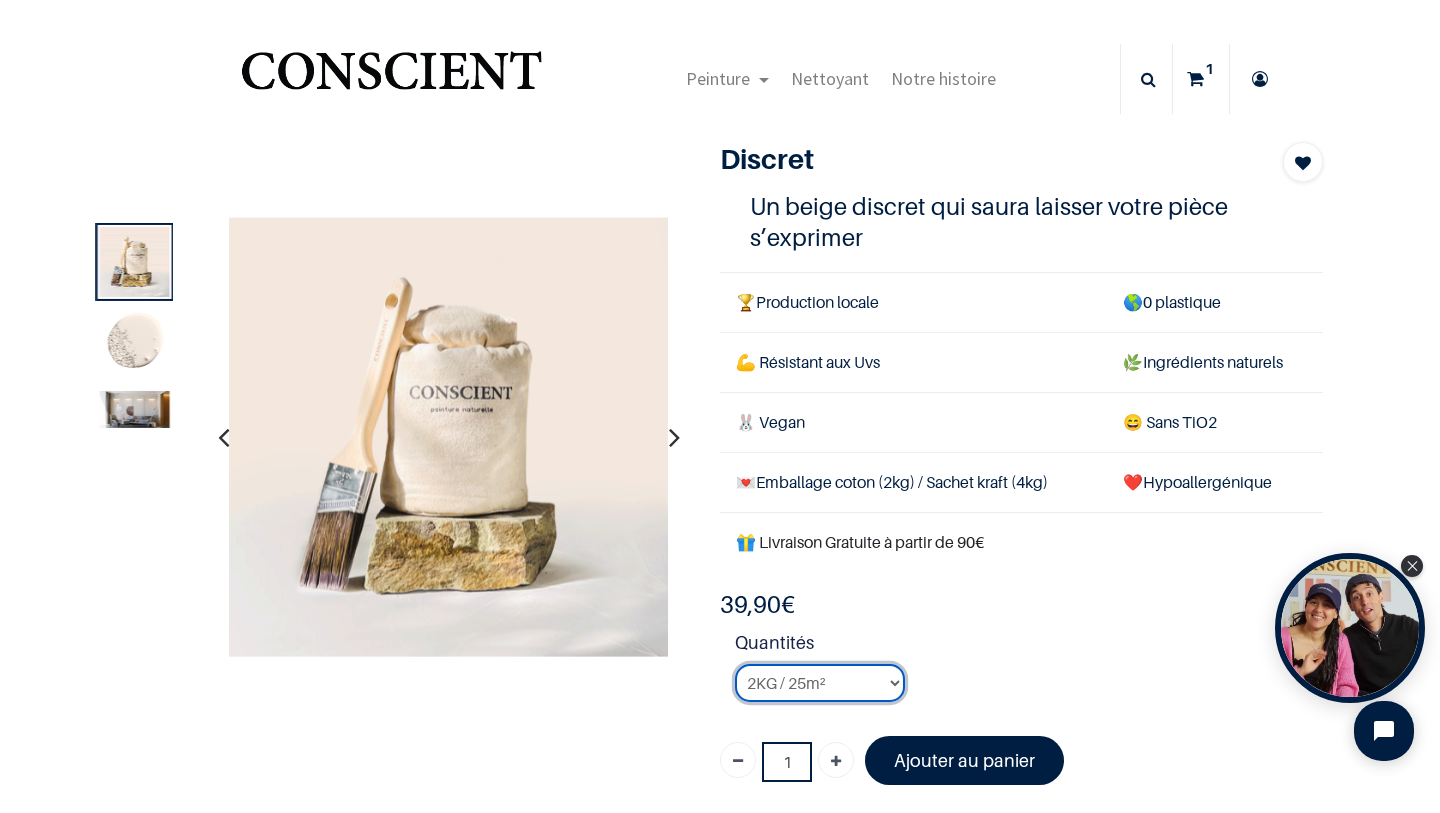 click on "2KG / 25m²
4KG / 50m²
8KG / 100m²
Testeur" at bounding box center [820, 683] 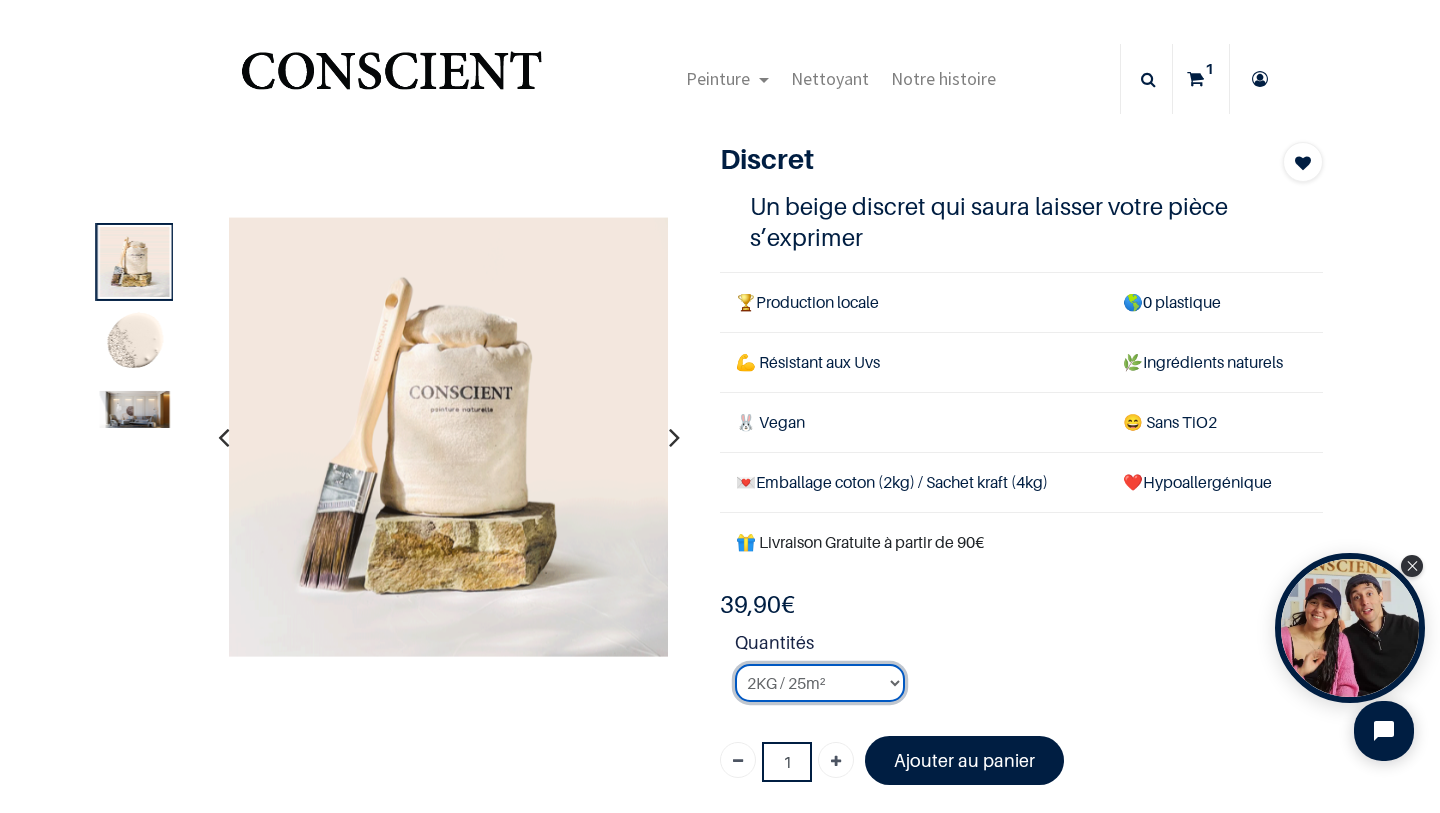 select on "51" 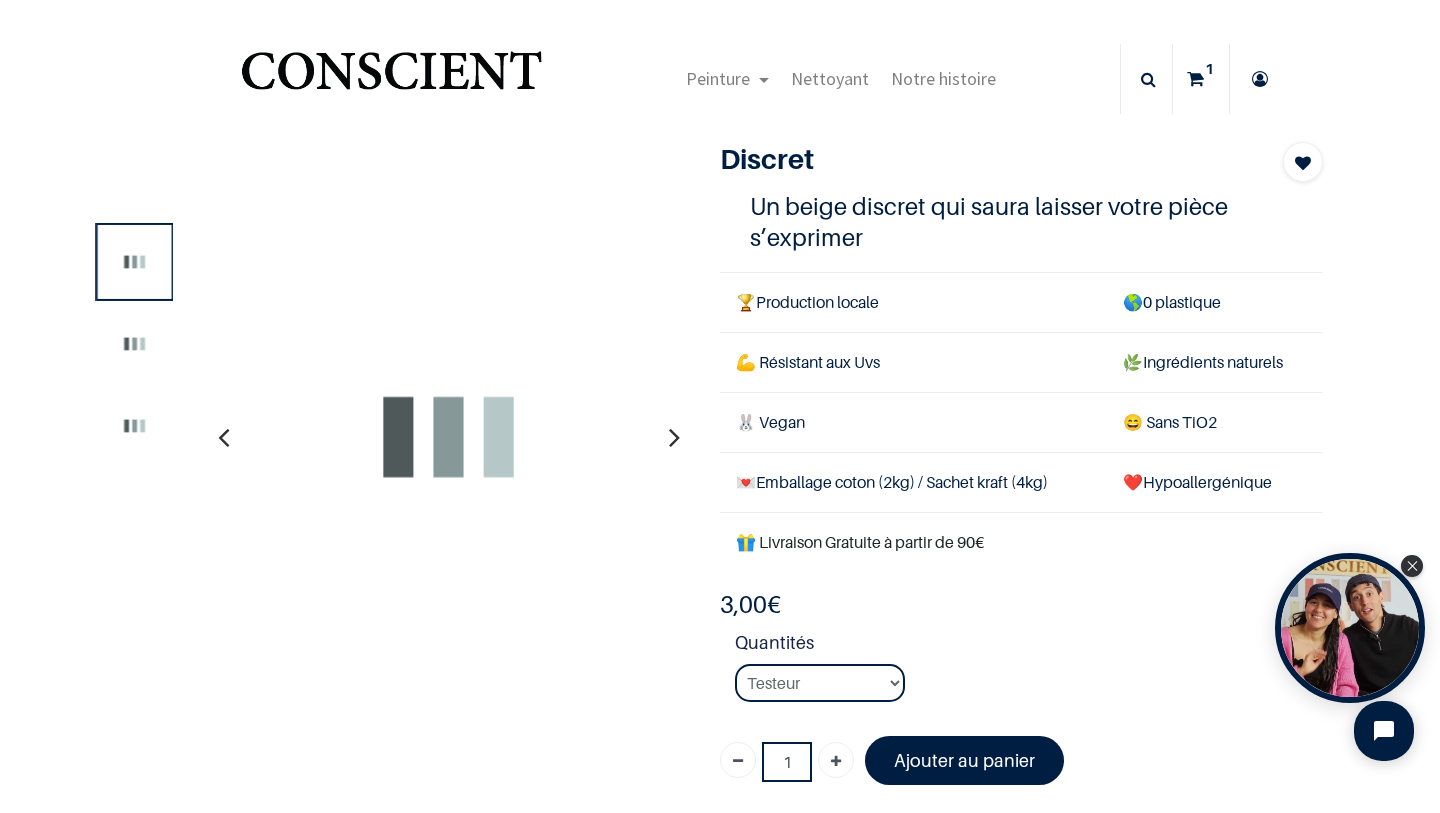 click on "Ajouter au panier" at bounding box center (964, 760) 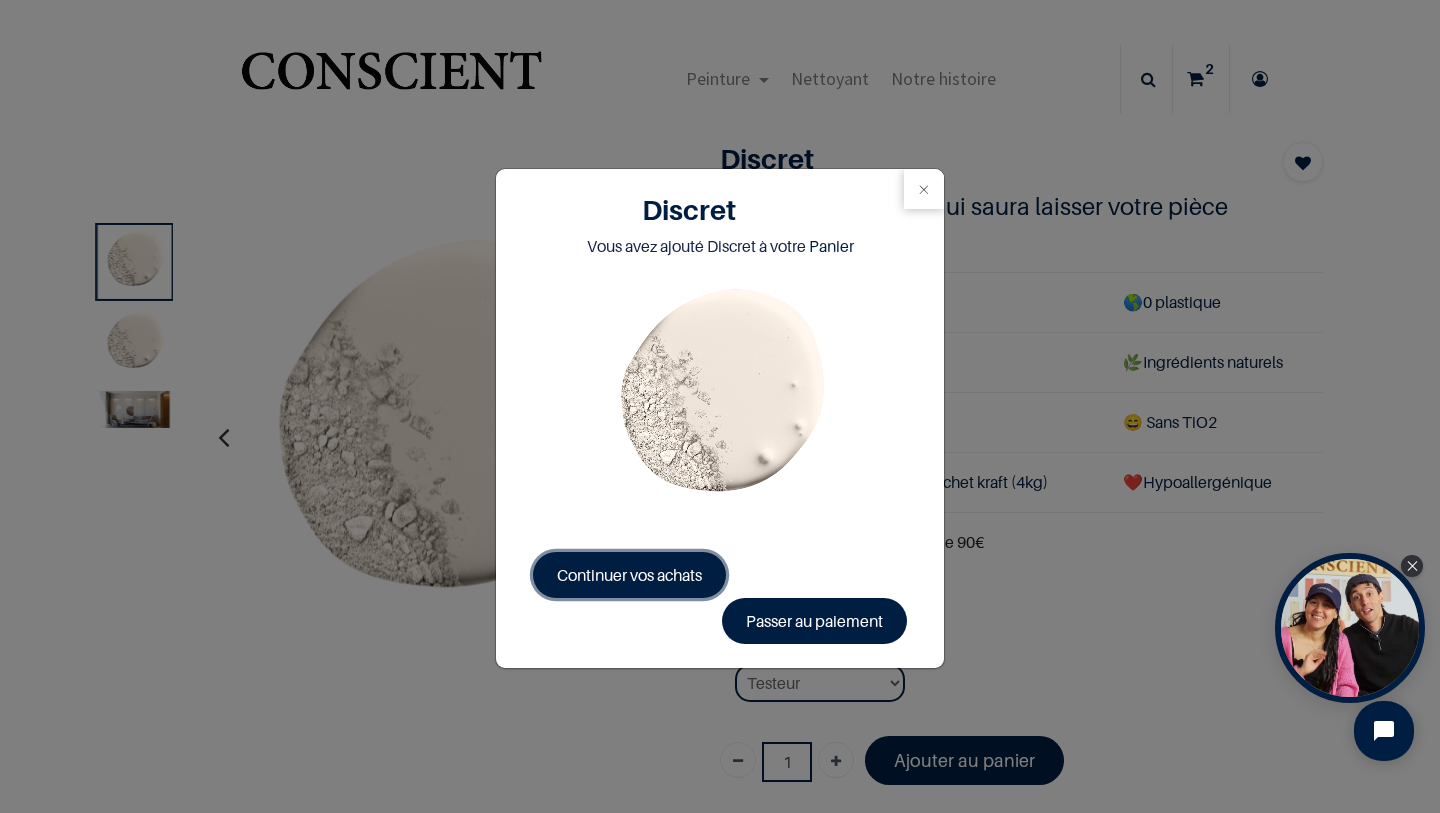 click on "Continuer vos achats" at bounding box center (629, 575) 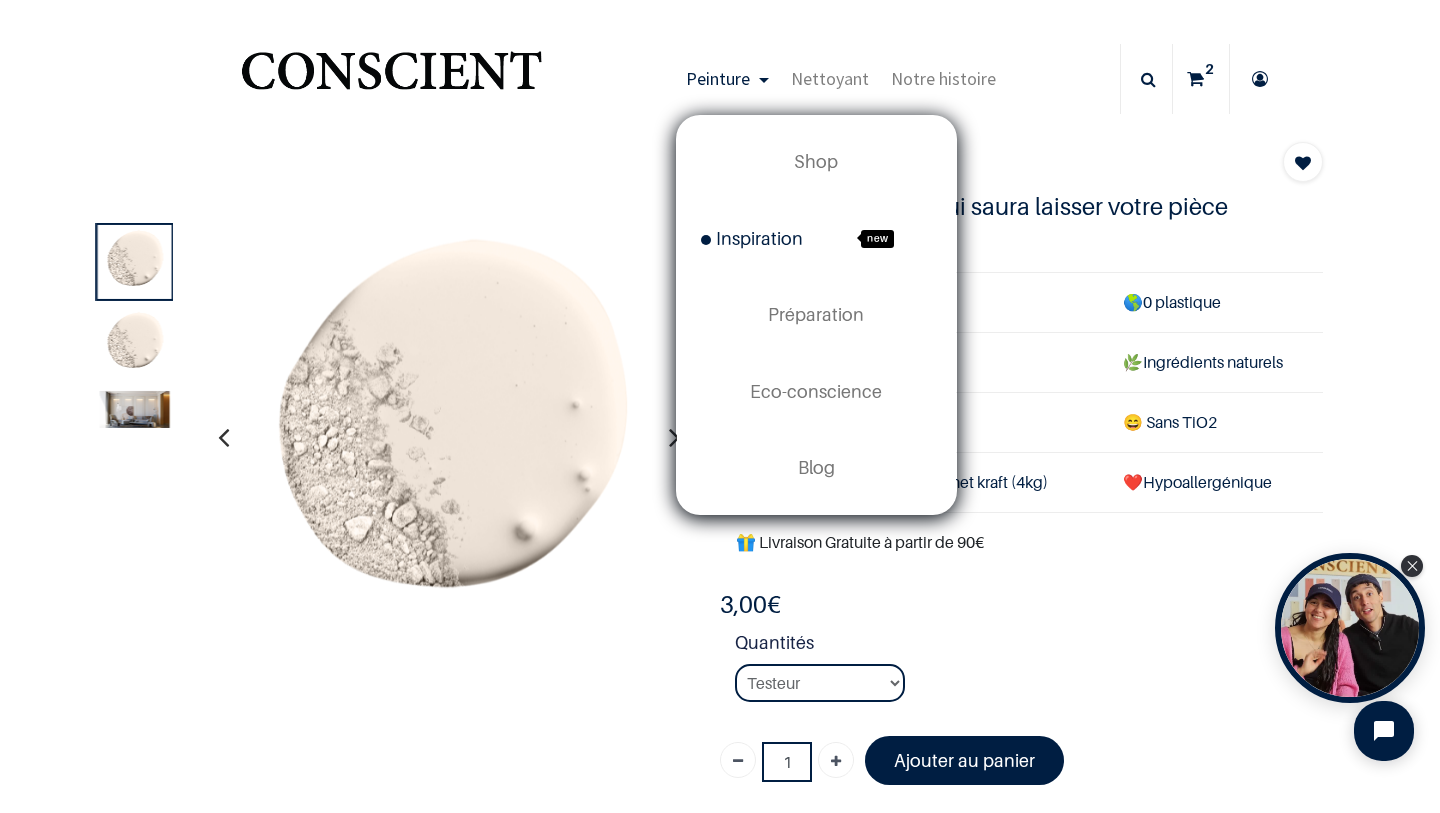 click on "Inspiration" at bounding box center [752, 238] 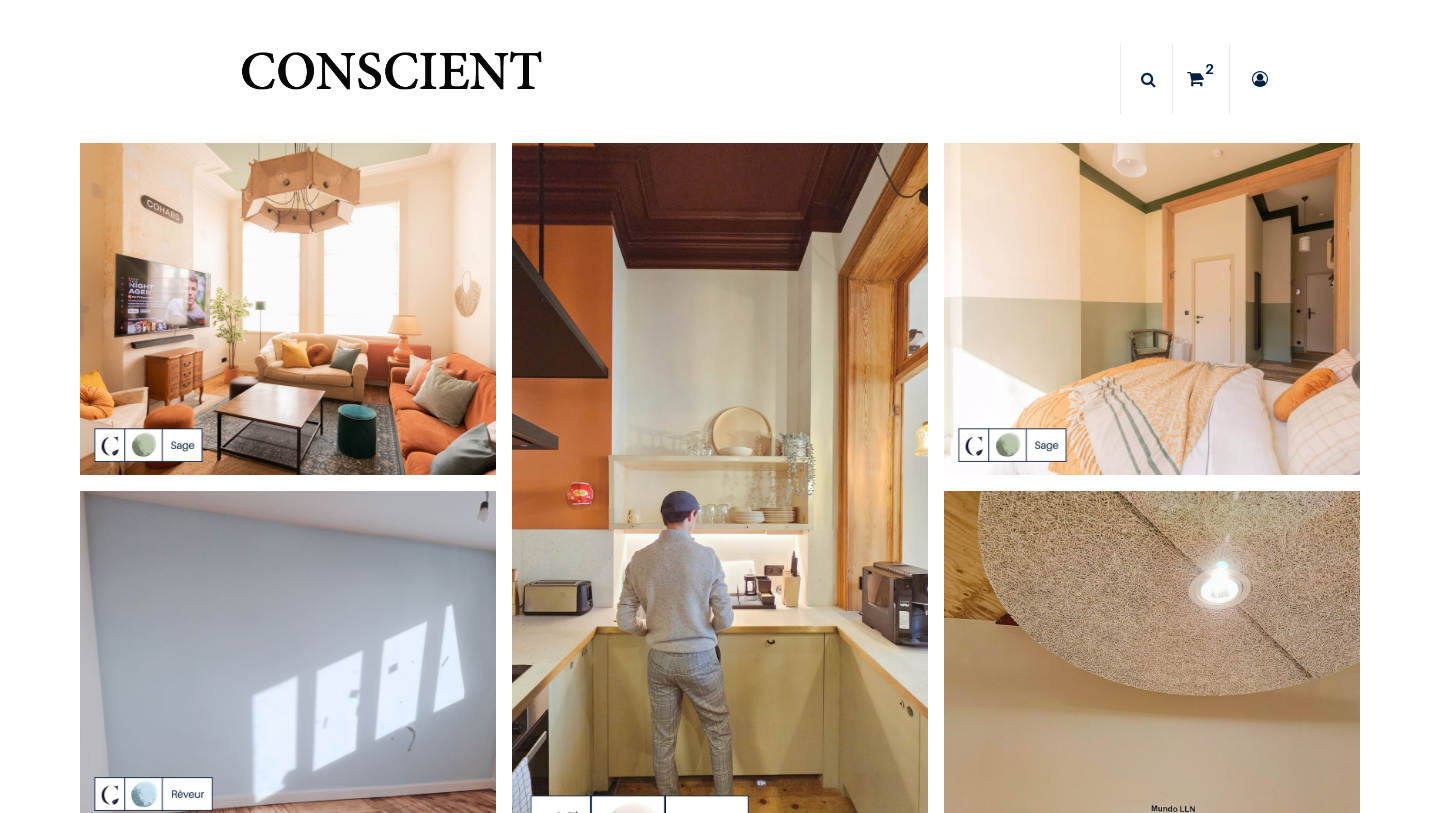 scroll, scrollTop: 0, scrollLeft: 0, axis: both 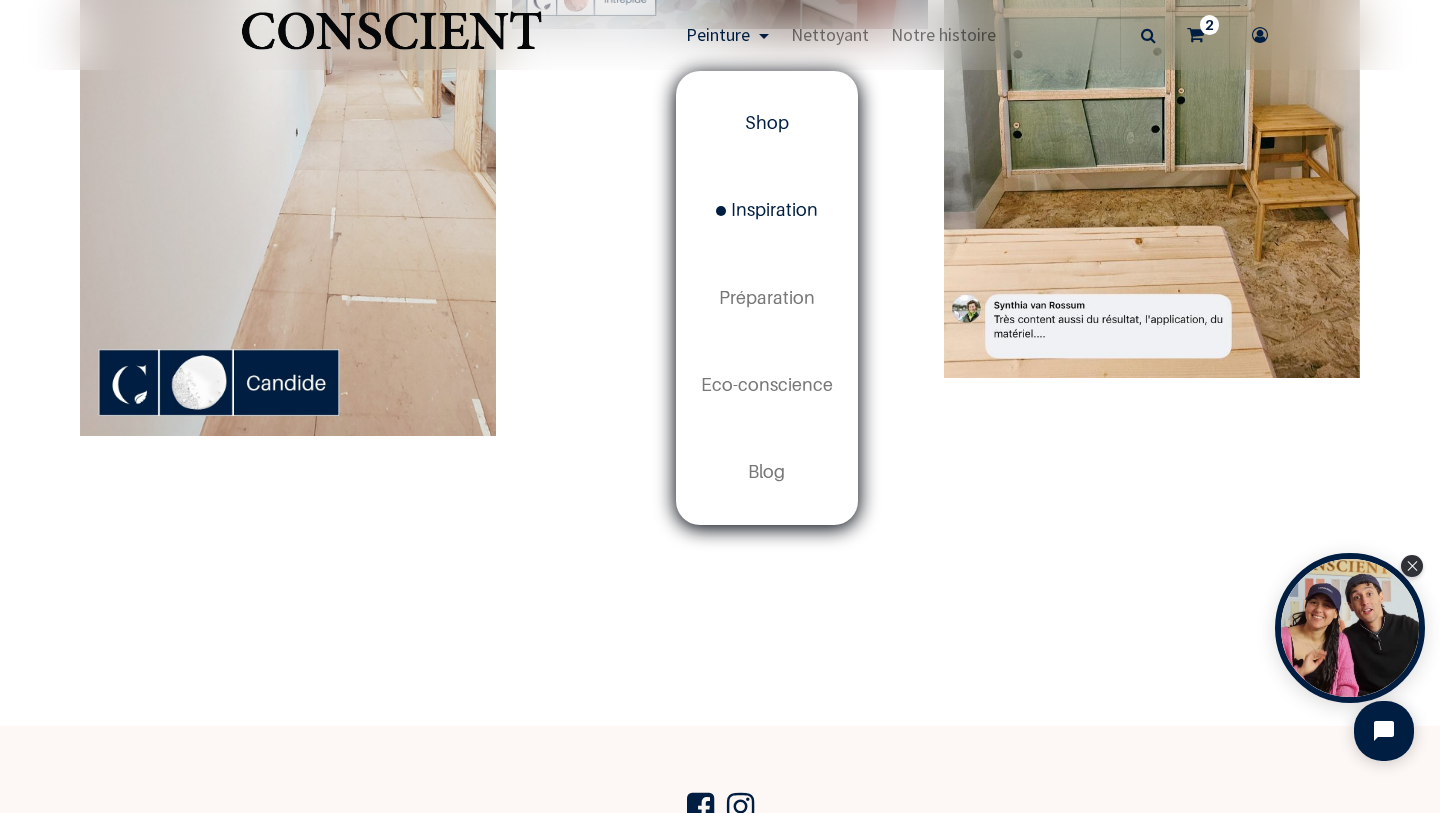 click on "Shop" at bounding box center [767, 122] 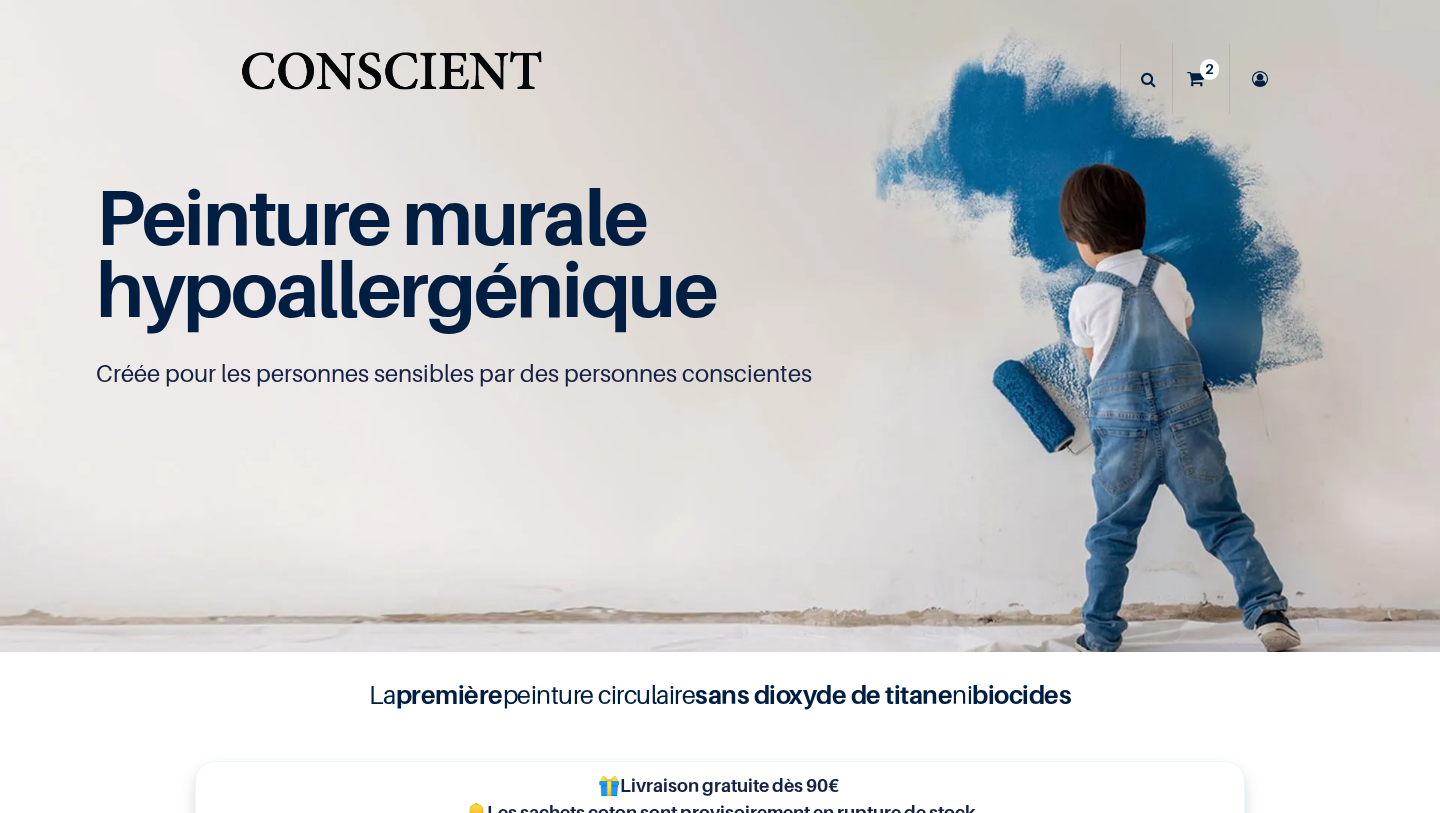 scroll, scrollTop: 0, scrollLeft: 0, axis: both 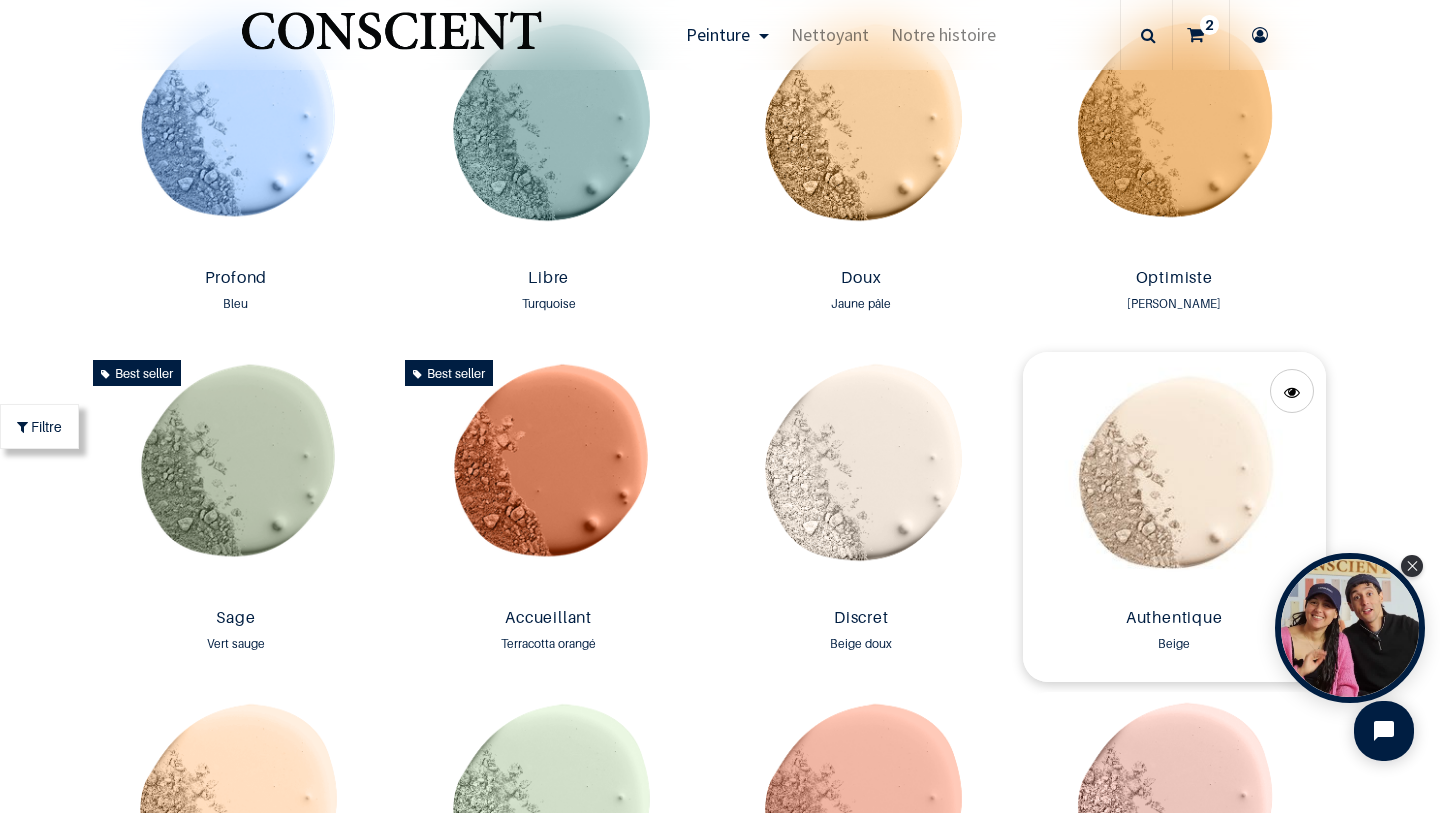 click at bounding box center (1174, 476) 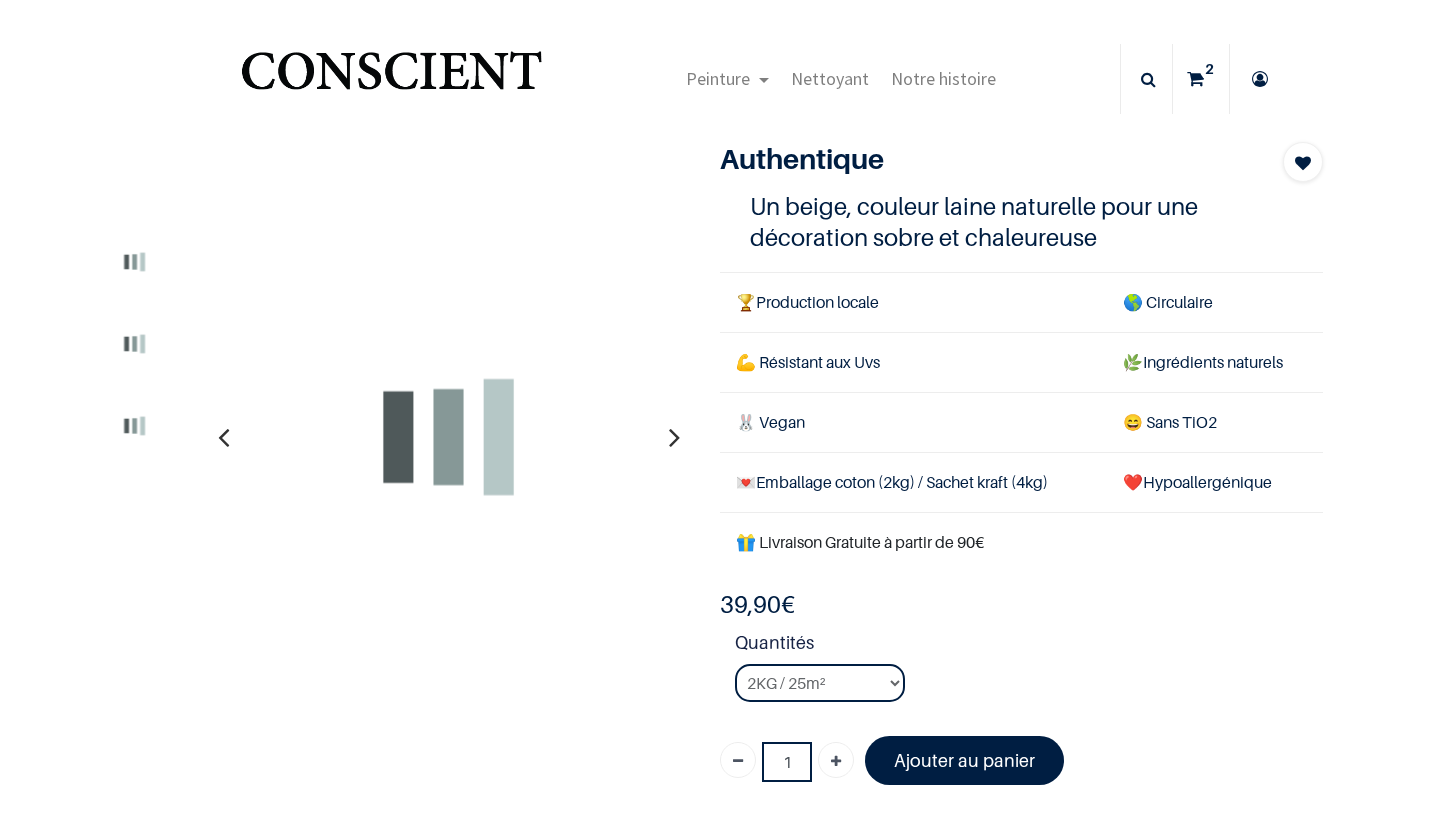 scroll, scrollTop: 0, scrollLeft: 0, axis: both 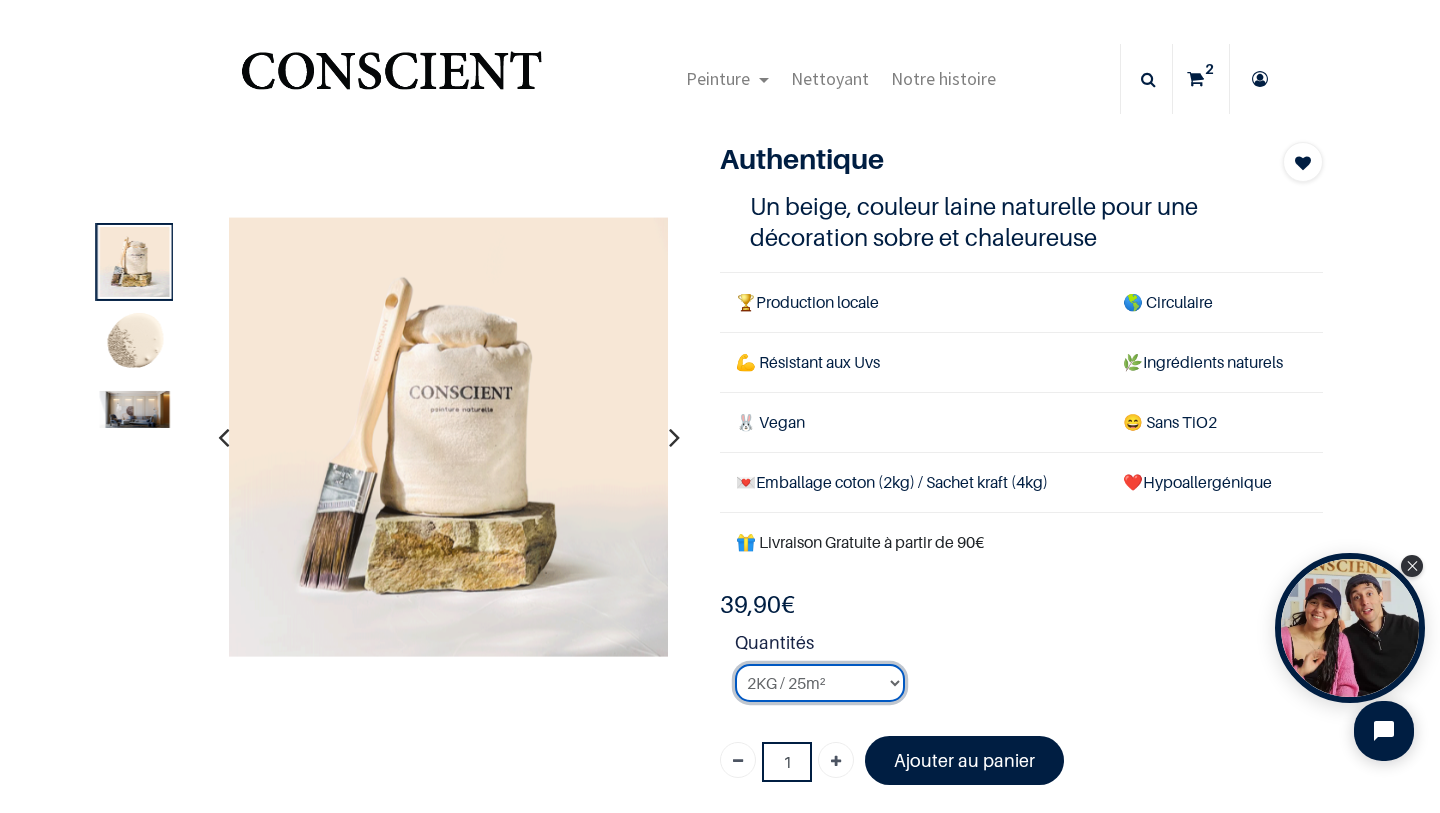 click on "2KG / 25m²
4KG / 50m²
8KG / 100m²
Testeur" at bounding box center [820, 683] 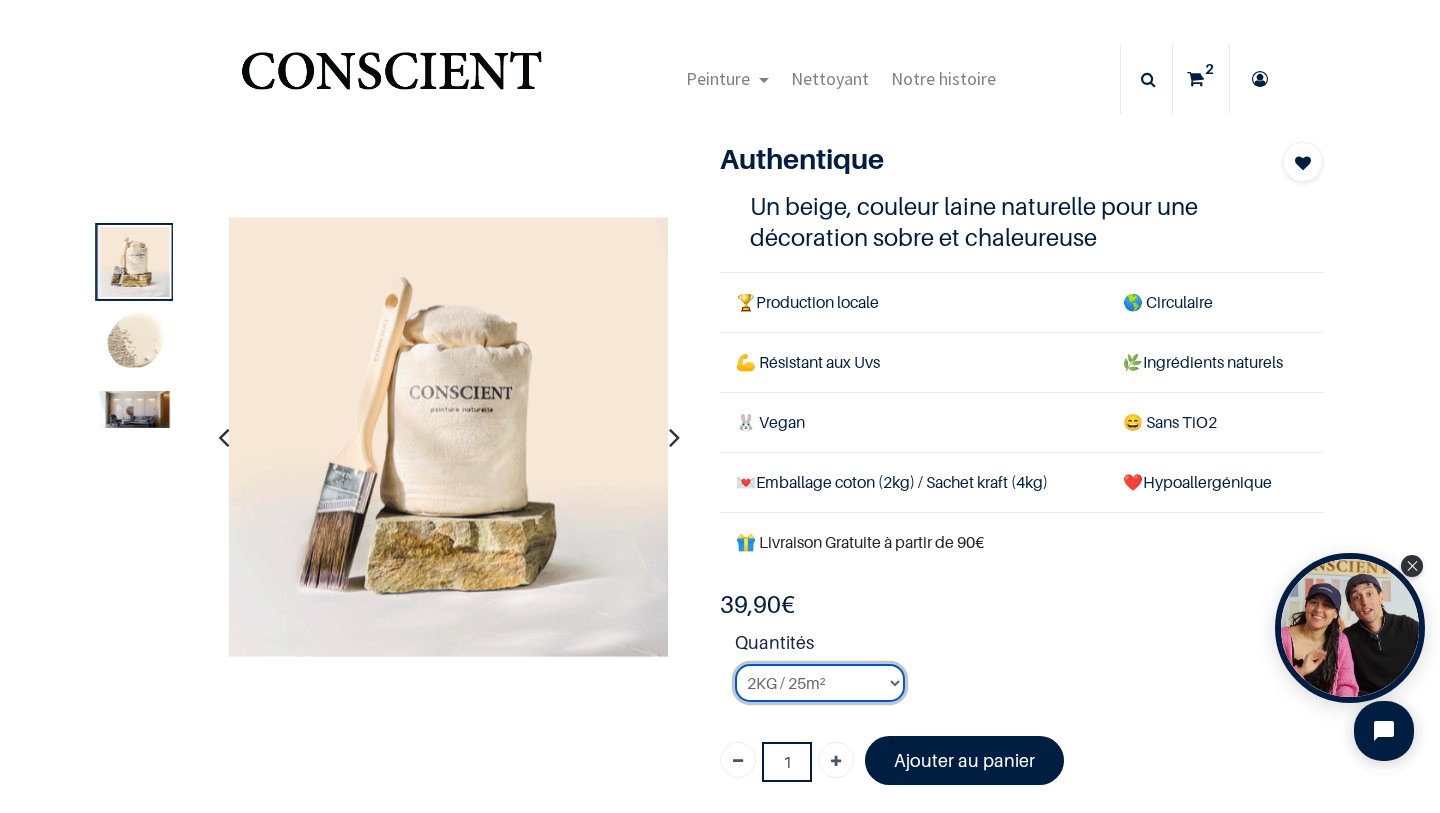 select on "49" 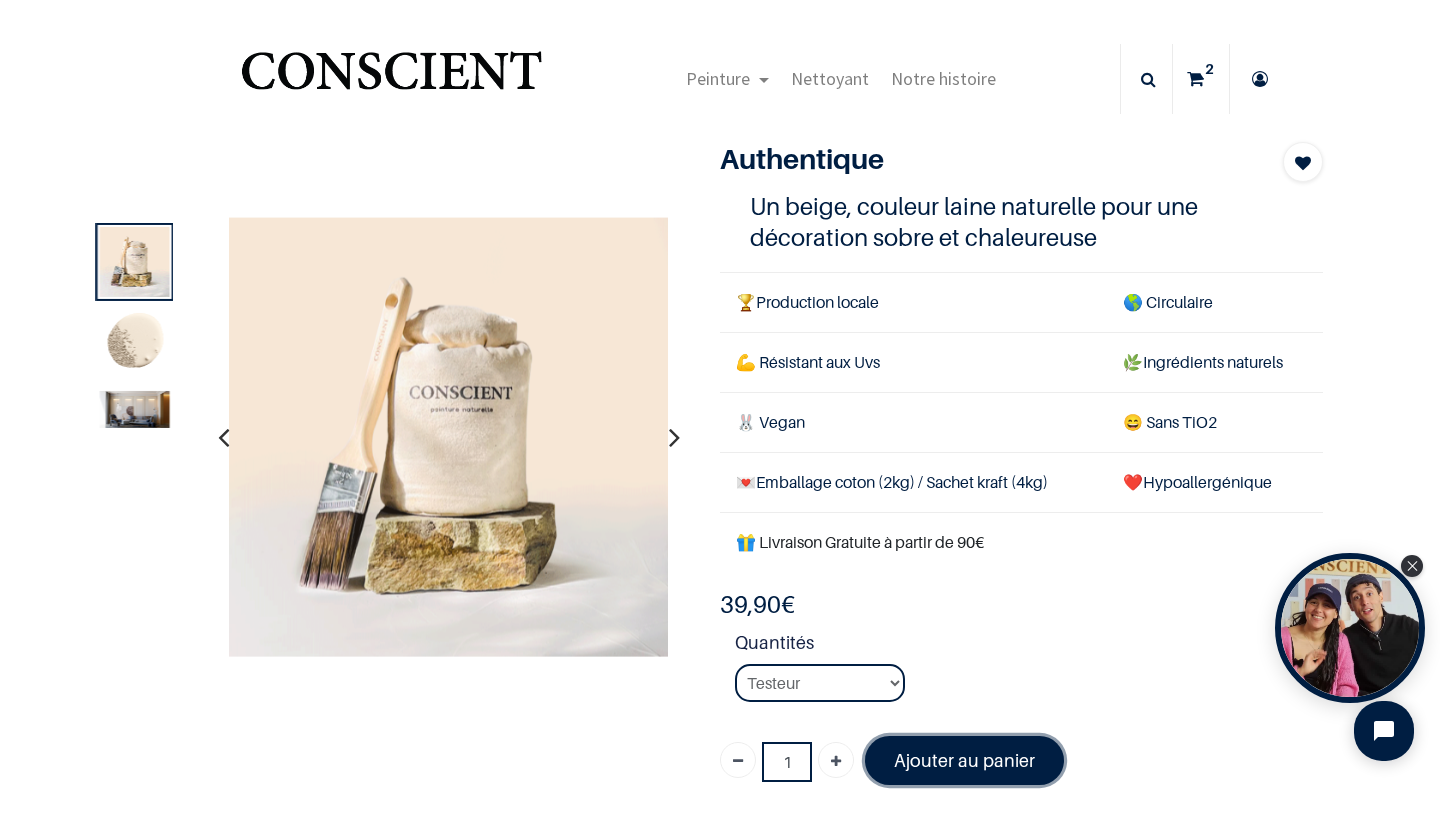 click on "Ajouter au panier" at bounding box center [964, 760] 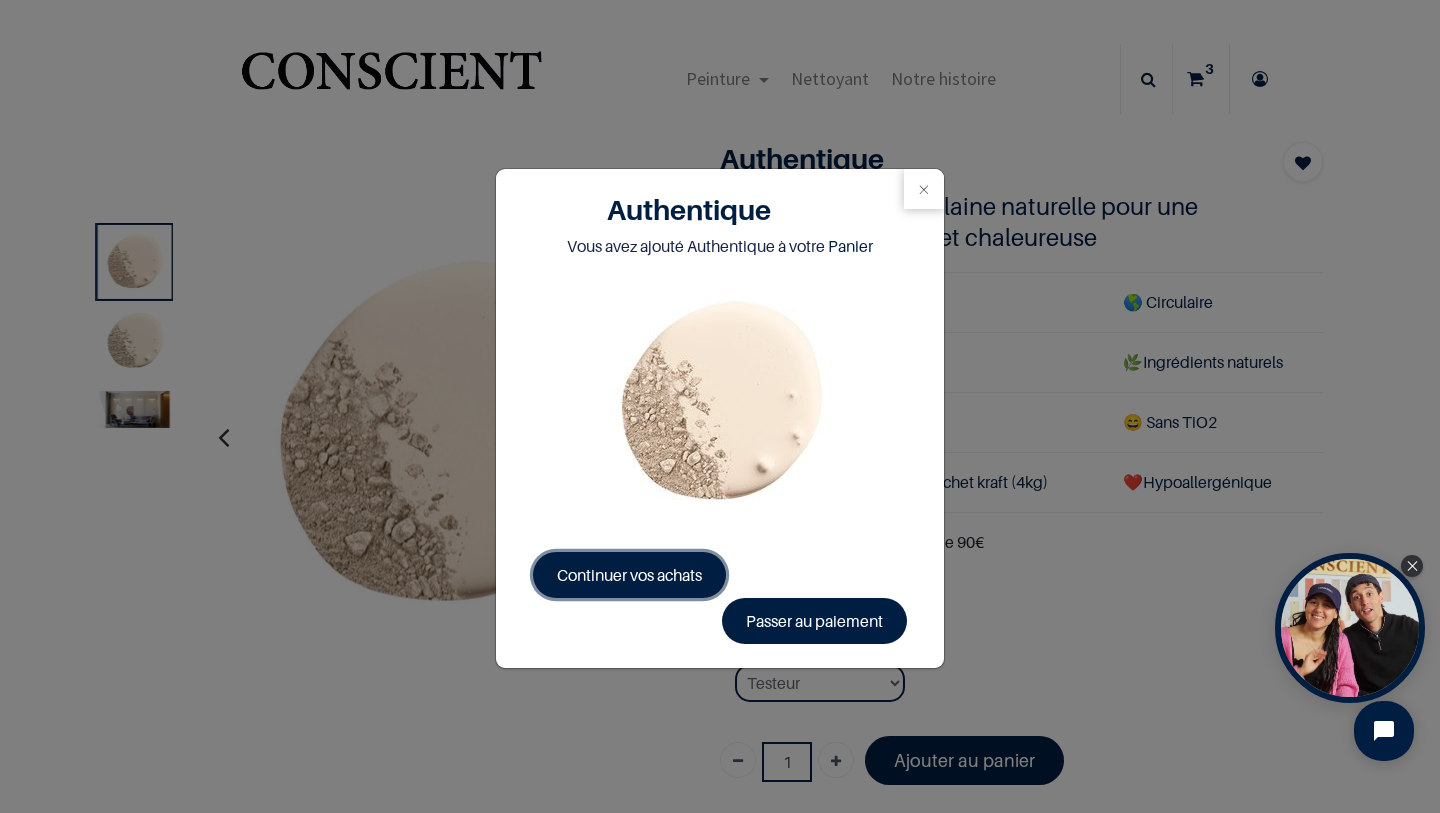 click on "Continuer vos achats" at bounding box center (629, 575) 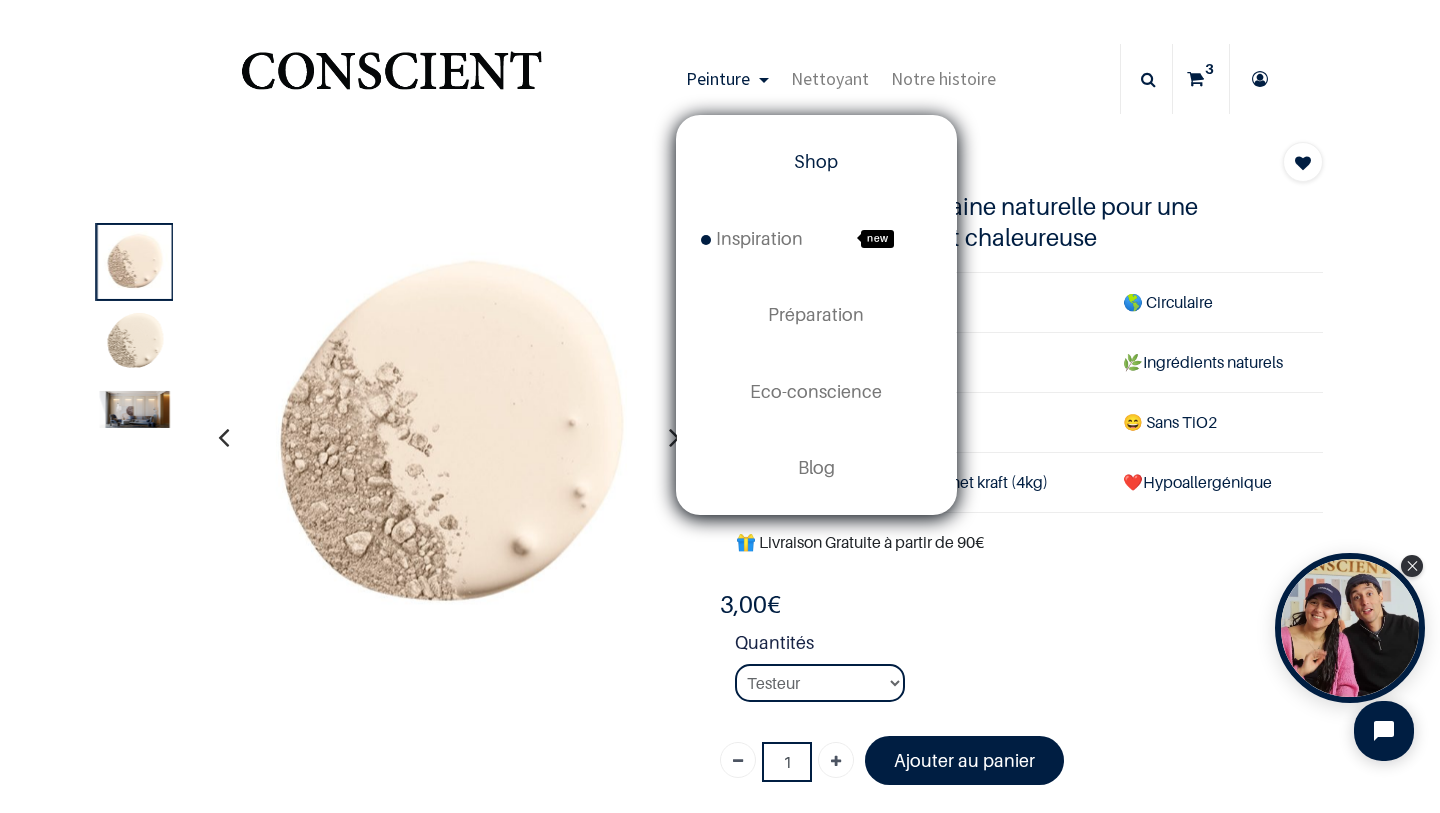 click on "Shop" at bounding box center [816, 161] 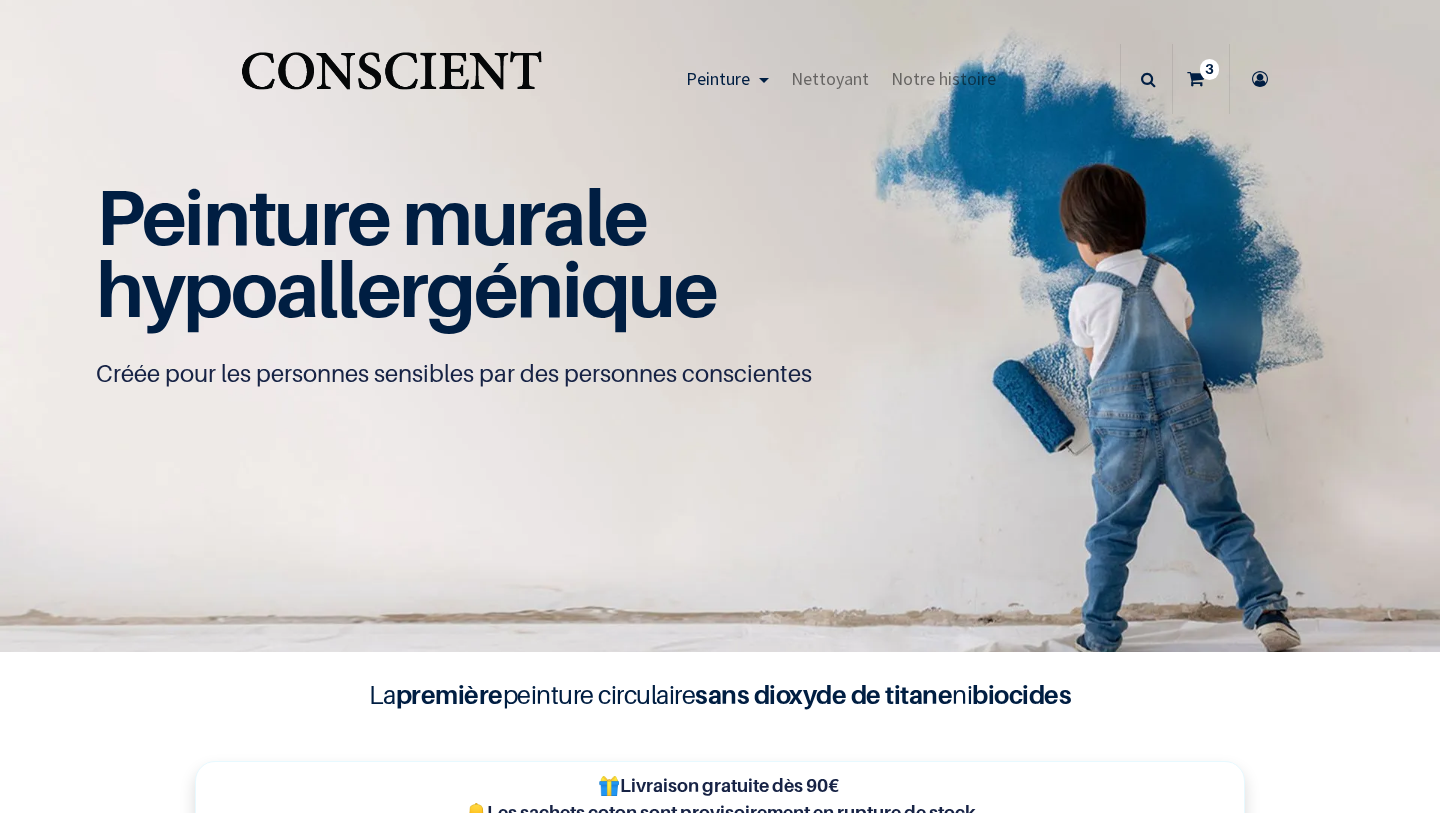 scroll, scrollTop: 0, scrollLeft: 0, axis: both 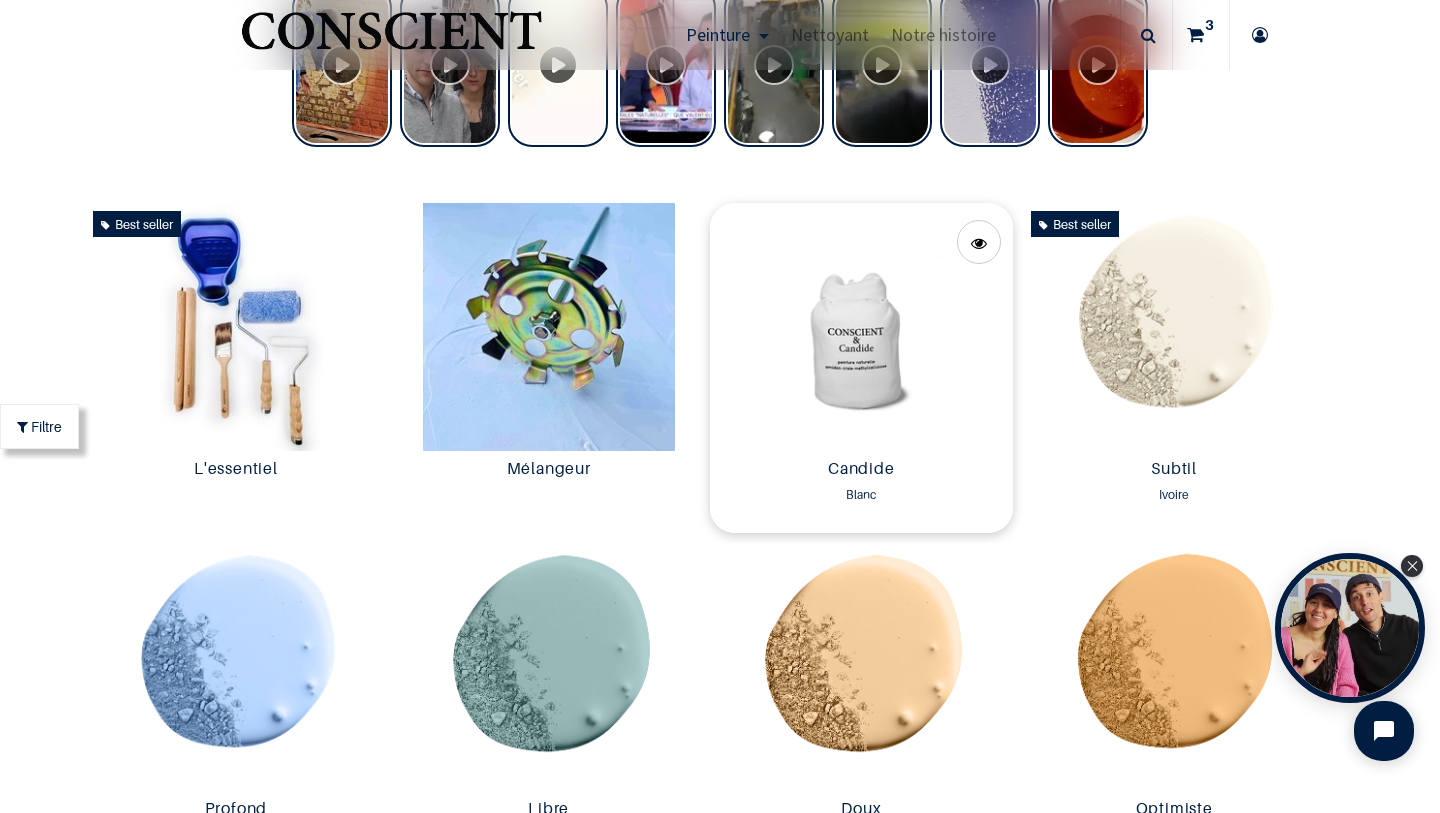 click at bounding box center (861, 327) 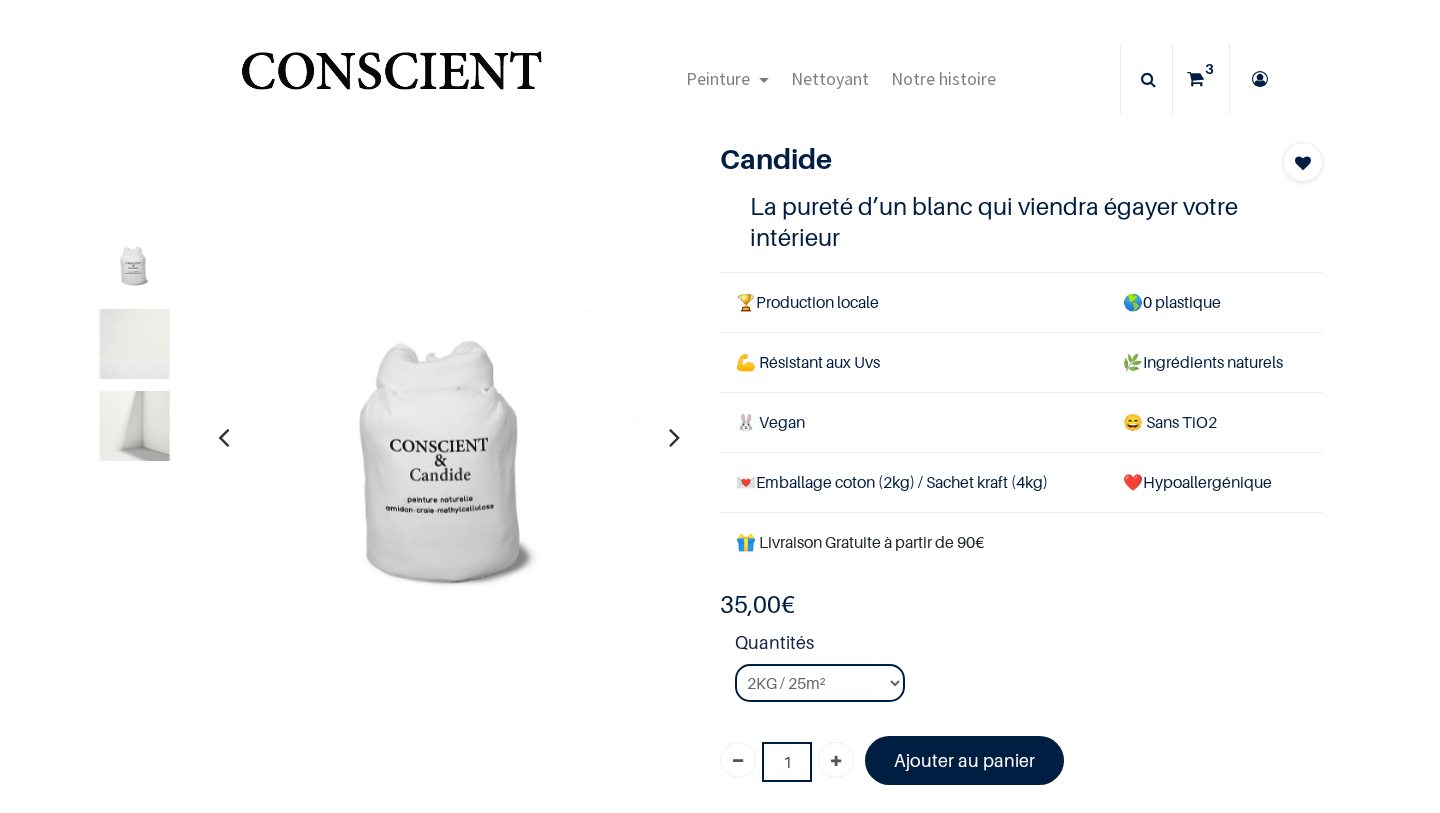 scroll, scrollTop: 0, scrollLeft: 0, axis: both 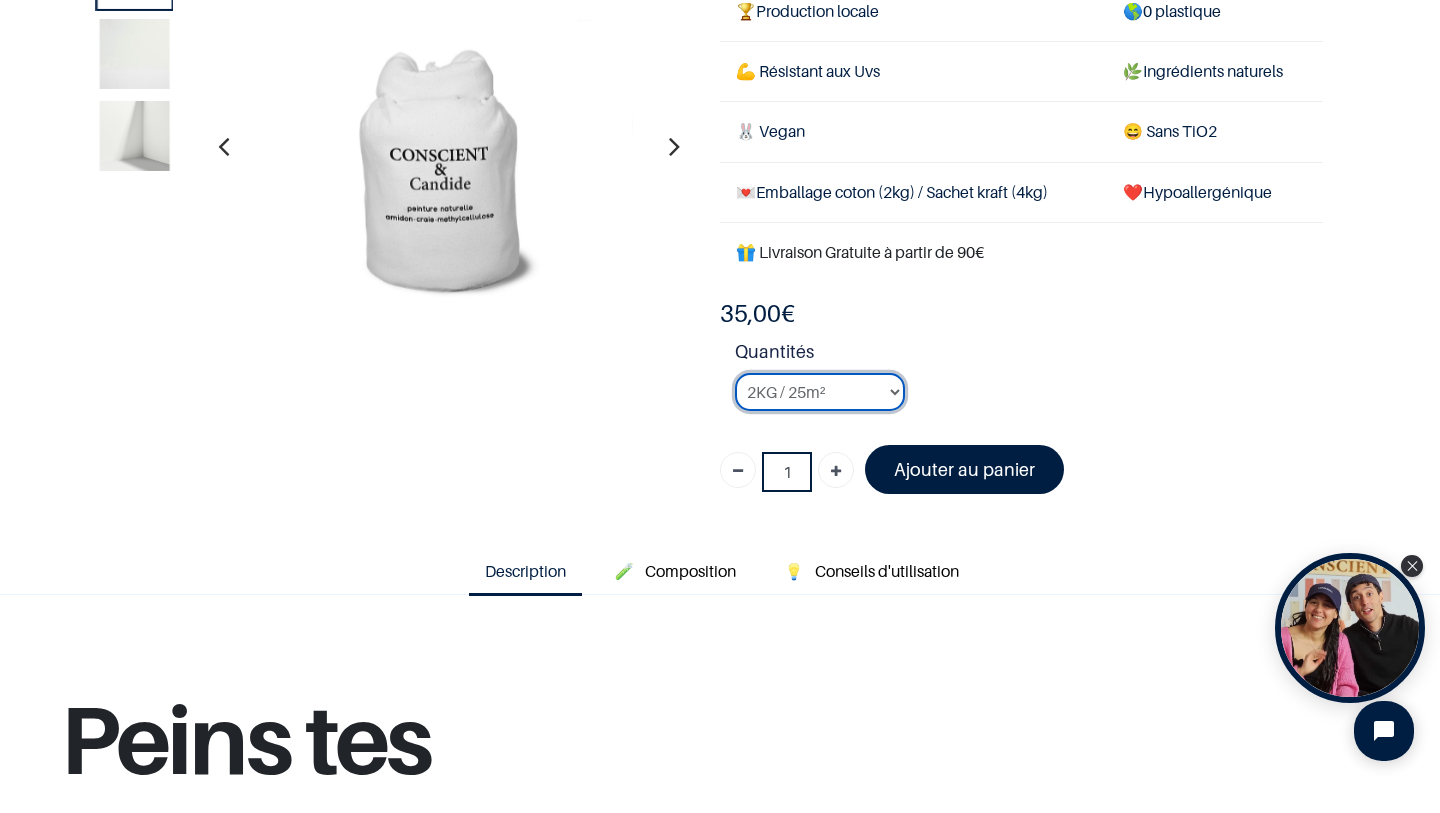 click on "2KG / 25m²
4KG / 50m²
8KG / 100m²
Testeur" at bounding box center [820, 392] 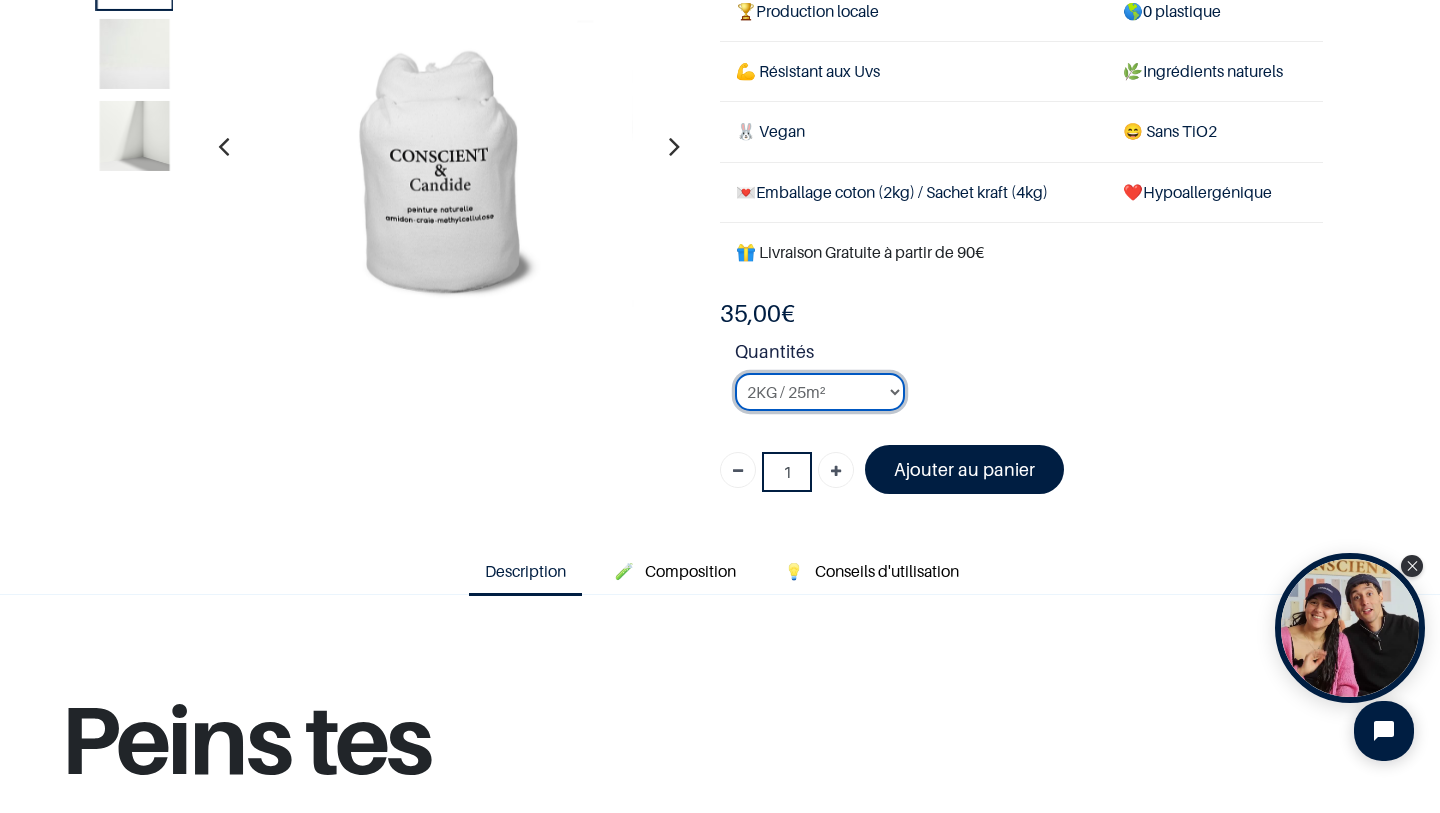 select on "50" 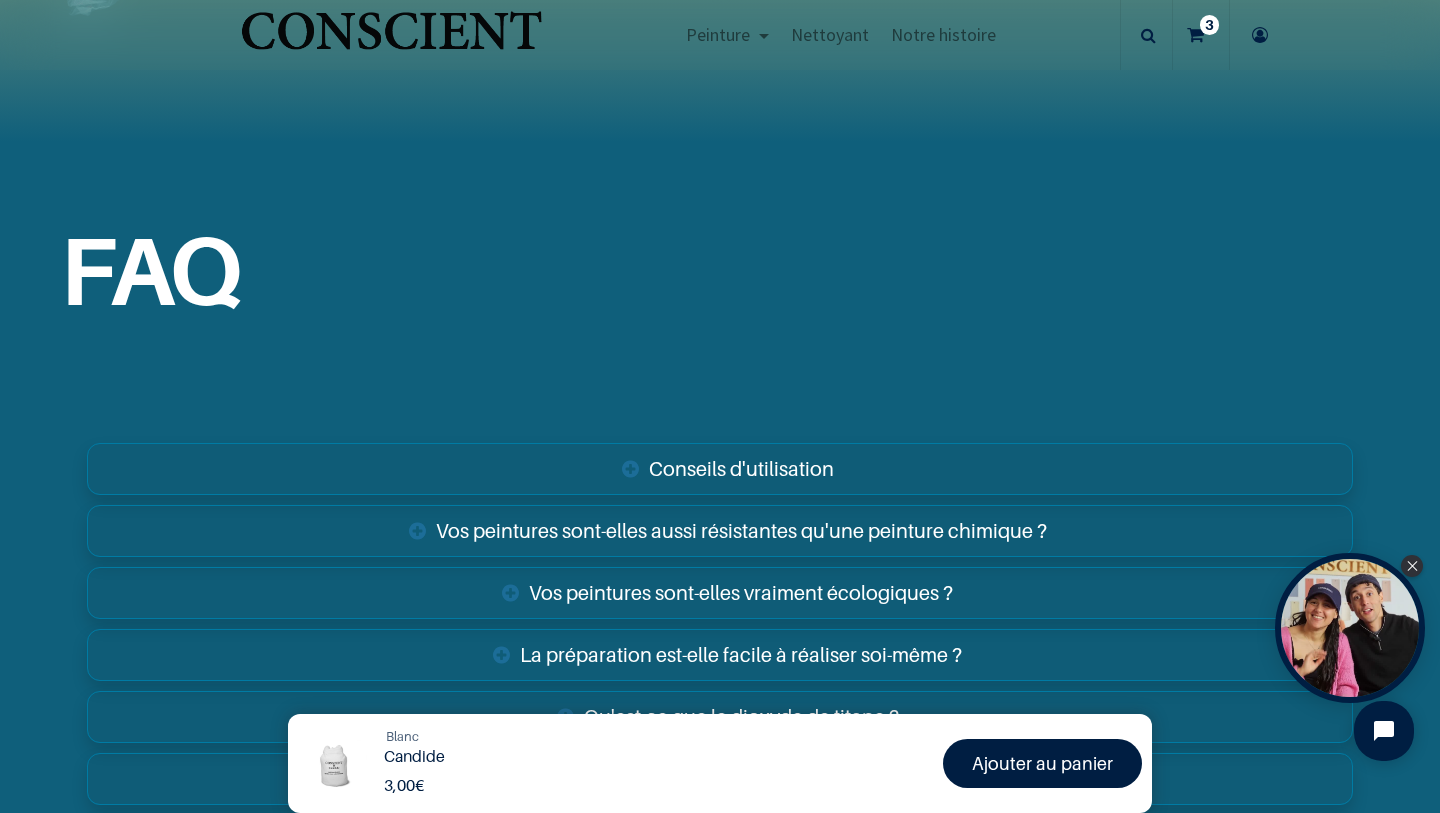 scroll, scrollTop: 3133, scrollLeft: 0, axis: vertical 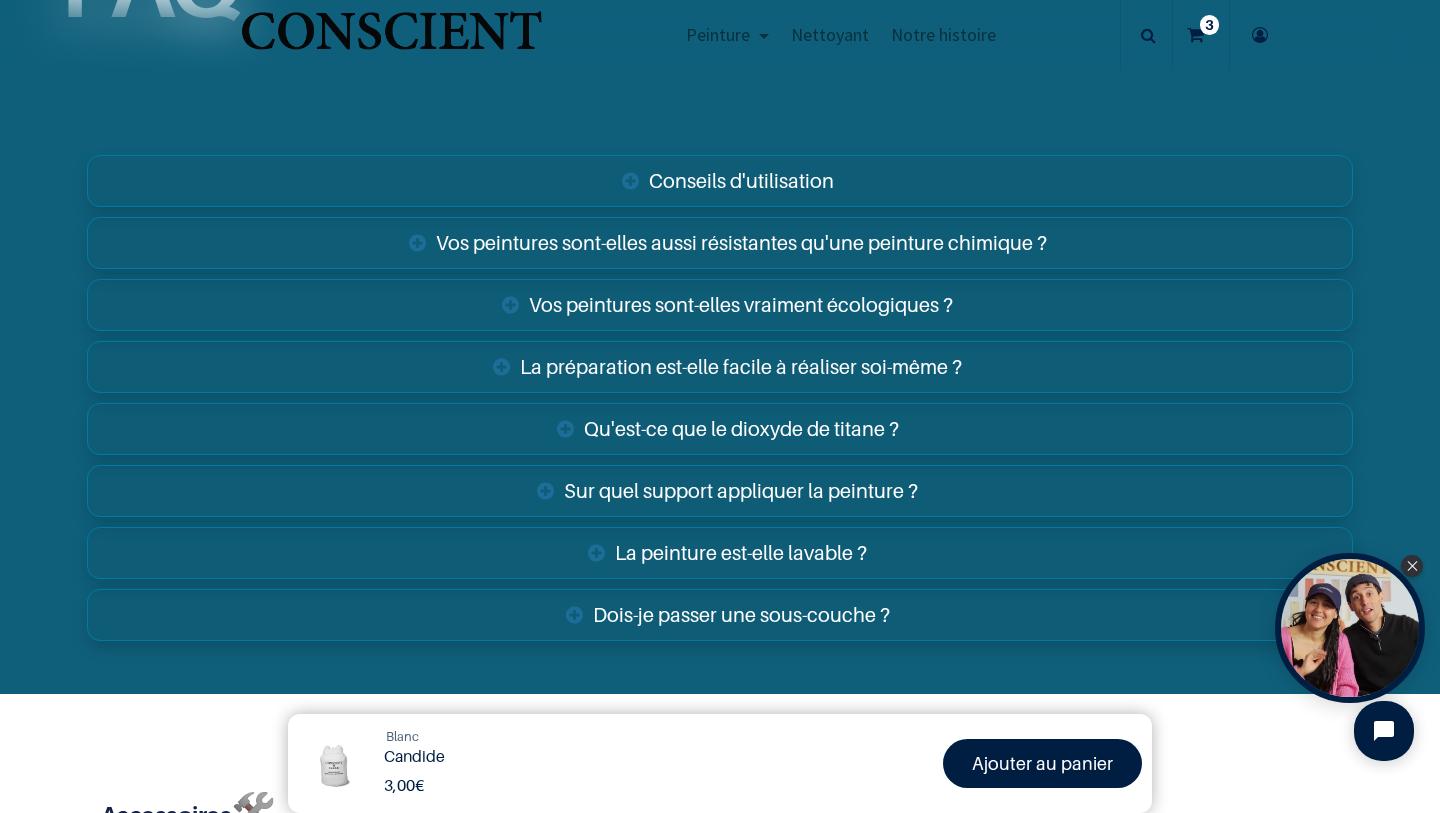 click on "Vos peintures sont-elles aussi résistantes qu'une peinture chimique ?" at bounding box center (720, 243) 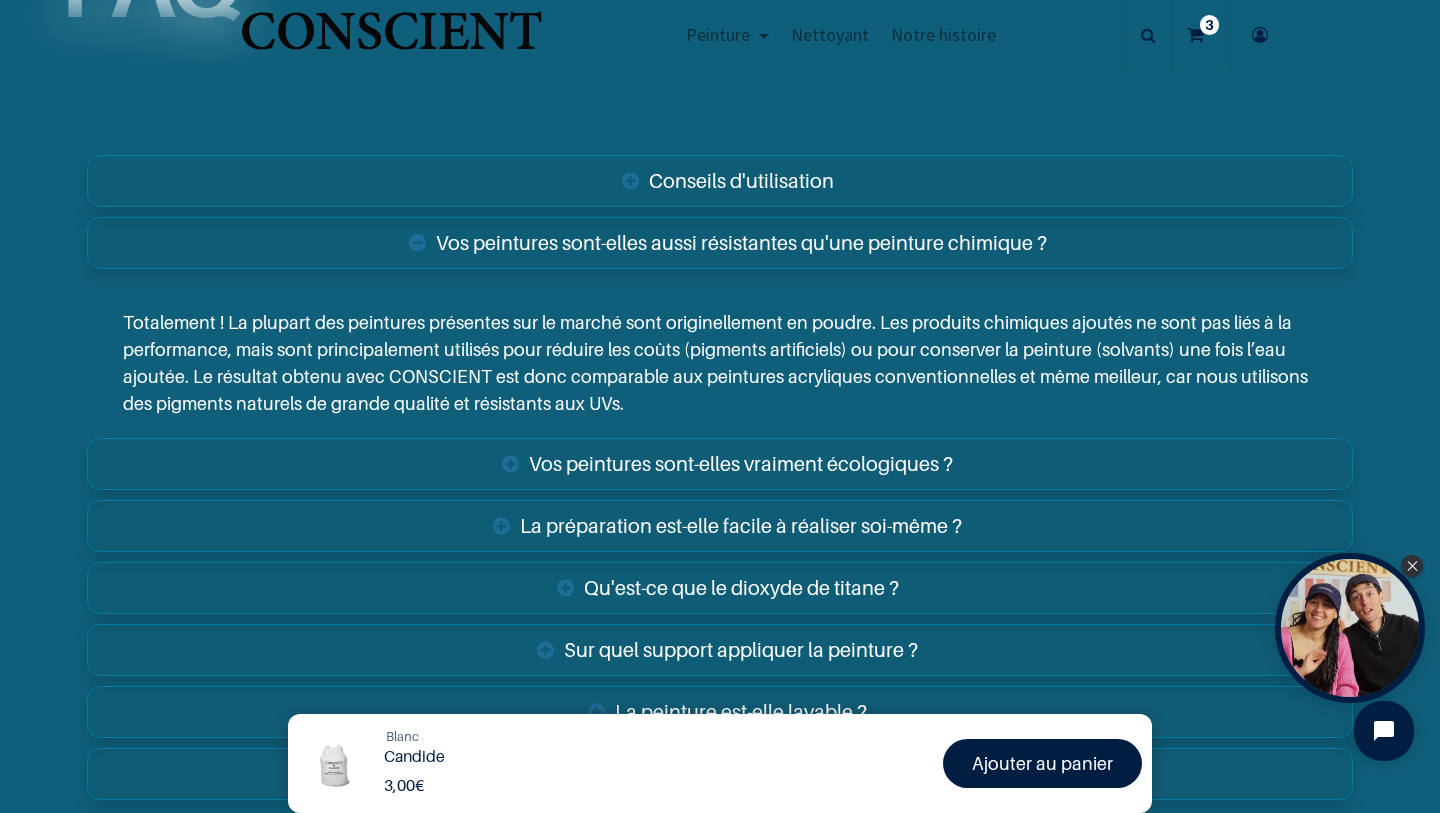 click on "Vos peintures sont-elles vraiment écologiques ?" at bounding box center [720, 464] 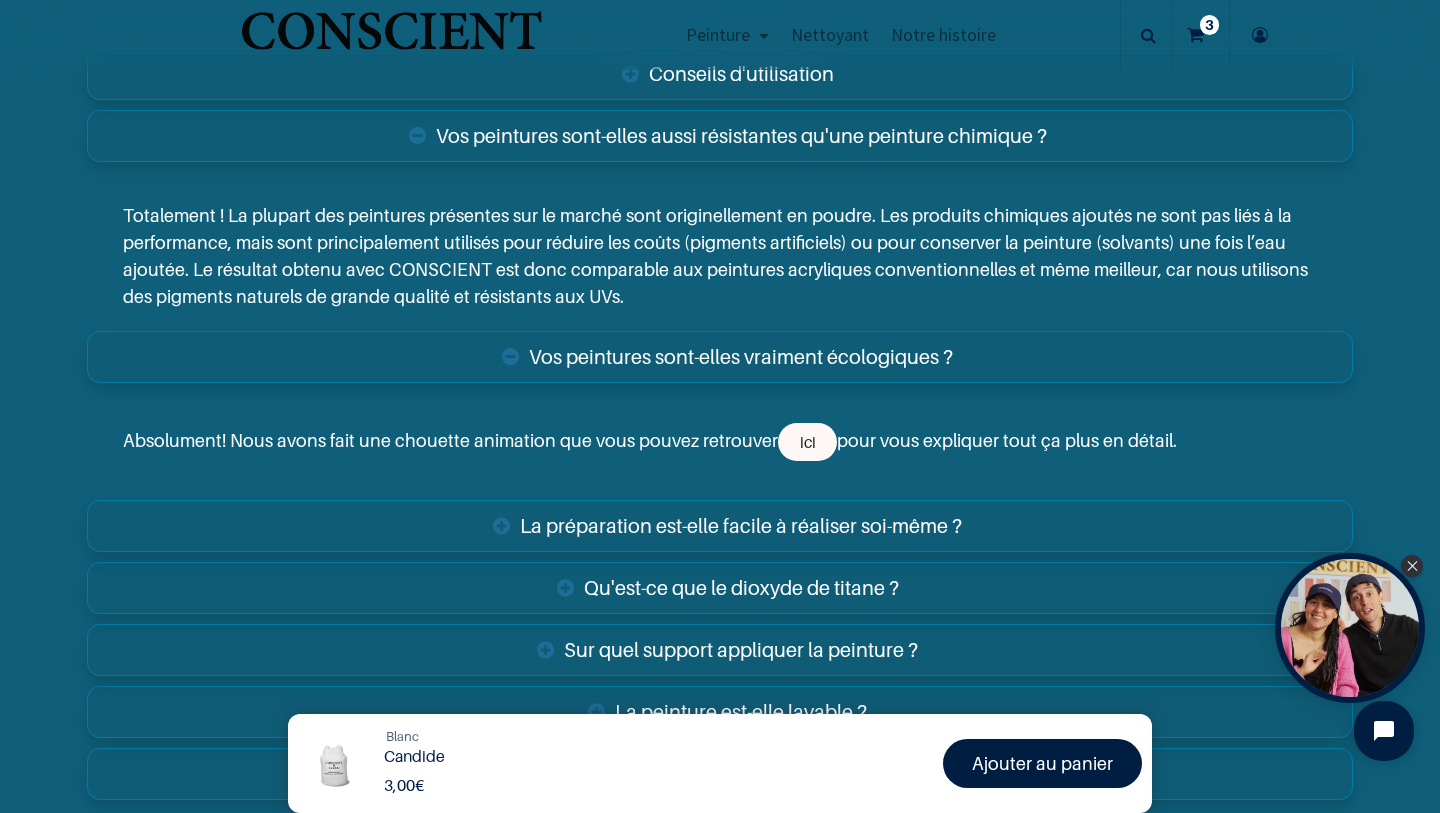 scroll, scrollTop: 3249, scrollLeft: 0, axis: vertical 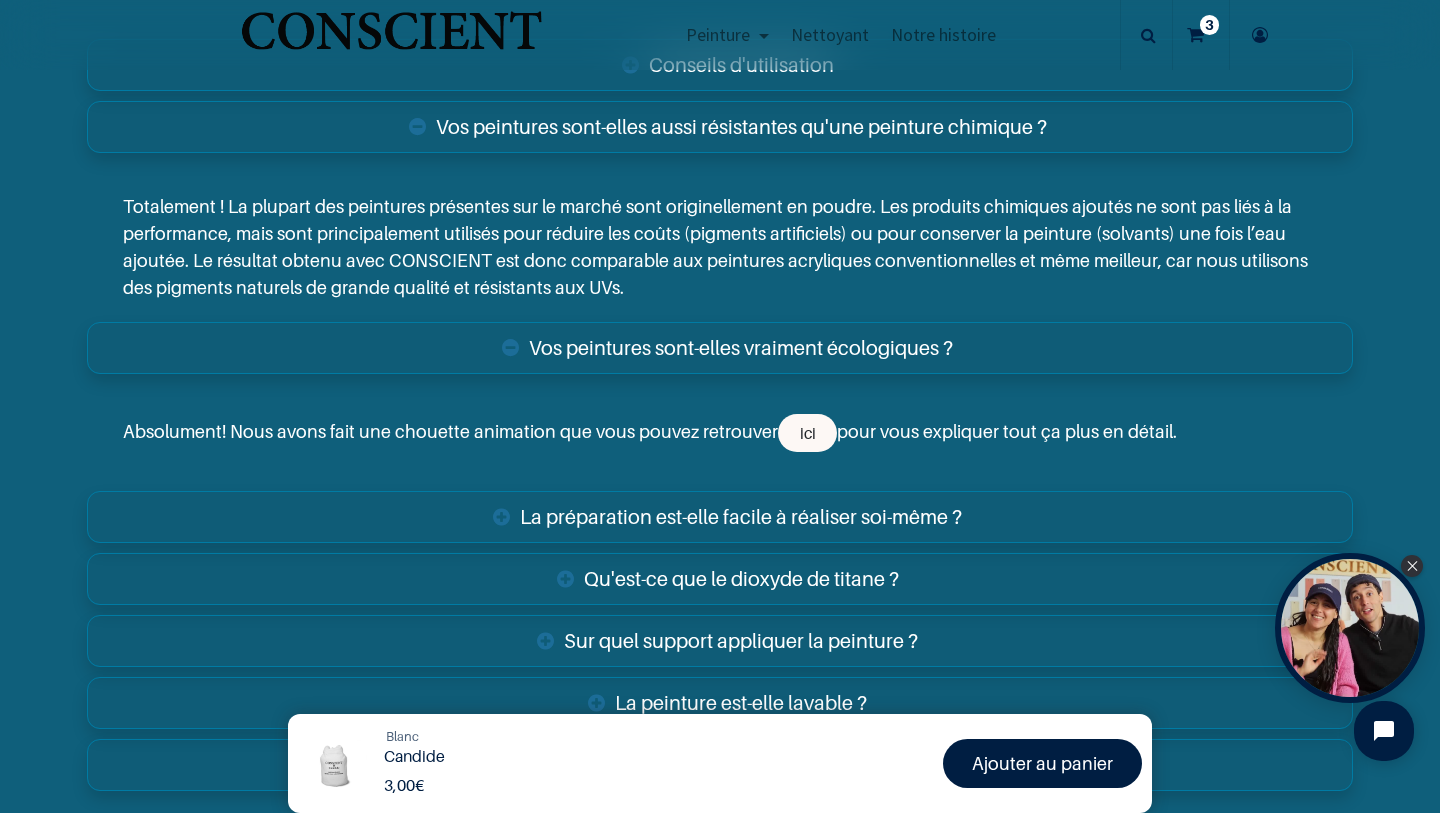 click on "La préparation est-elle facile à réaliser soi-même ?" at bounding box center (720, 517) 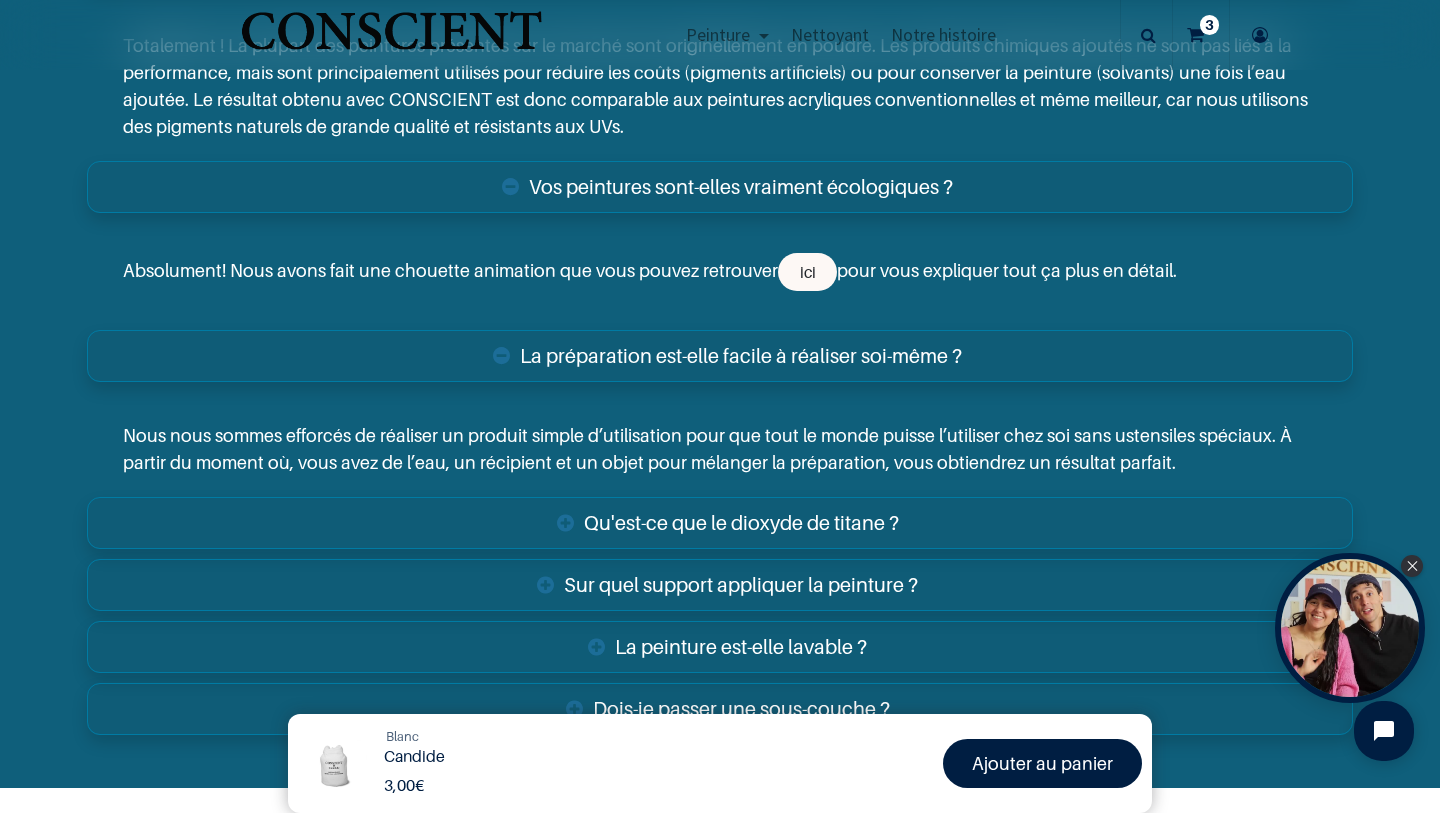 scroll, scrollTop: 3419, scrollLeft: 0, axis: vertical 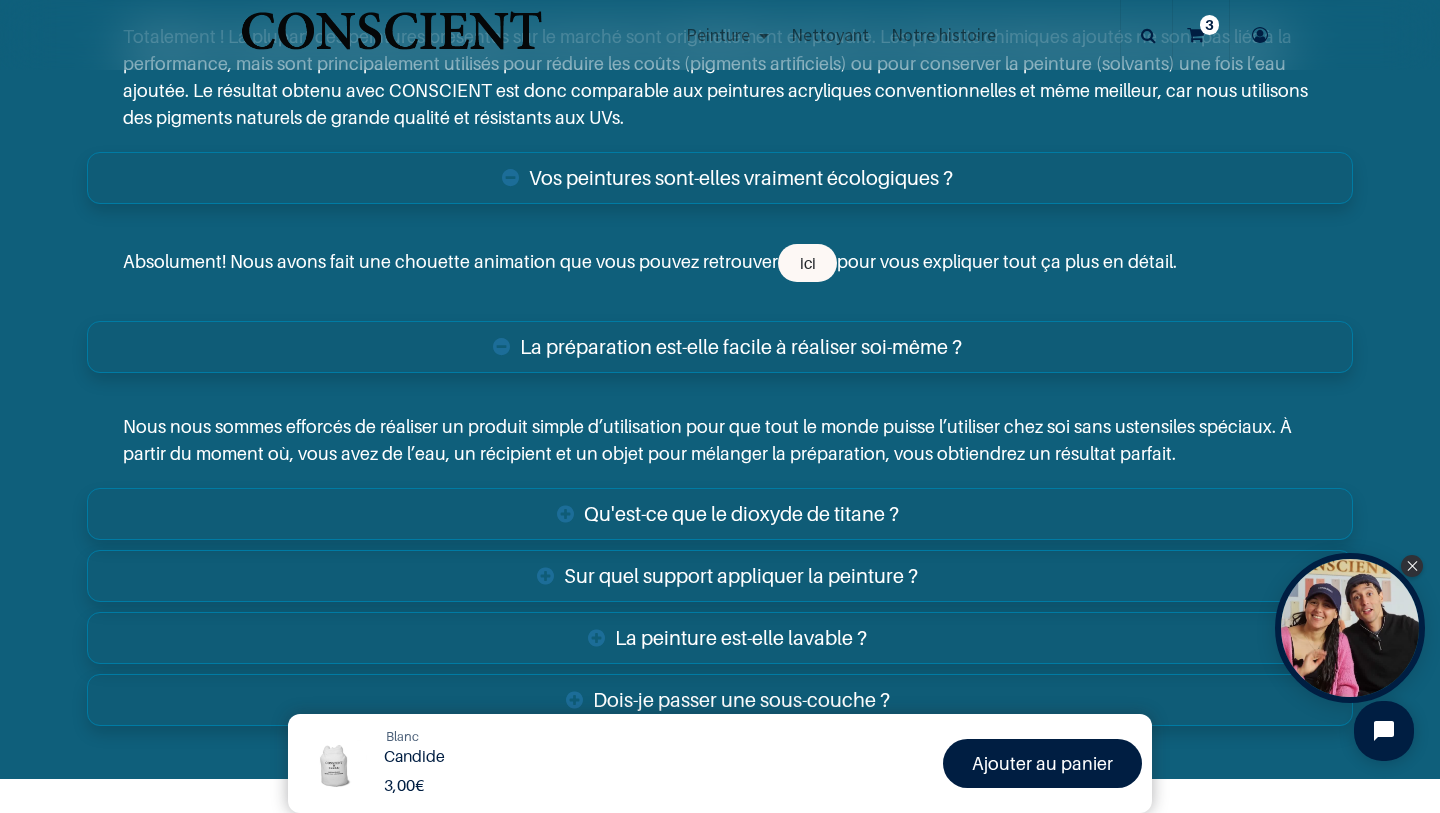 click on "Qu'est-ce que le dioxyde de titane ?" at bounding box center [720, 514] 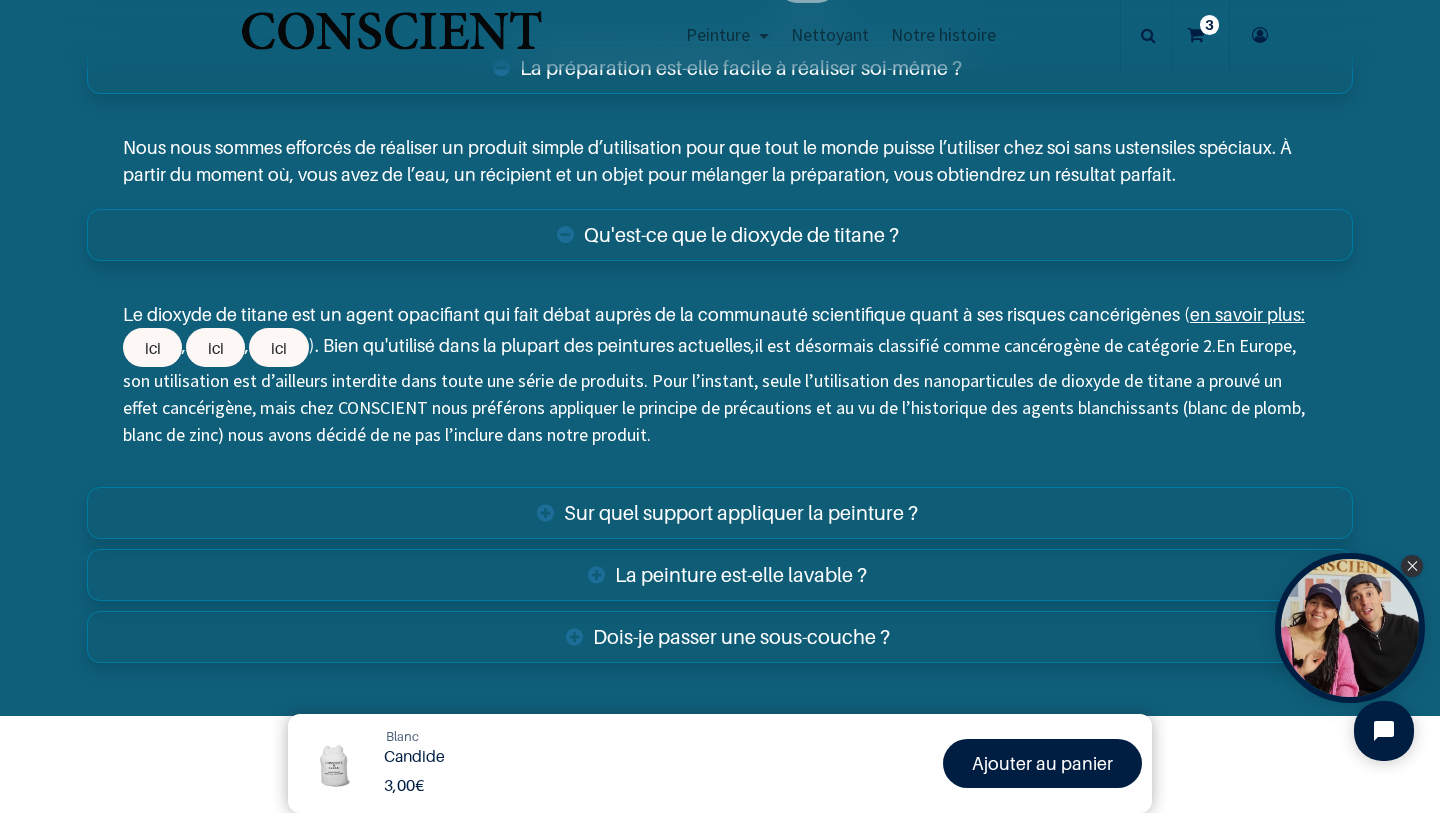 scroll, scrollTop: 3701, scrollLeft: 0, axis: vertical 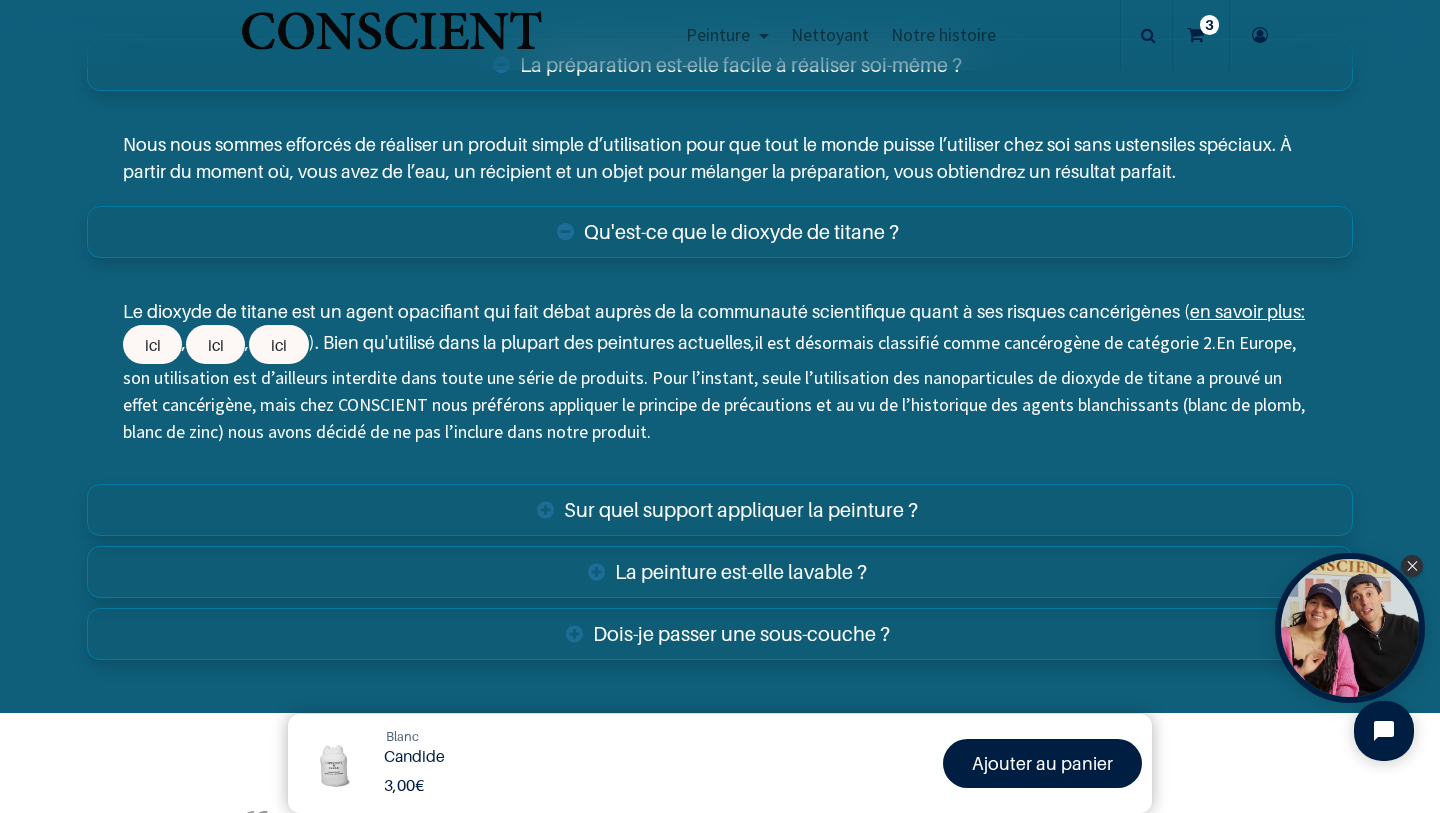 click on "Sur quel support appliquer la peinture ?" at bounding box center [720, 510] 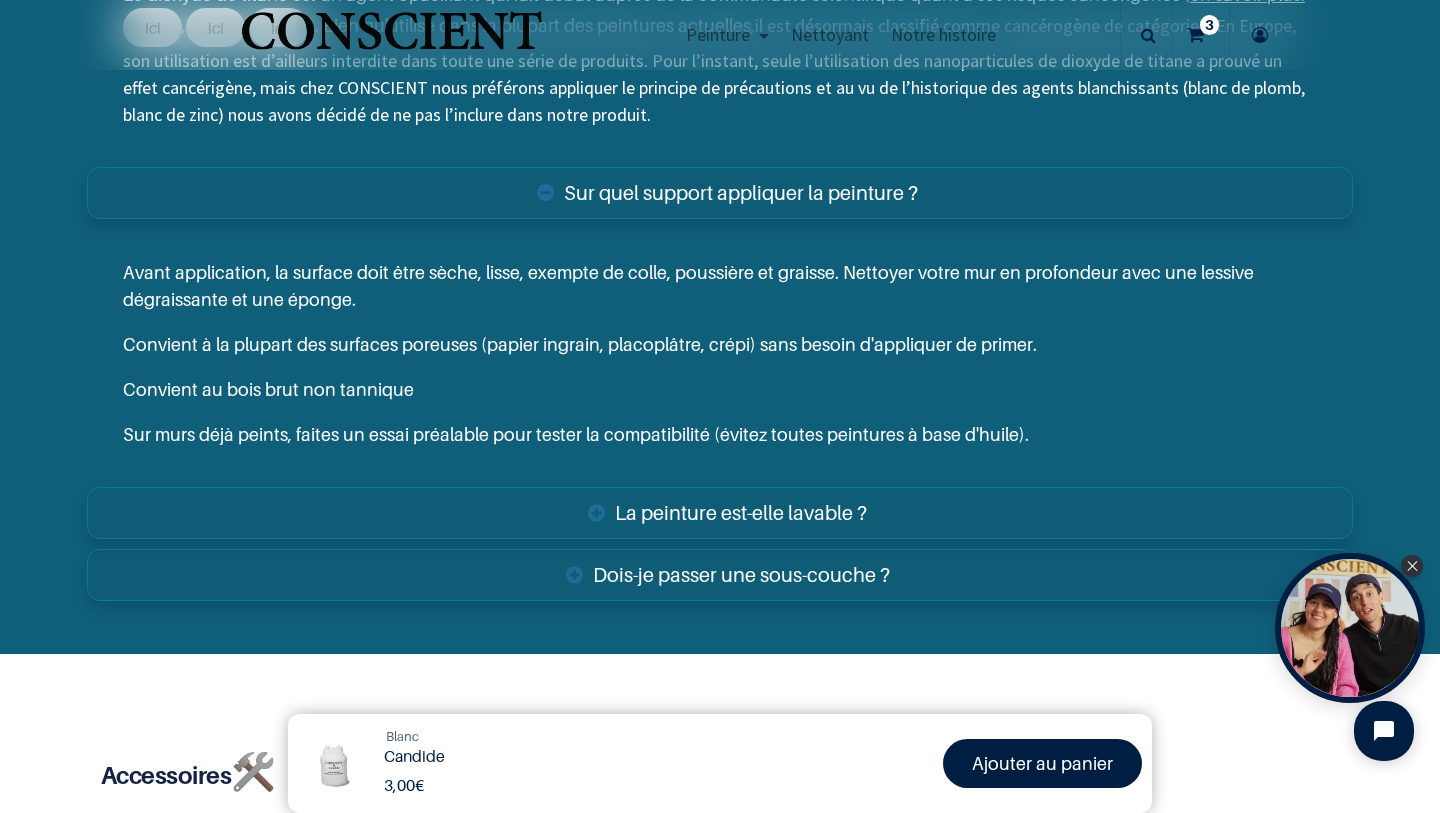scroll, scrollTop: 4019, scrollLeft: 0, axis: vertical 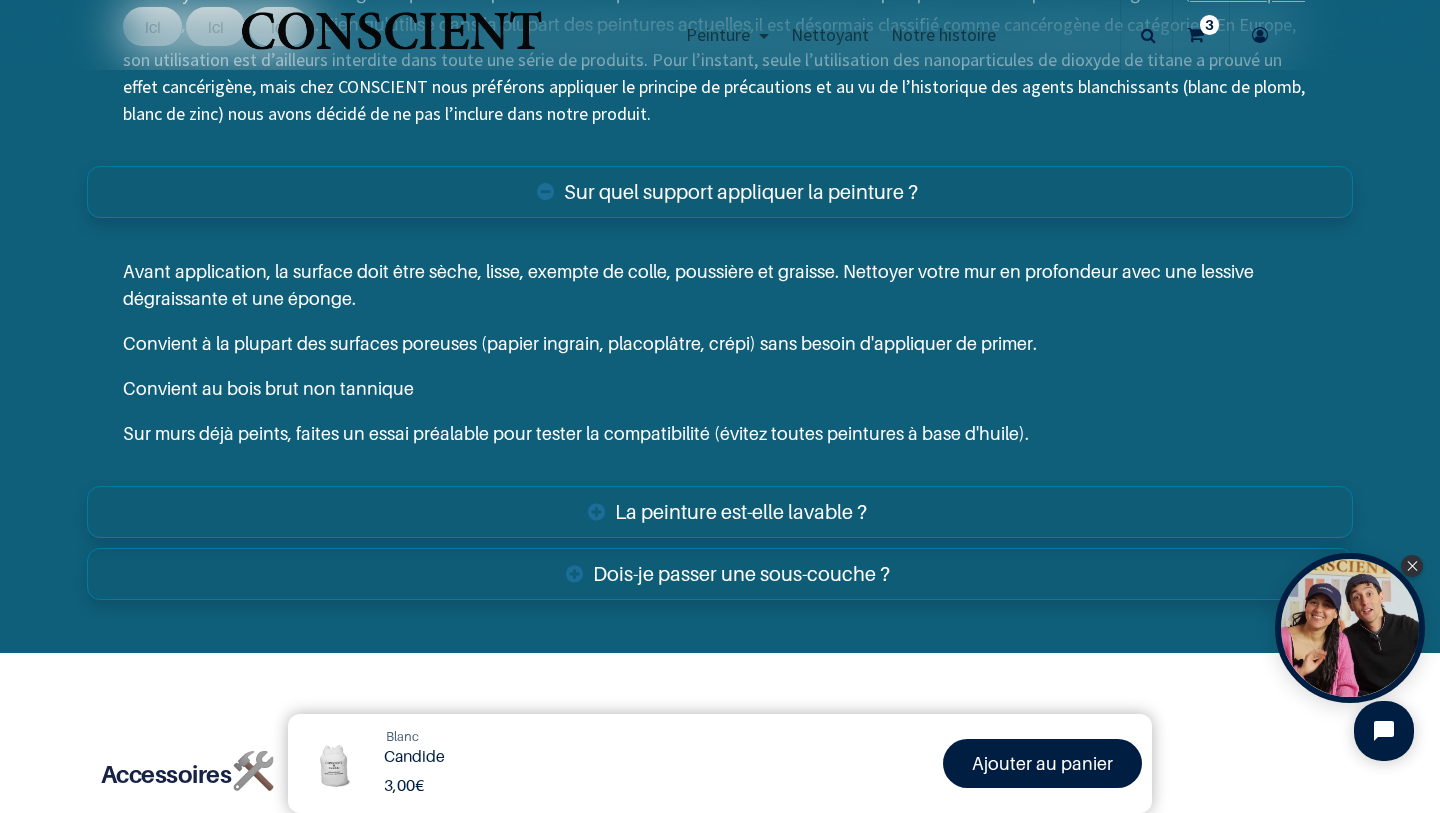 click on "La peinture est-elle lavable ?" at bounding box center (720, 512) 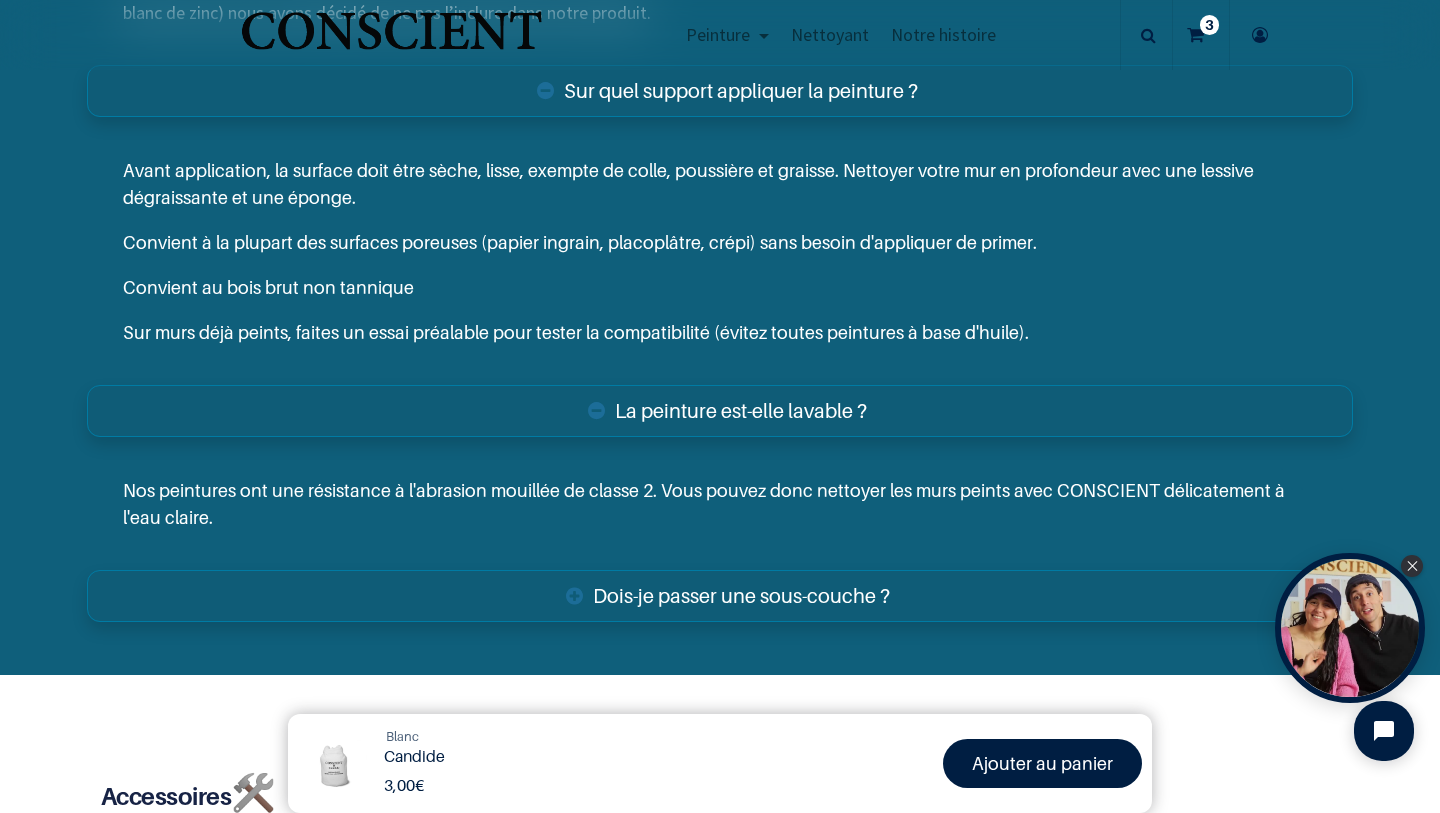 scroll, scrollTop: 4130, scrollLeft: 0, axis: vertical 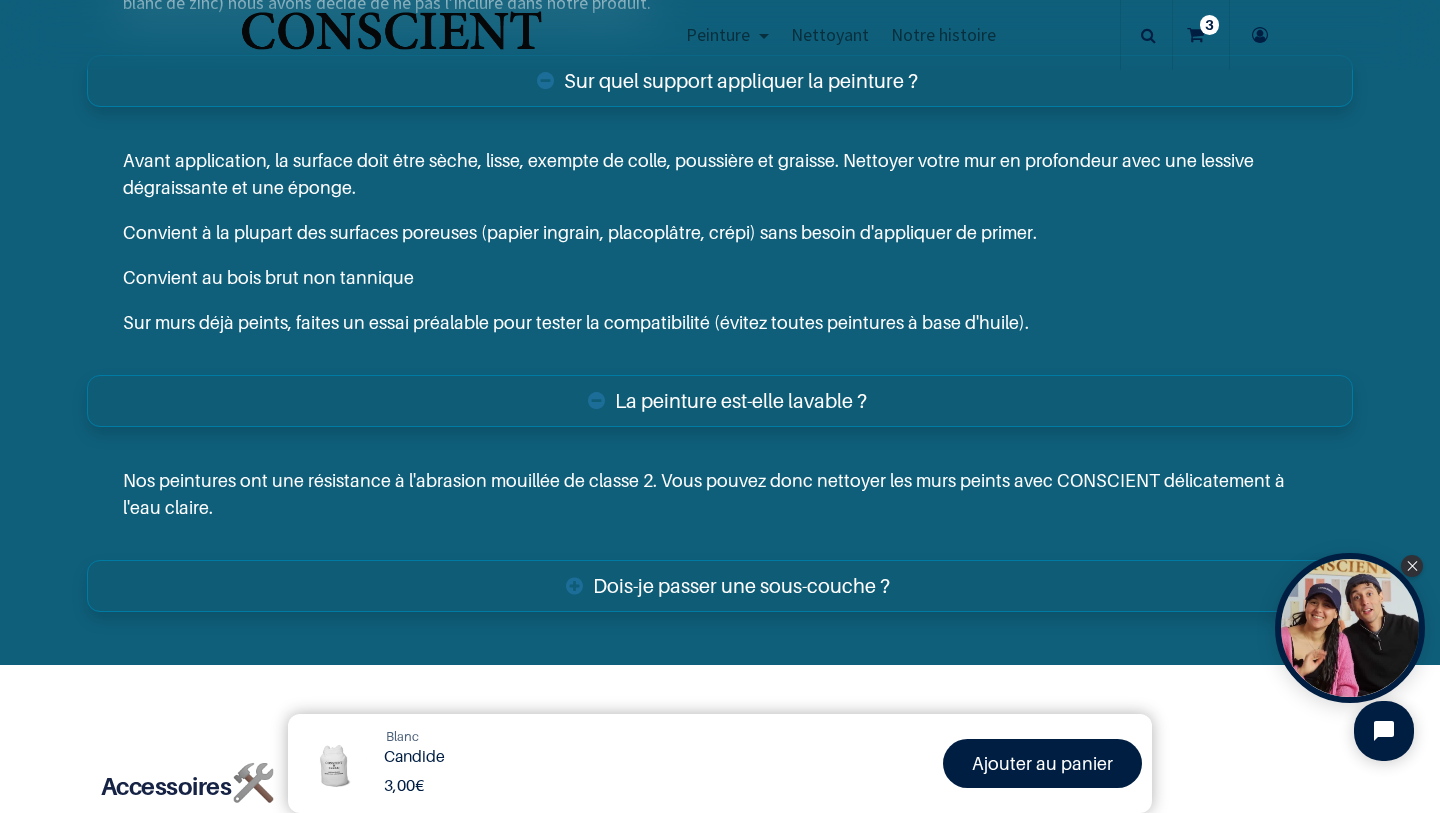 click on "Dois-je passer une sous-couche ?" at bounding box center [720, 586] 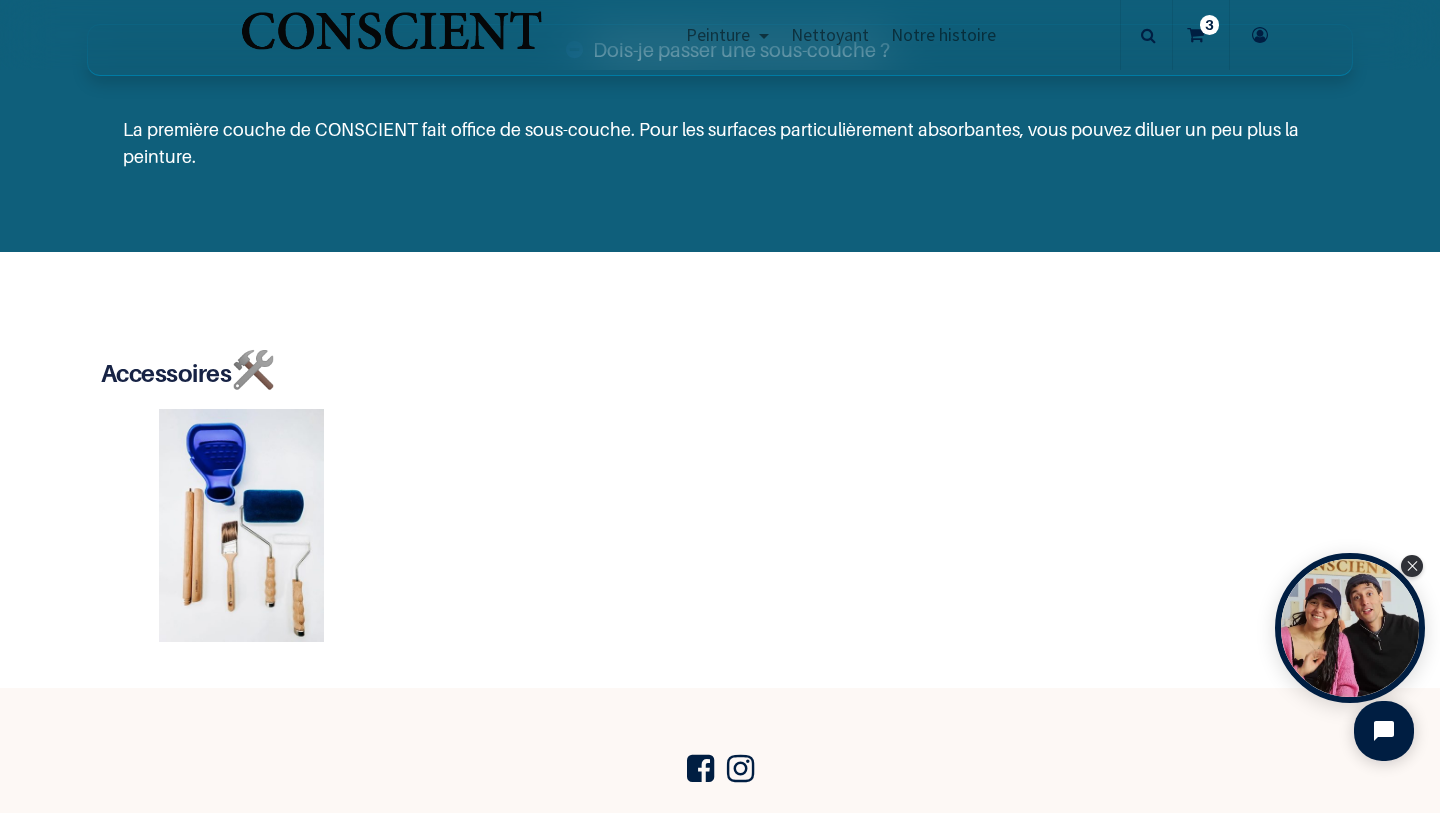 scroll, scrollTop: 4290, scrollLeft: 0, axis: vertical 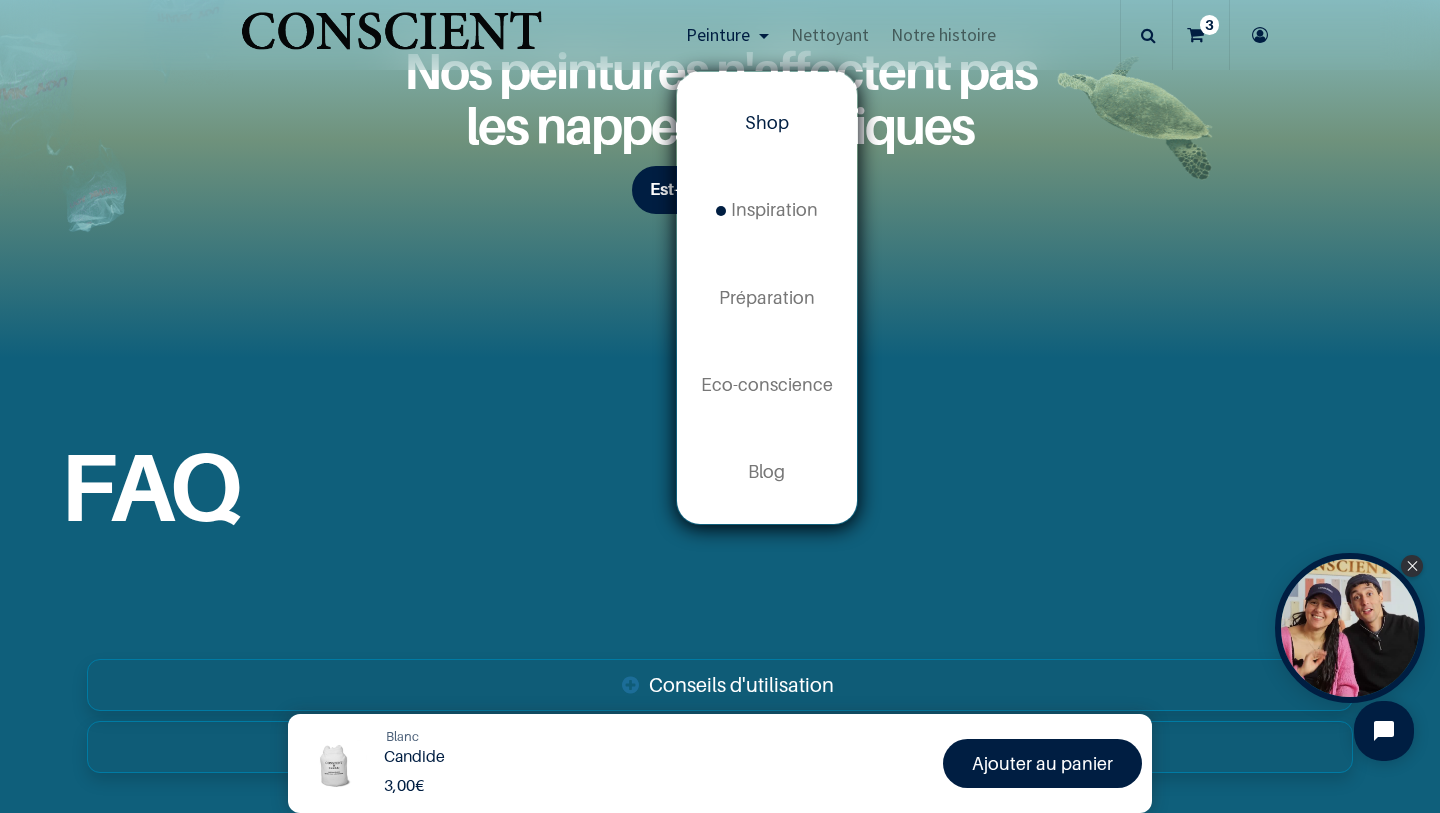 click on "Shop" at bounding box center [767, 123] 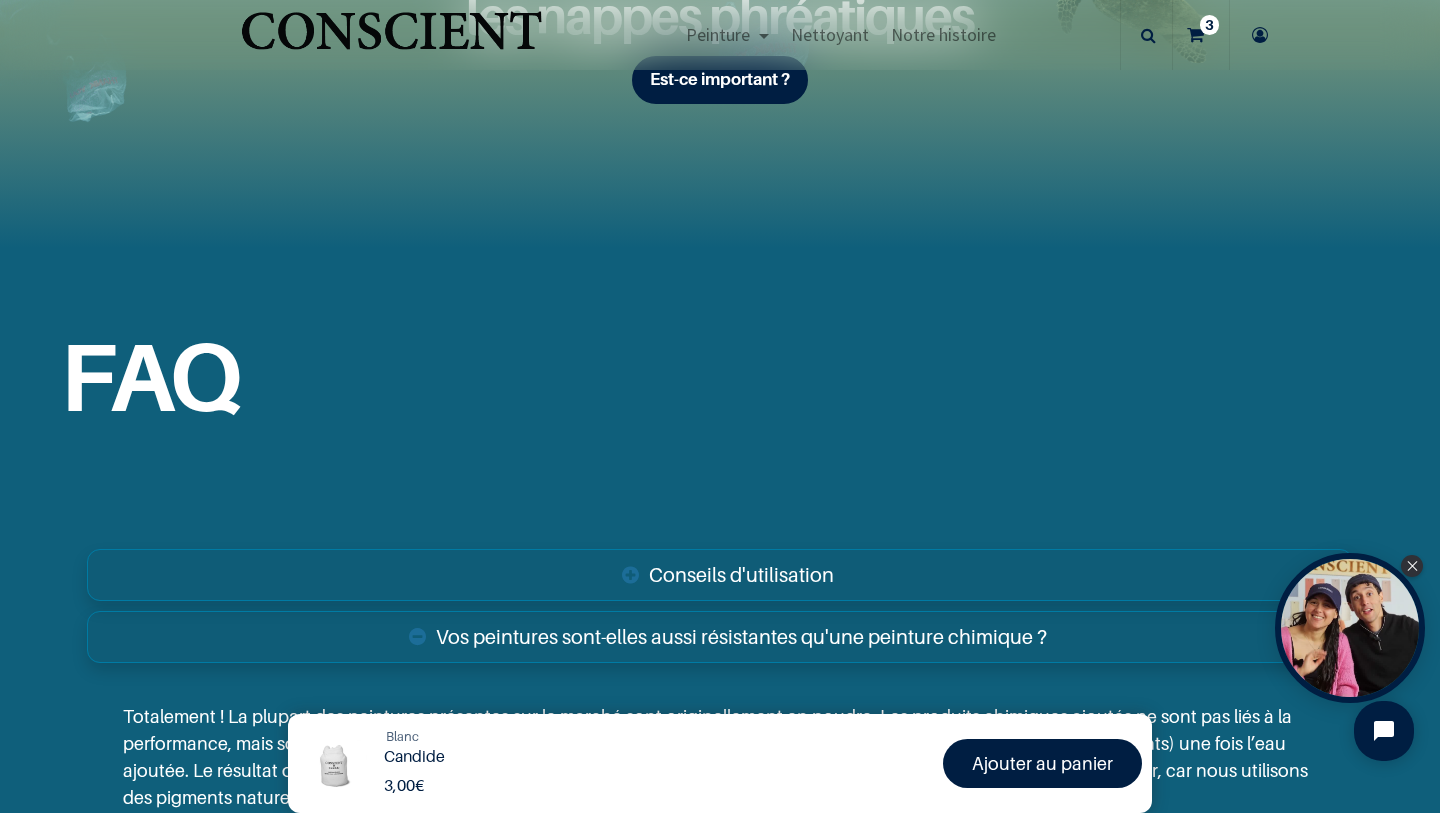 scroll, scrollTop: 2908, scrollLeft: 0, axis: vertical 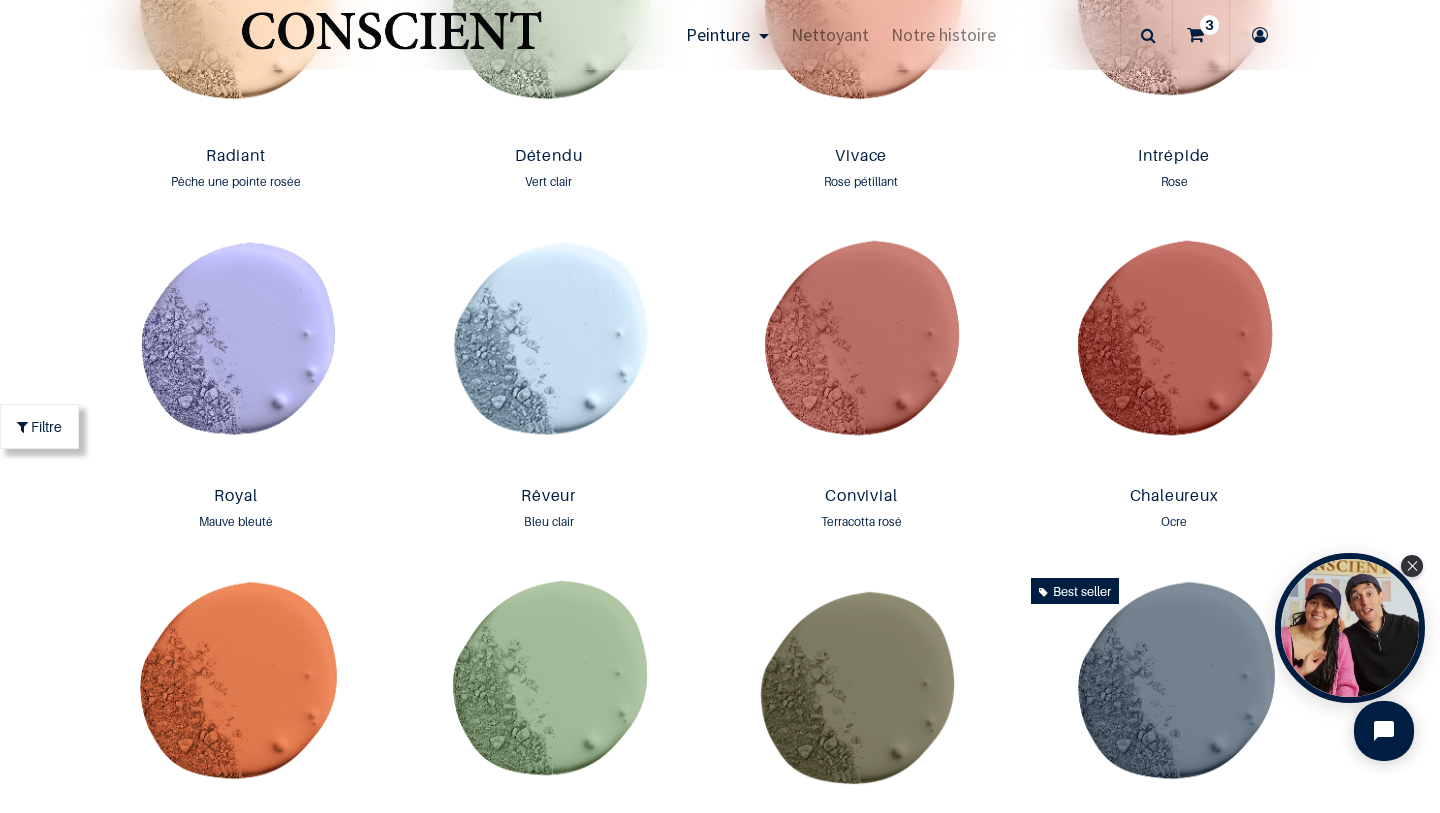 click on "3" at bounding box center (1209, 25) 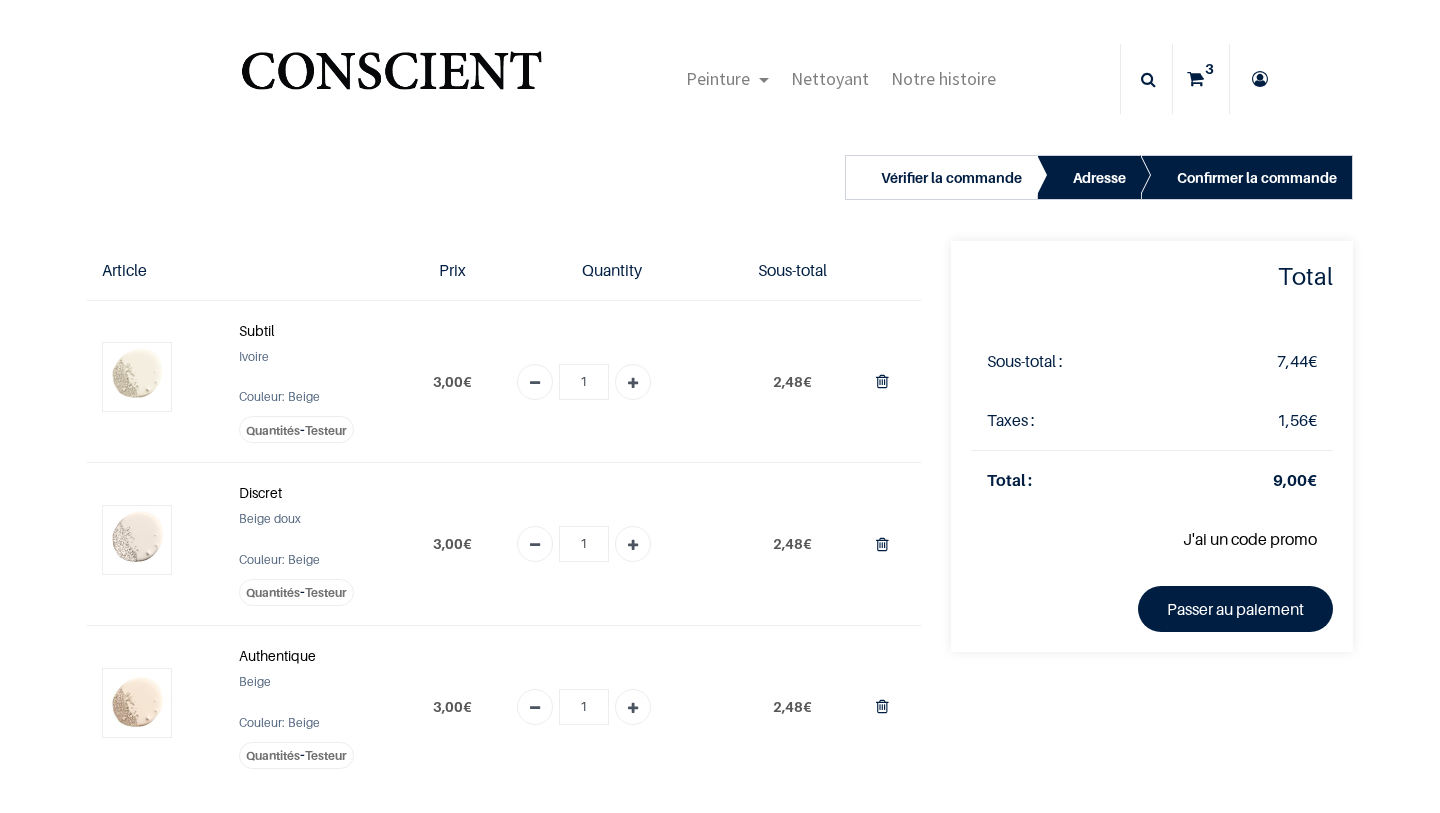scroll, scrollTop: 0, scrollLeft: 0, axis: both 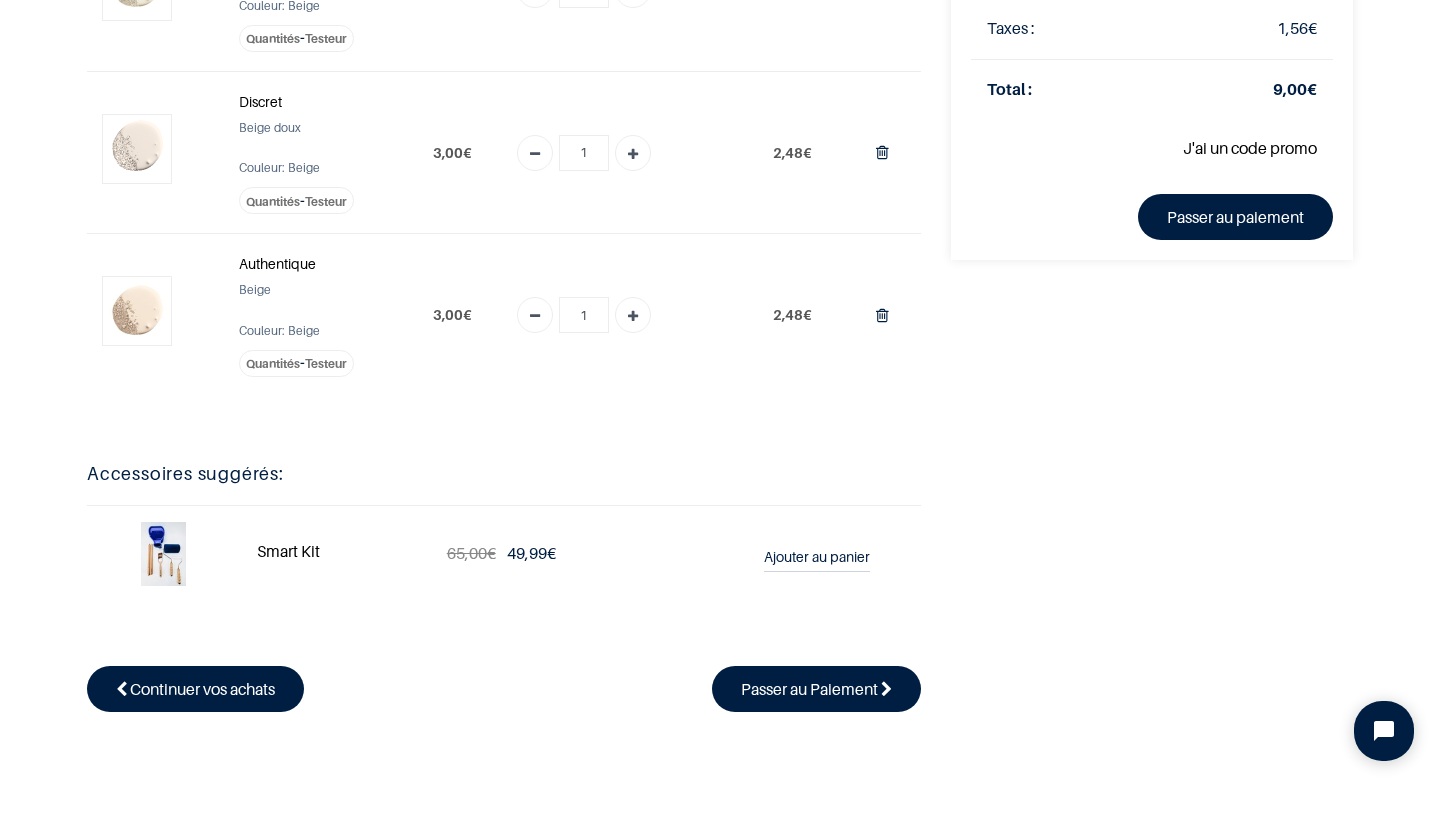click at bounding box center [164, 553] 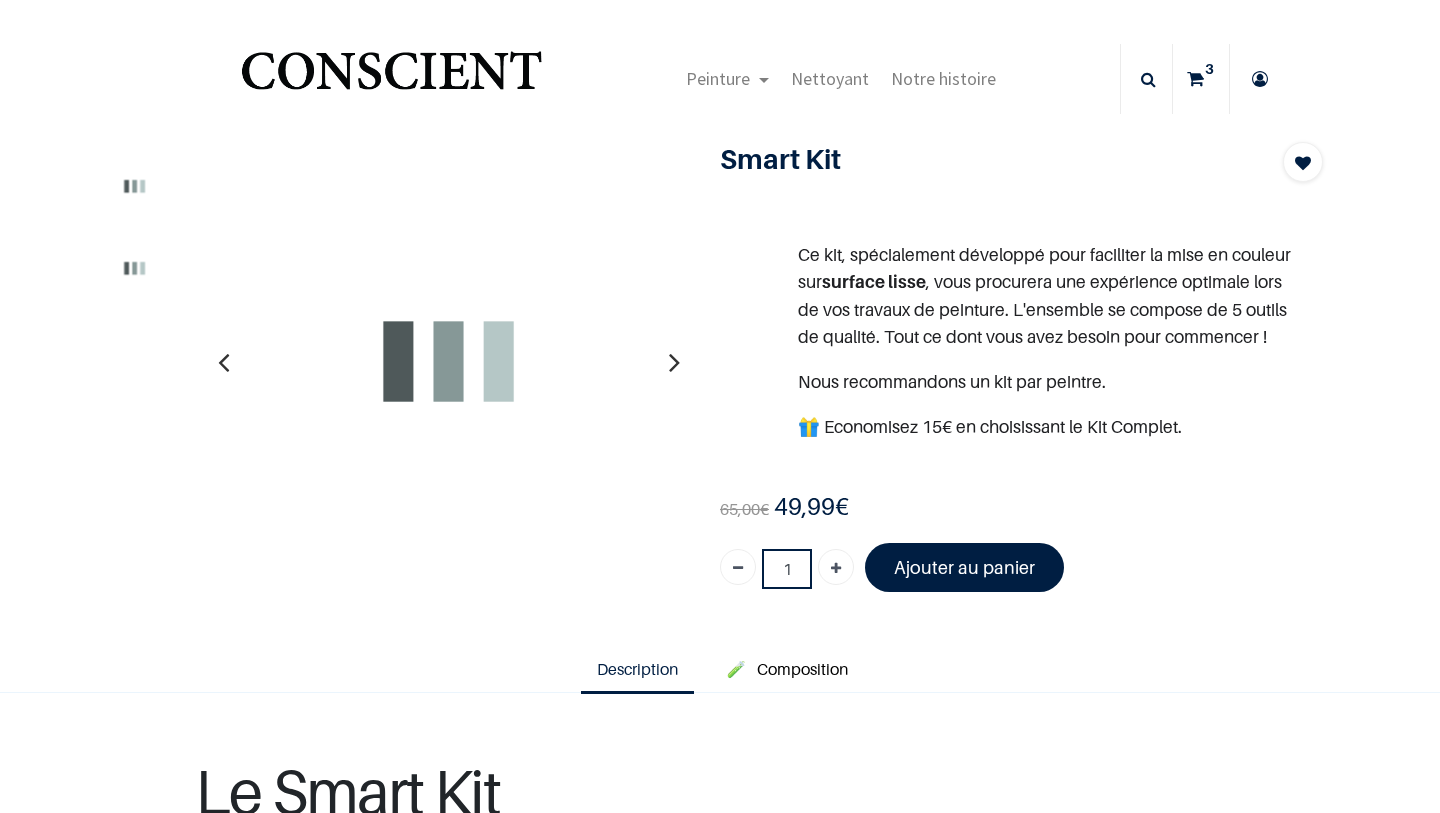 scroll, scrollTop: 0, scrollLeft: 0, axis: both 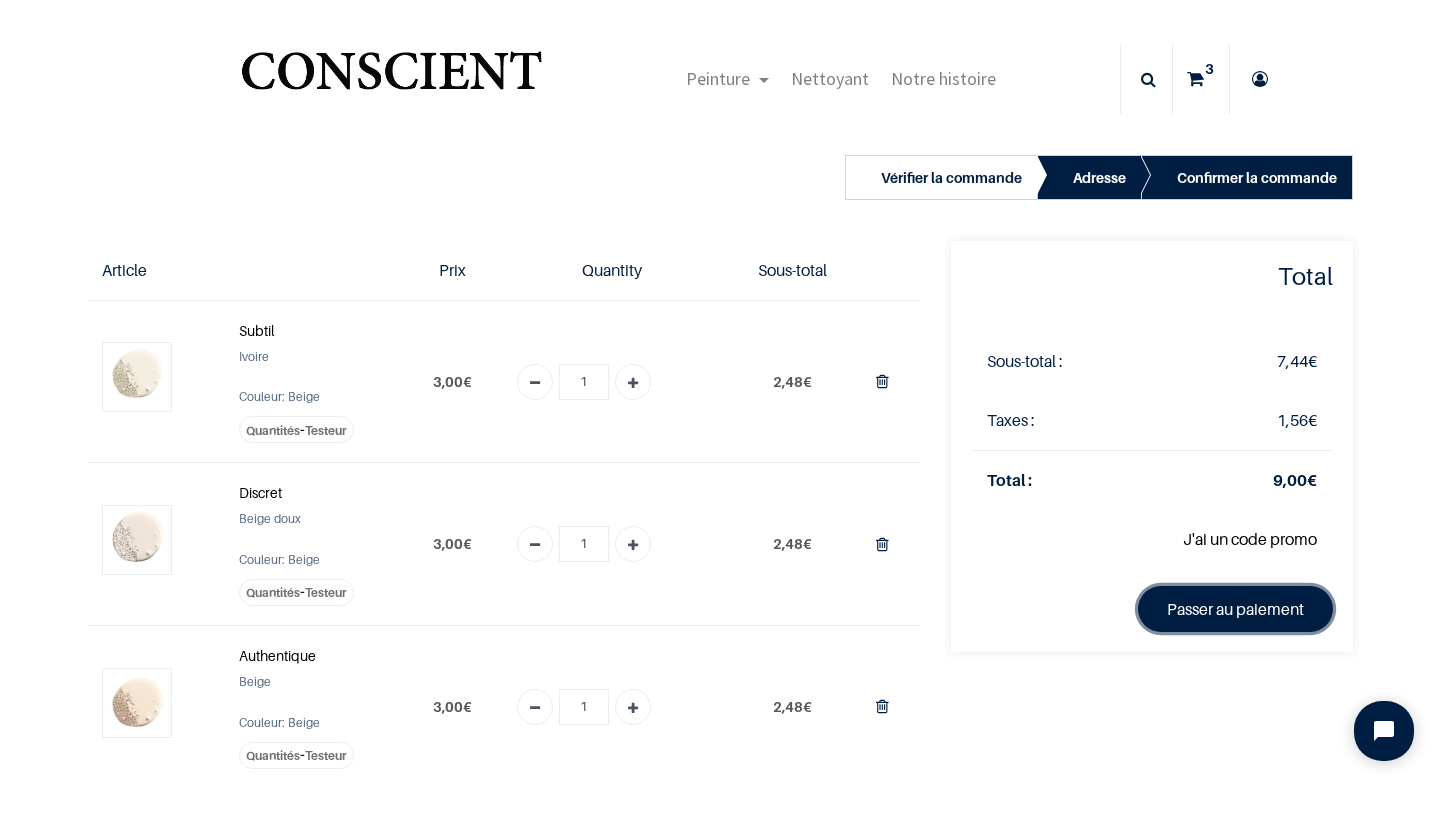 click on "Passer au paiement" at bounding box center [1235, 609] 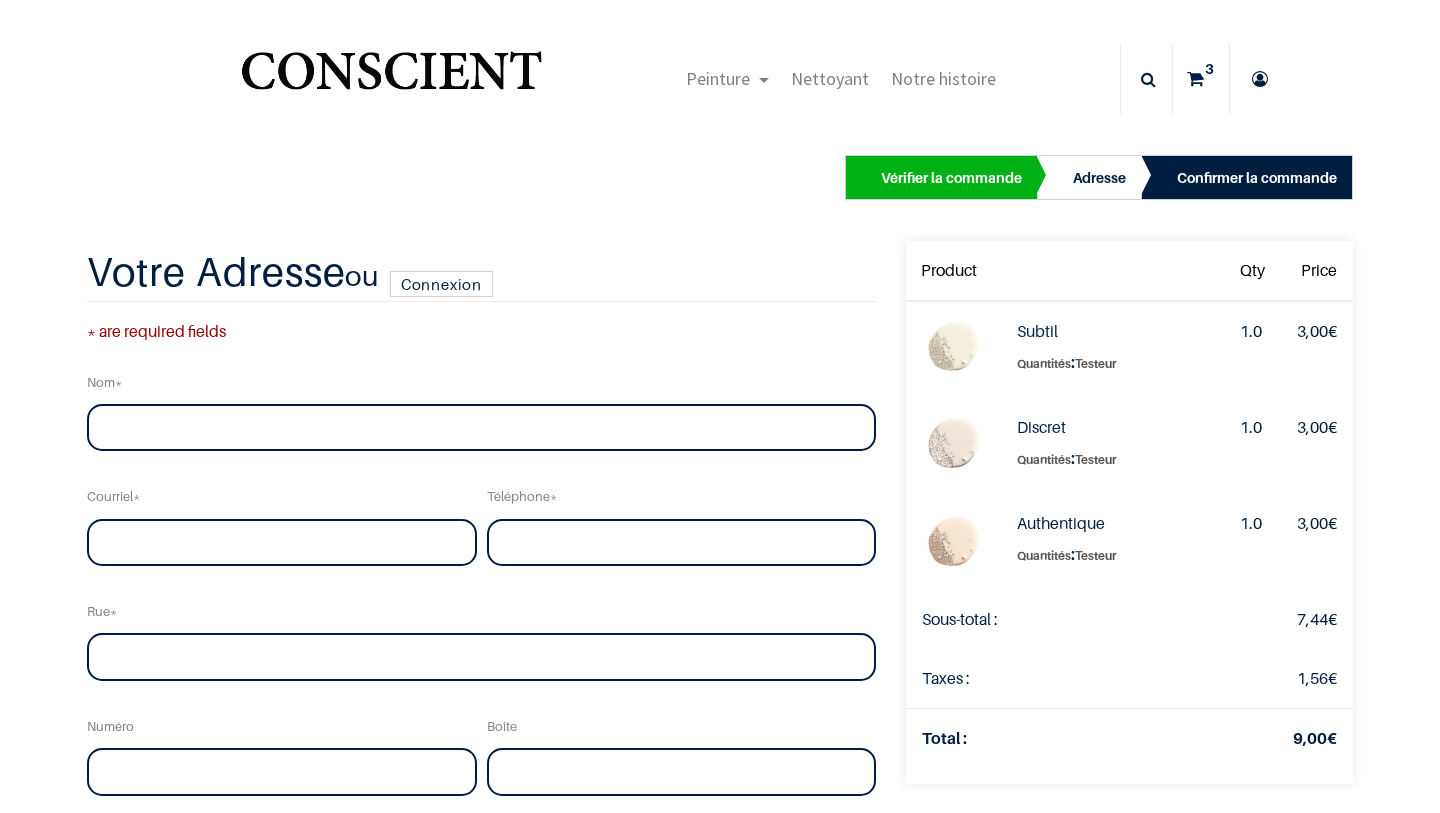 scroll, scrollTop: 0, scrollLeft: 0, axis: both 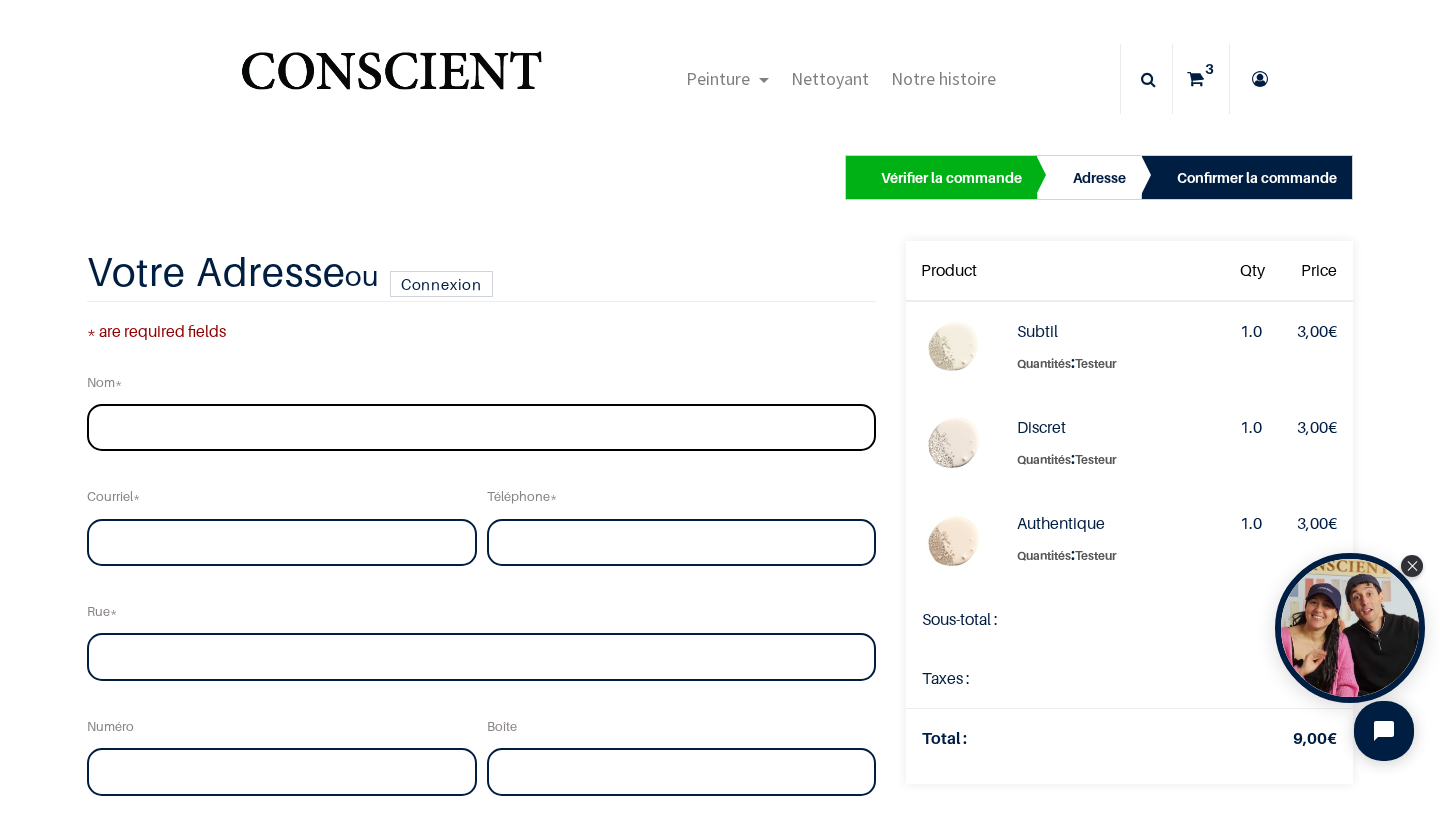 click at bounding box center [481, 428] 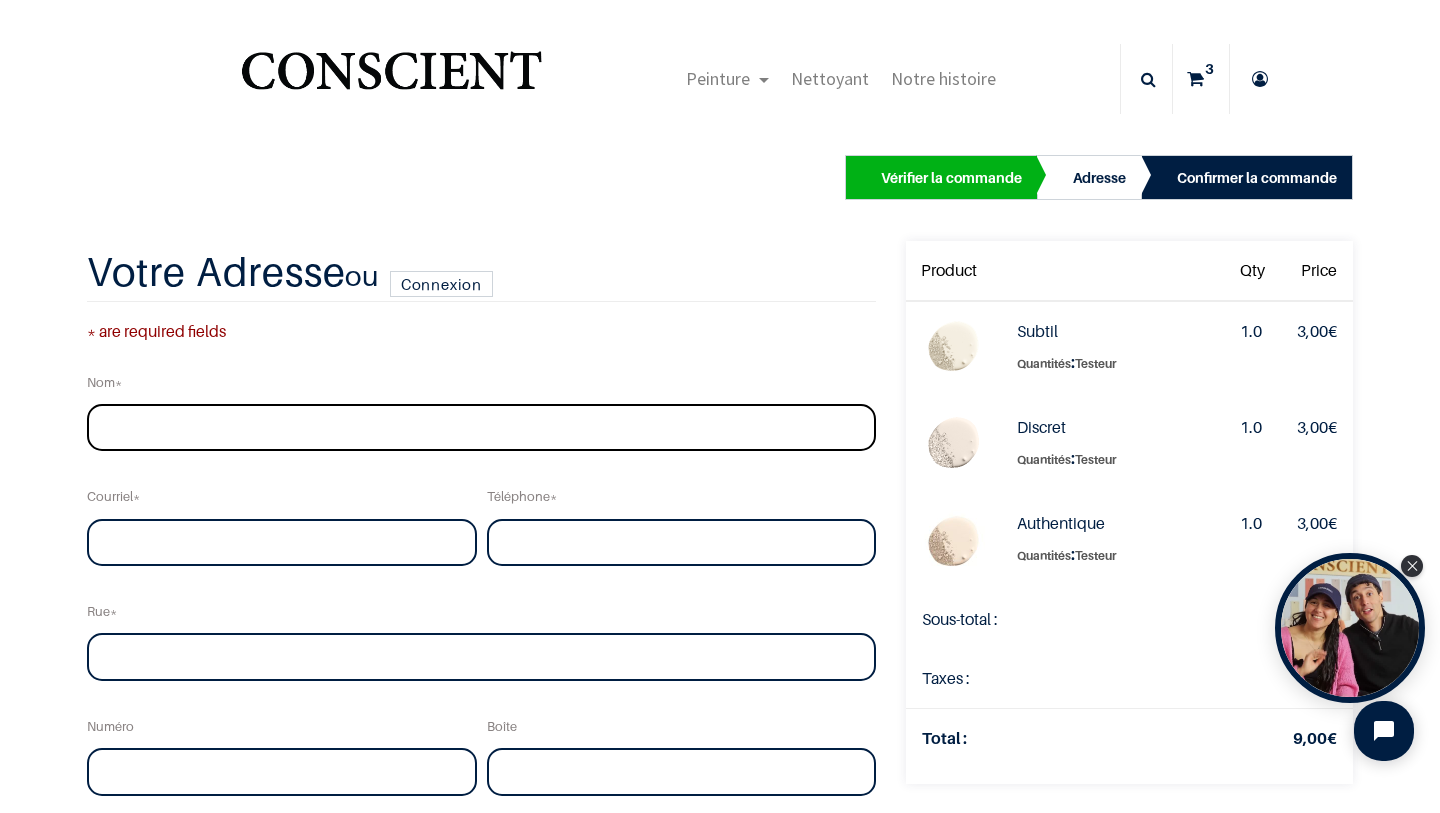 type on "[PERSON_NAME]" 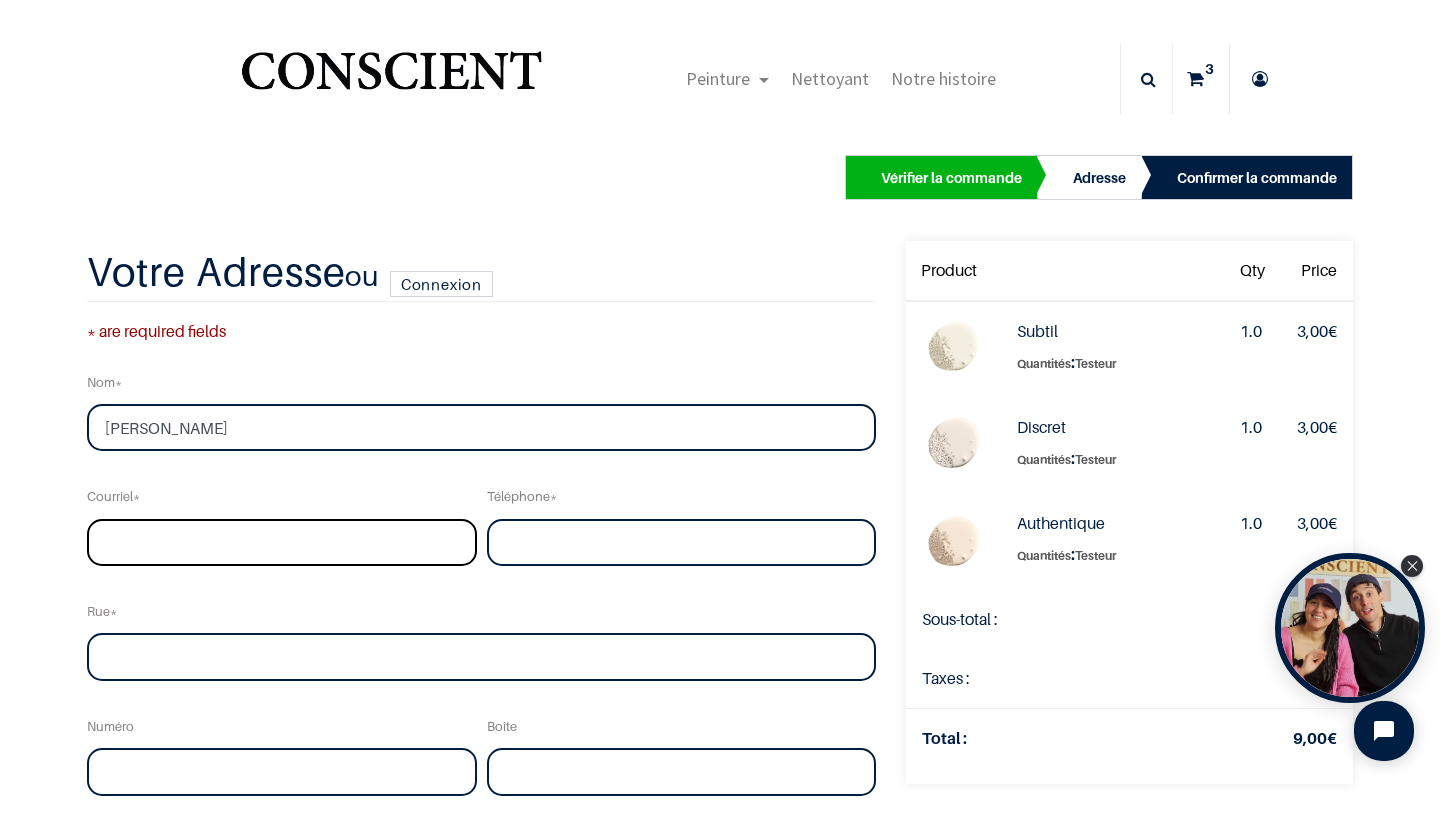 type on "[EMAIL_ADDRESS][DOMAIN_NAME]" 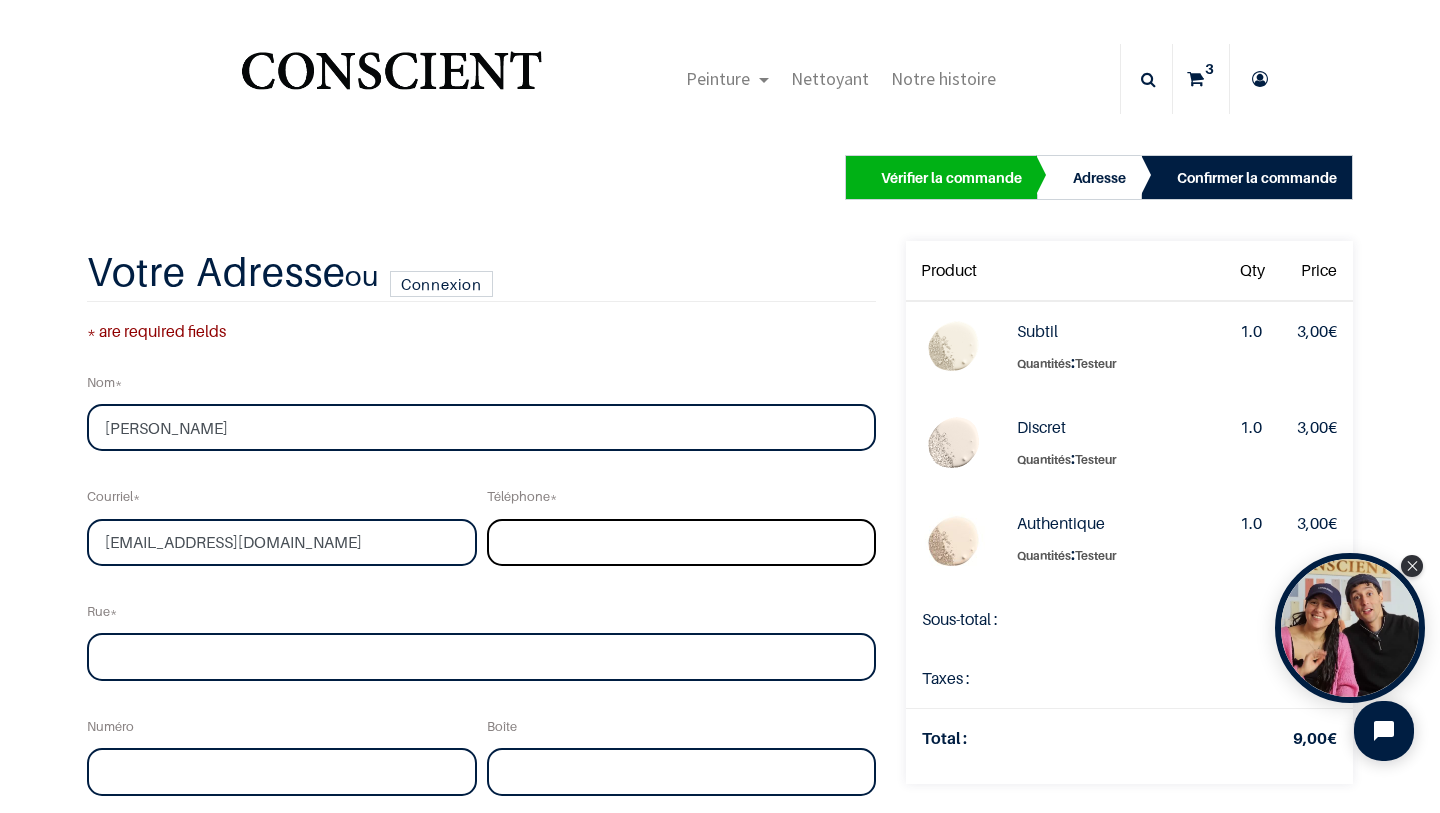 type on "0470608037" 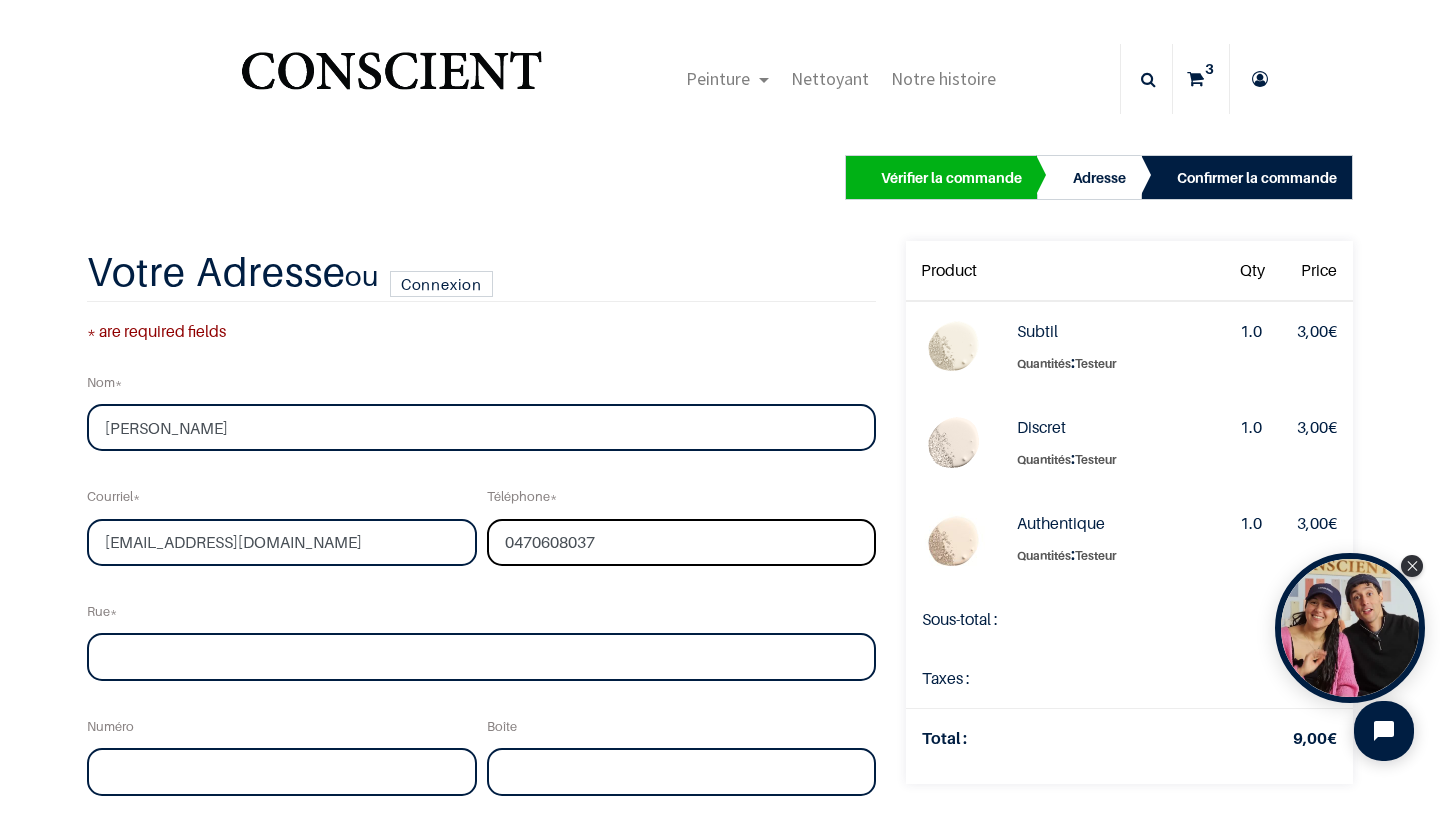 type on "Avenue Brugmann" 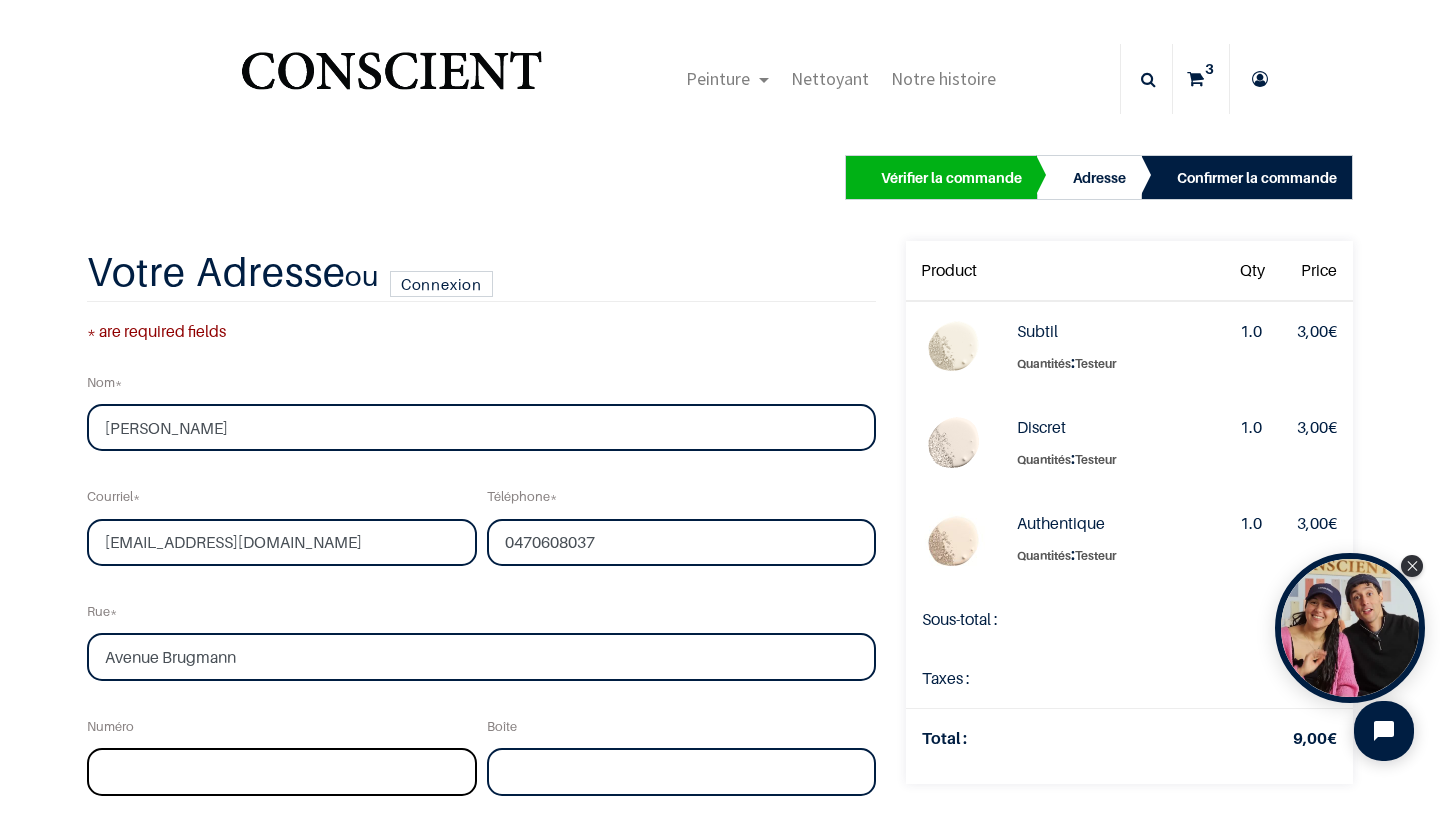 type on "47" 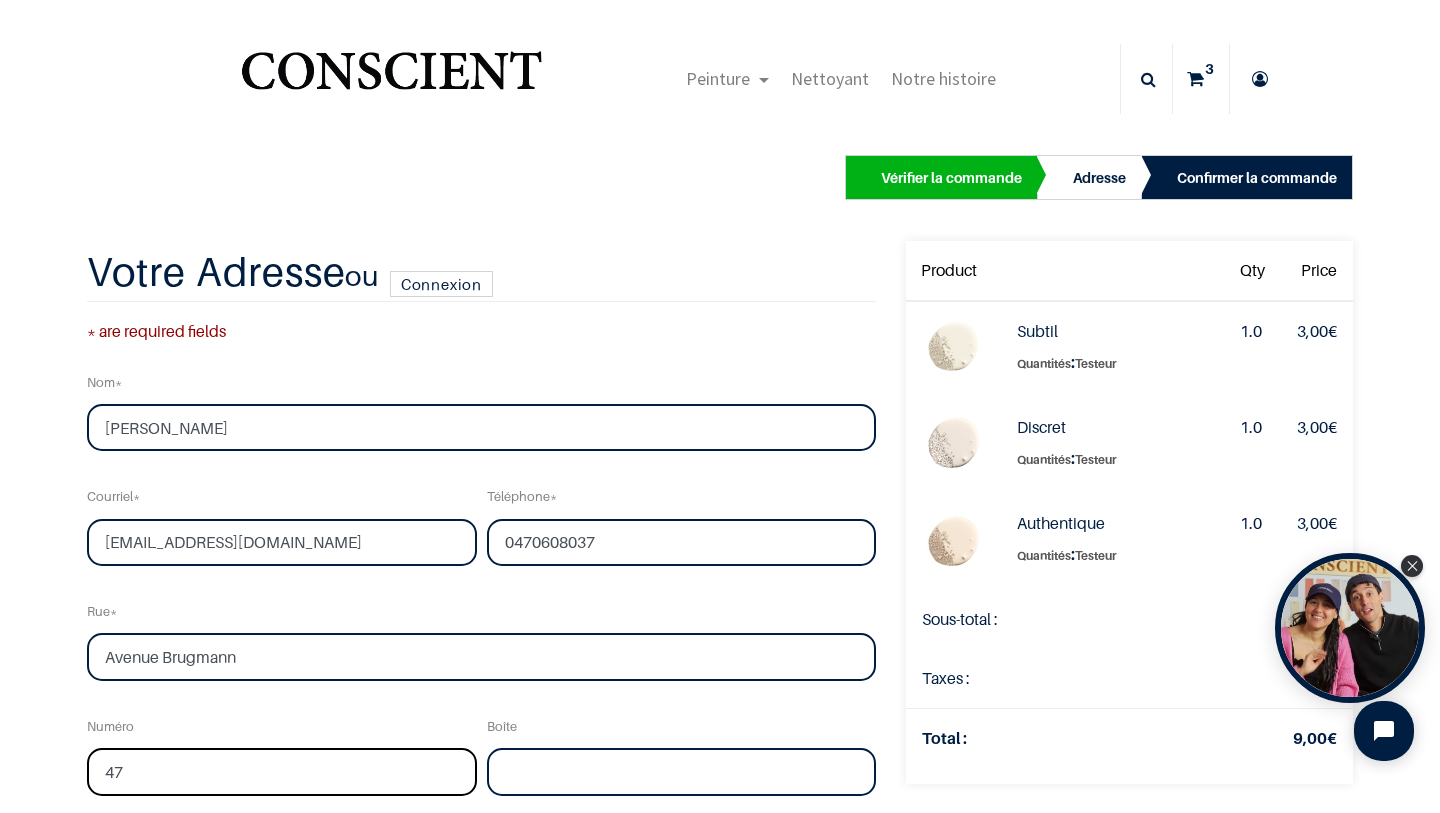 type on "47" 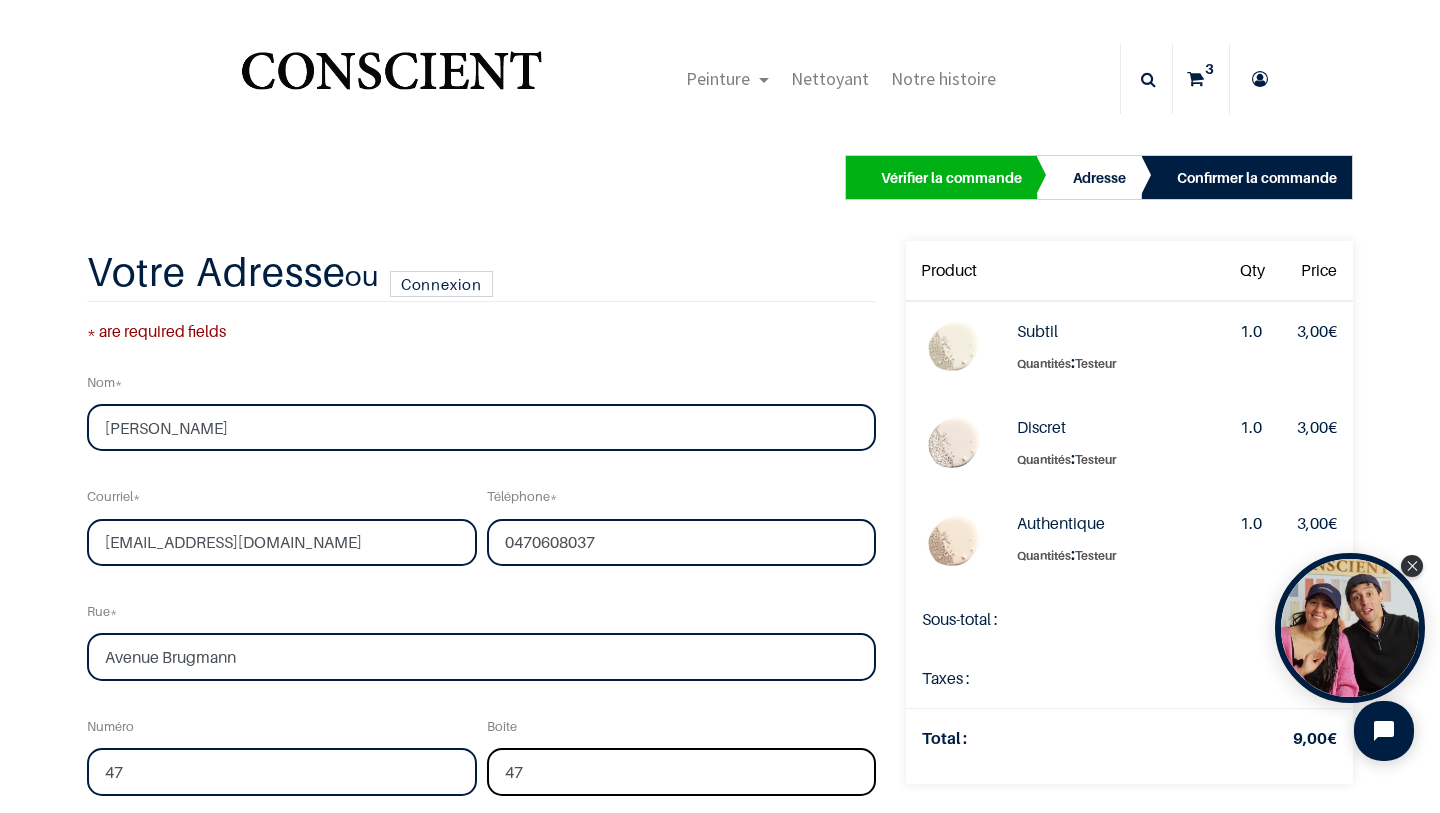 type on "[GEOGRAPHIC_DATA]" 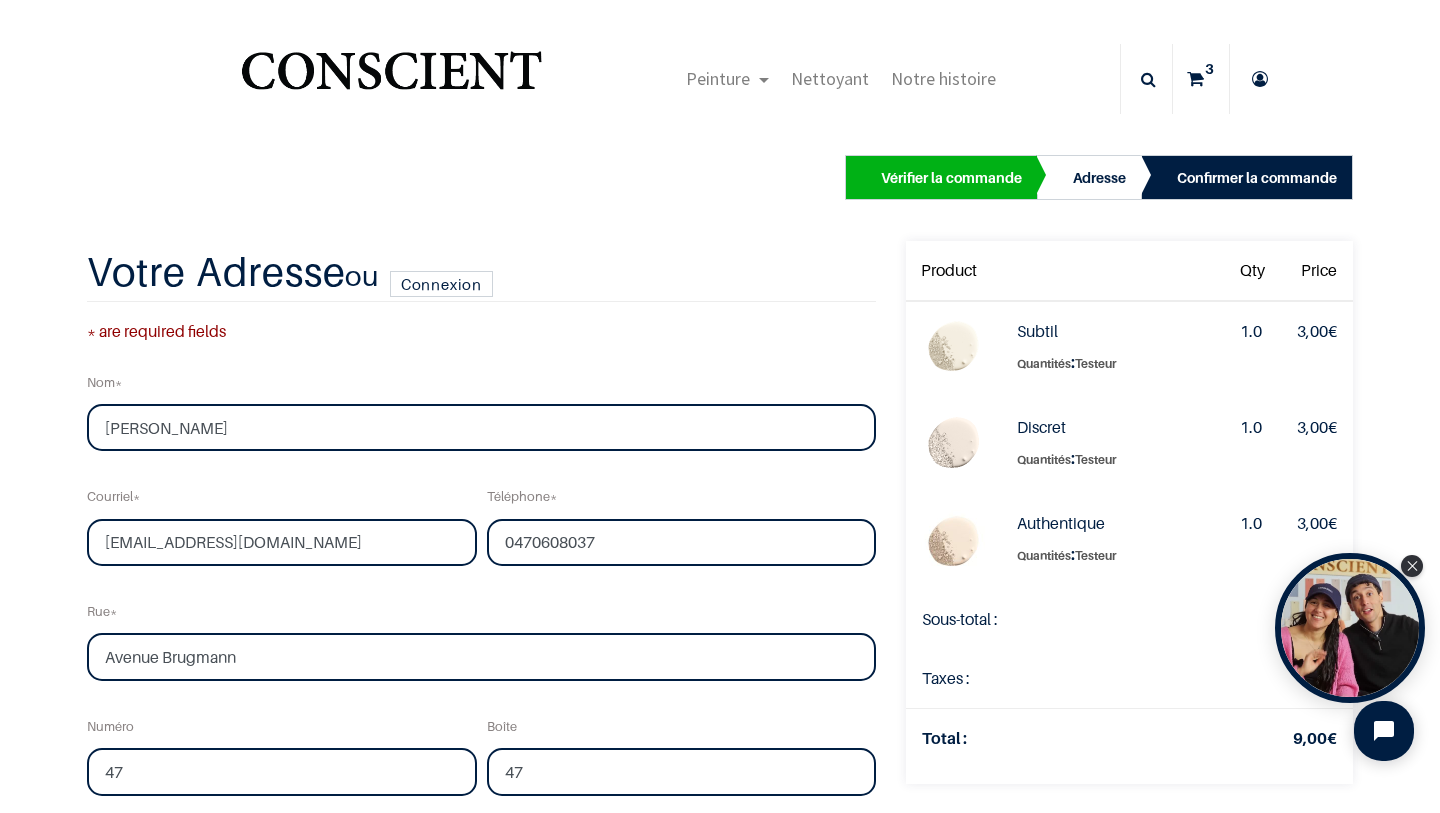 type on "1060" 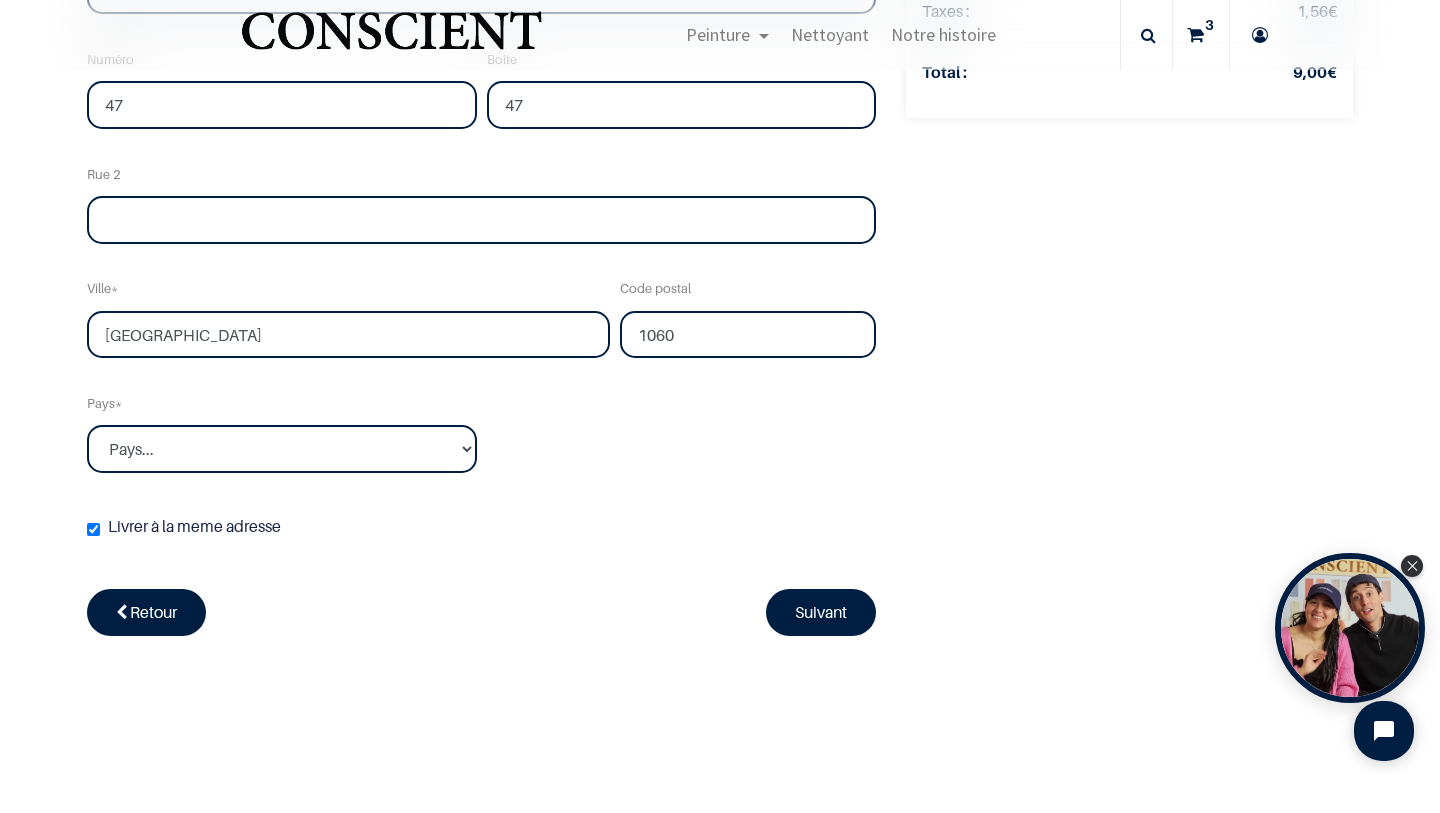scroll, scrollTop: 668, scrollLeft: 0, axis: vertical 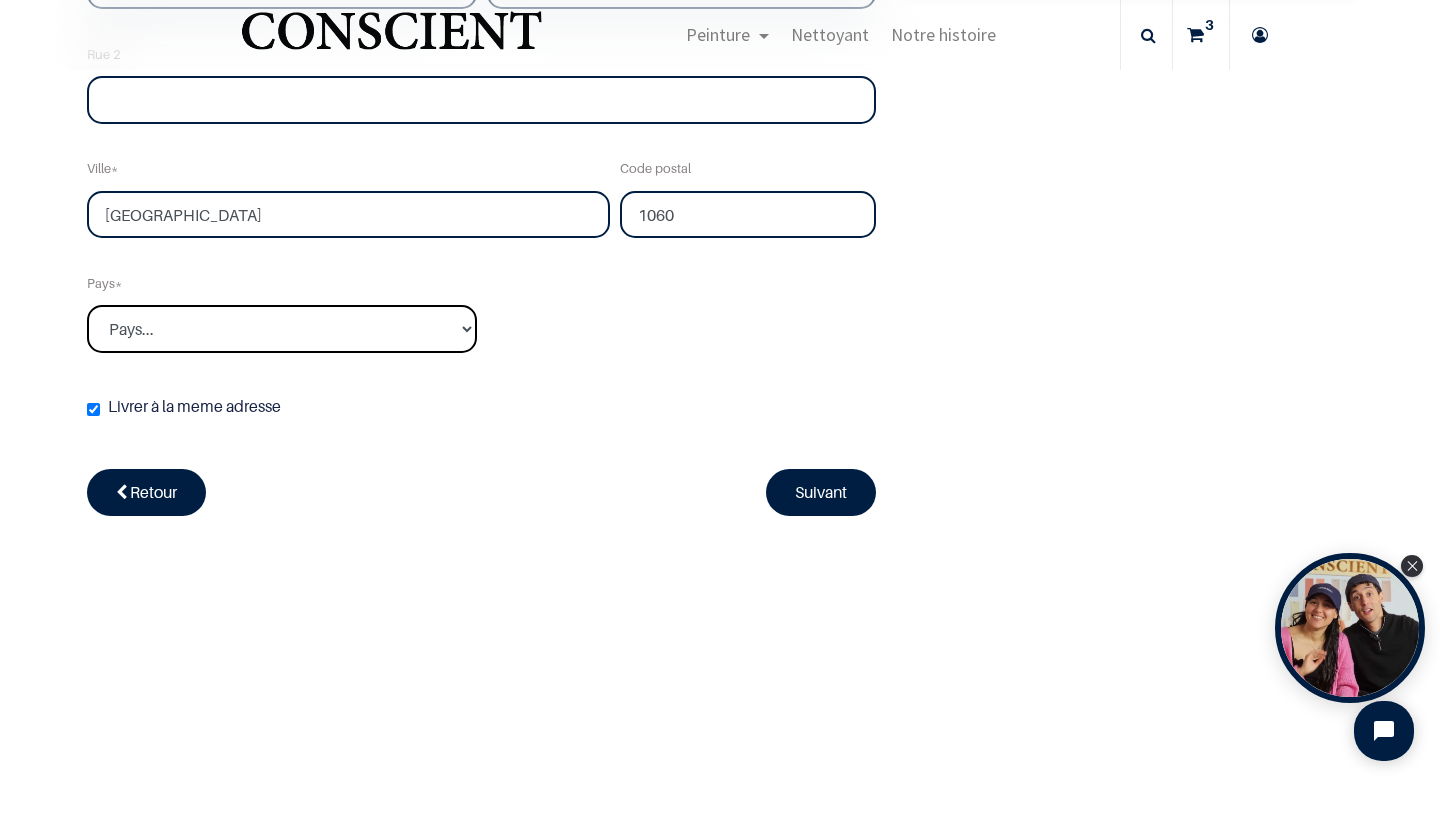 click on "Pays...
Afghanistan
Afrique du sud
Albanie
Algérie" at bounding box center [282, 329] 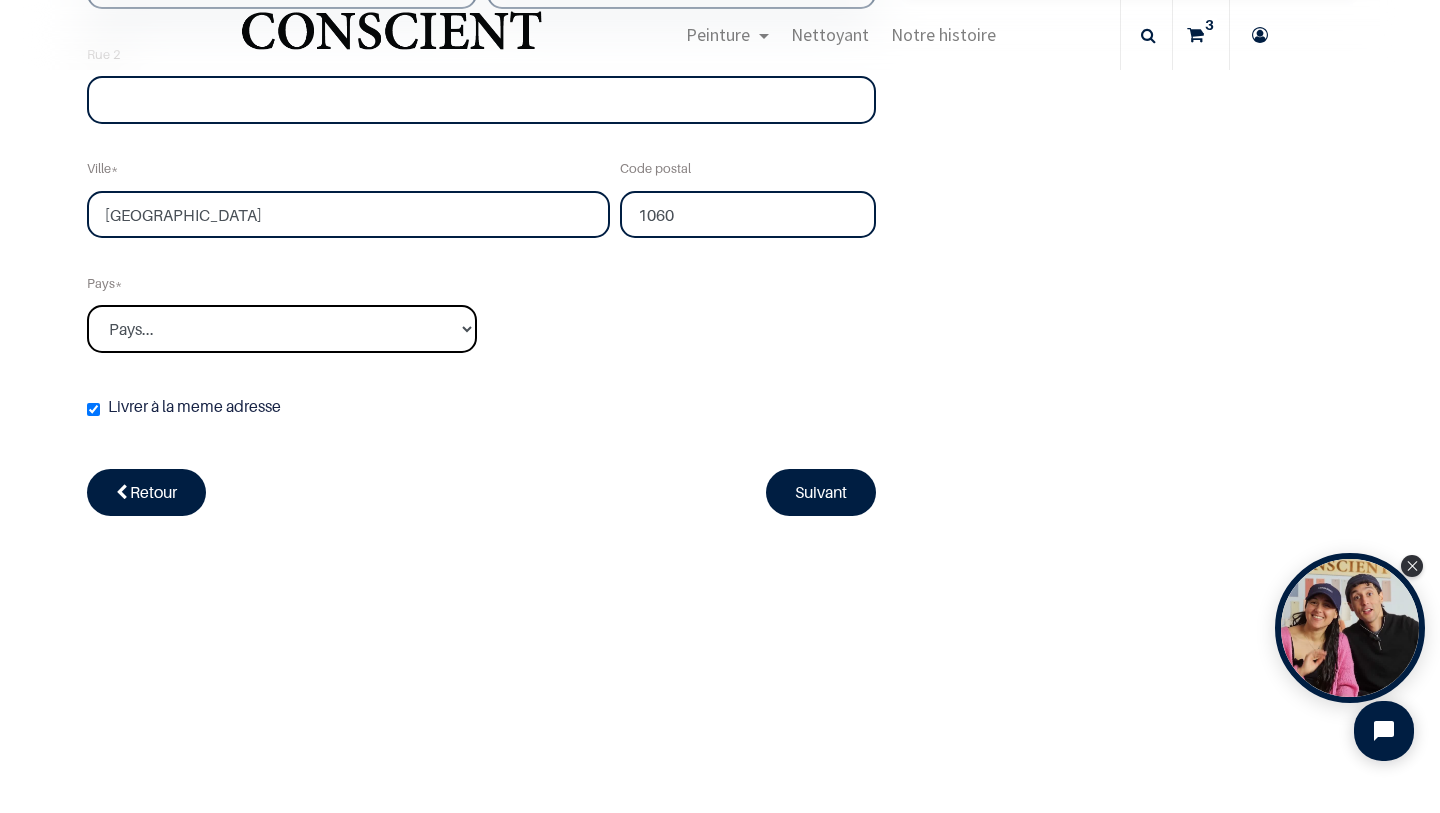 select on "20" 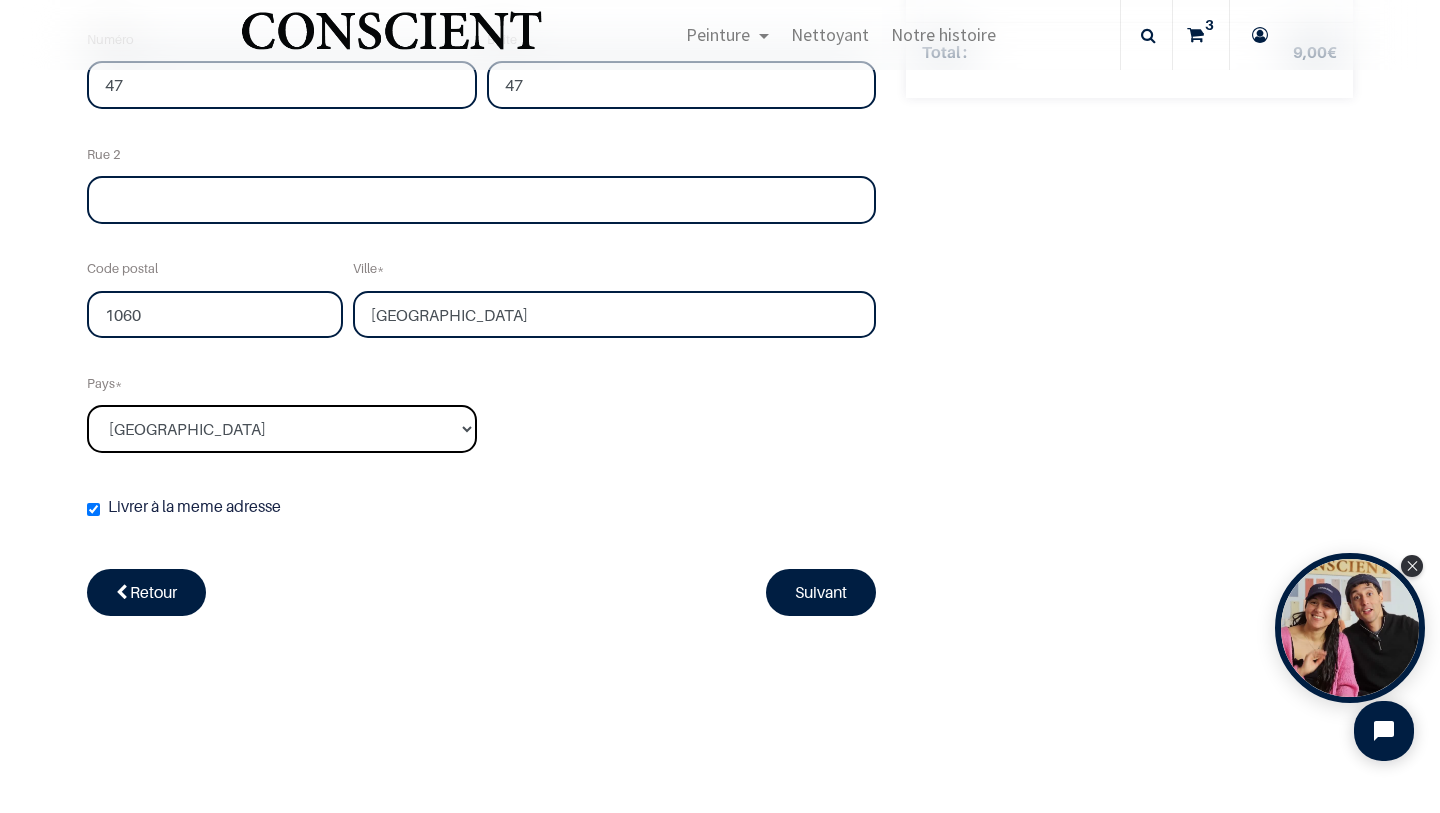 scroll, scrollTop: 567, scrollLeft: 0, axis: vertical 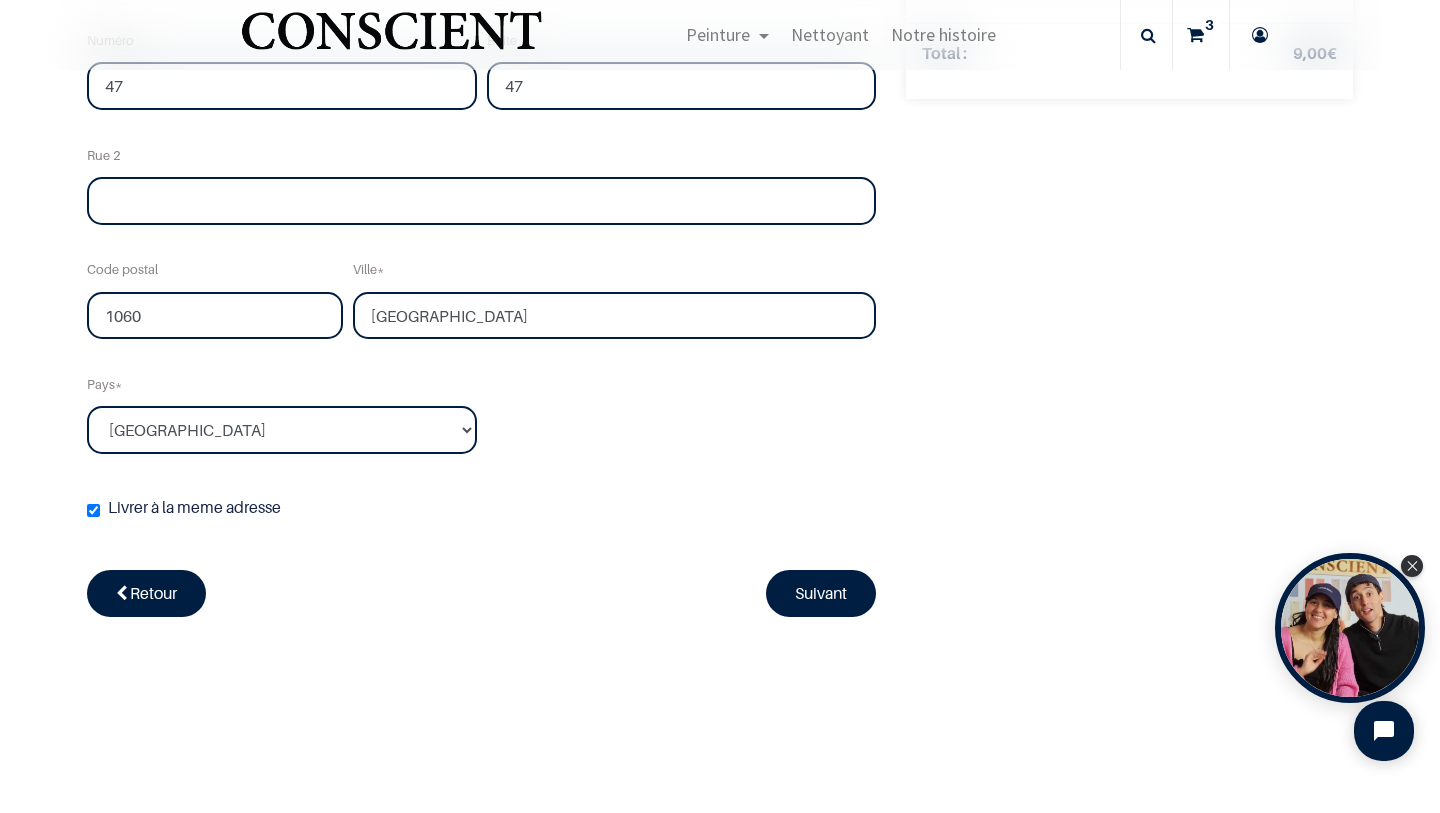 click on "Suivant" at bounding box center (821, 593) 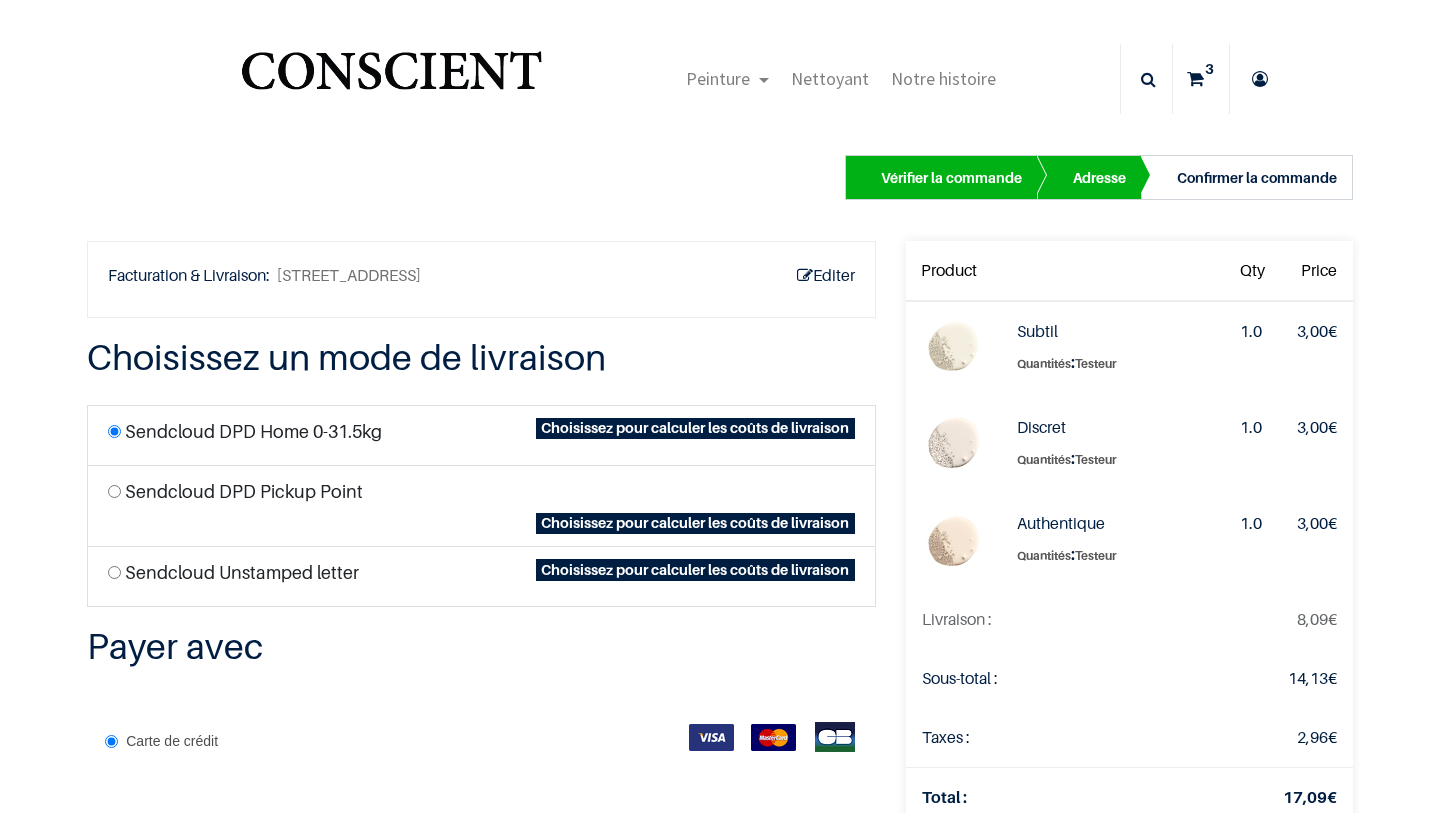 scroll, scrollTop: 0, scrollLeft: 0, axis: both 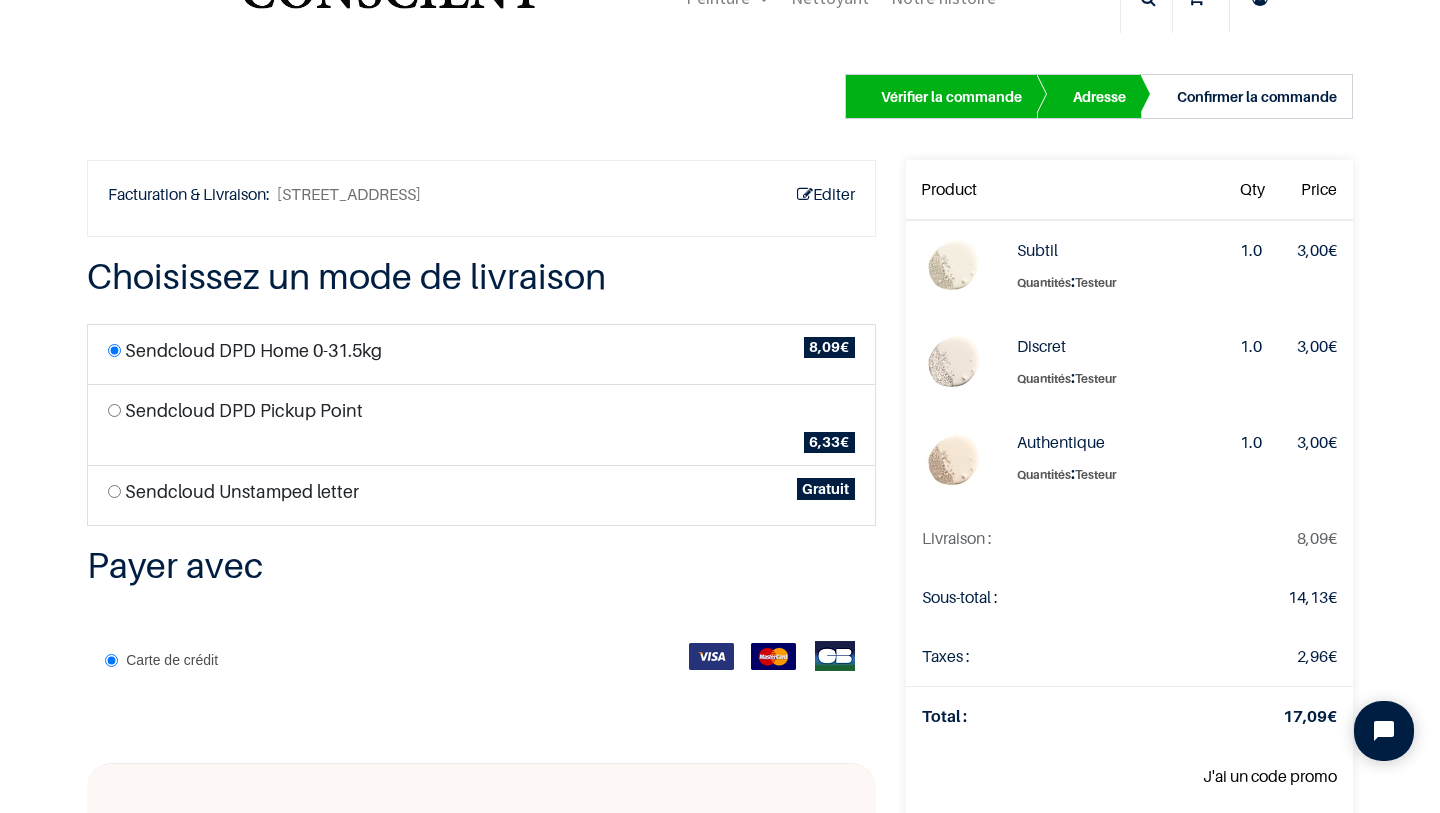 click on "Sendcloud Unstamped letter" at bounding box center (242, 491) 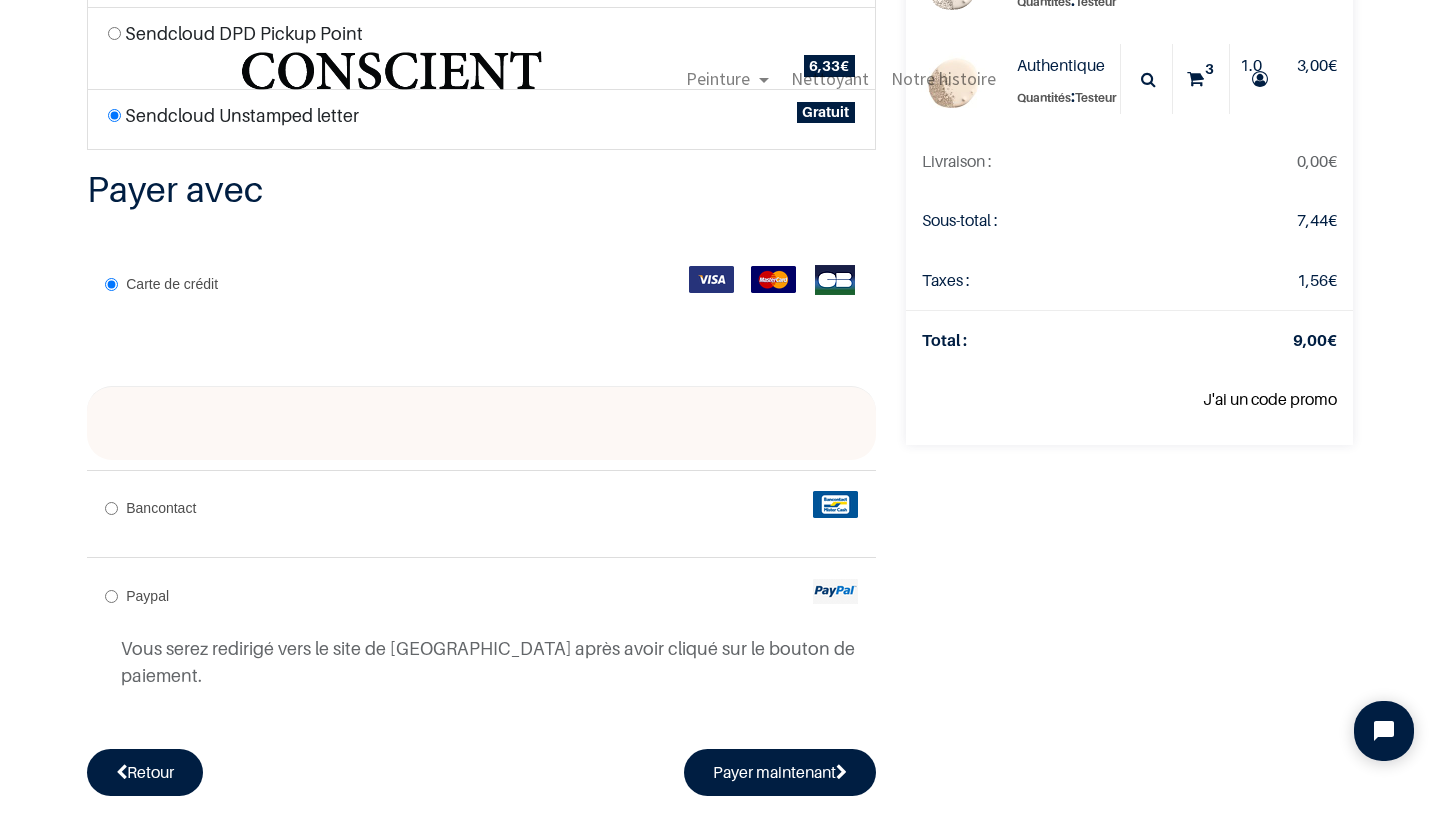 scroll, scrollTop: 0, scrollLeft: 0, axis: both 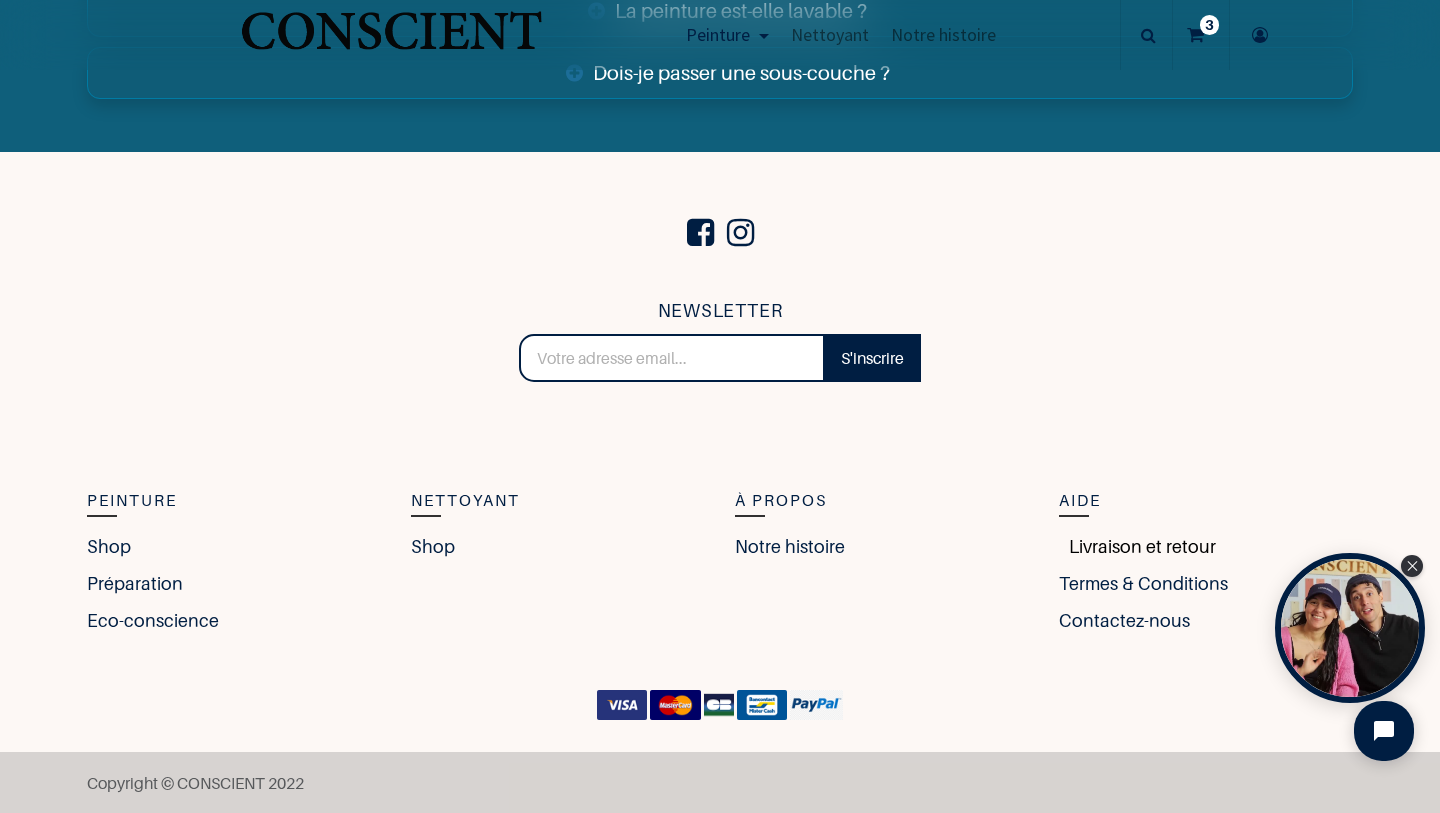 click on "Livraison et retour" at bounding box center (1137, 546) 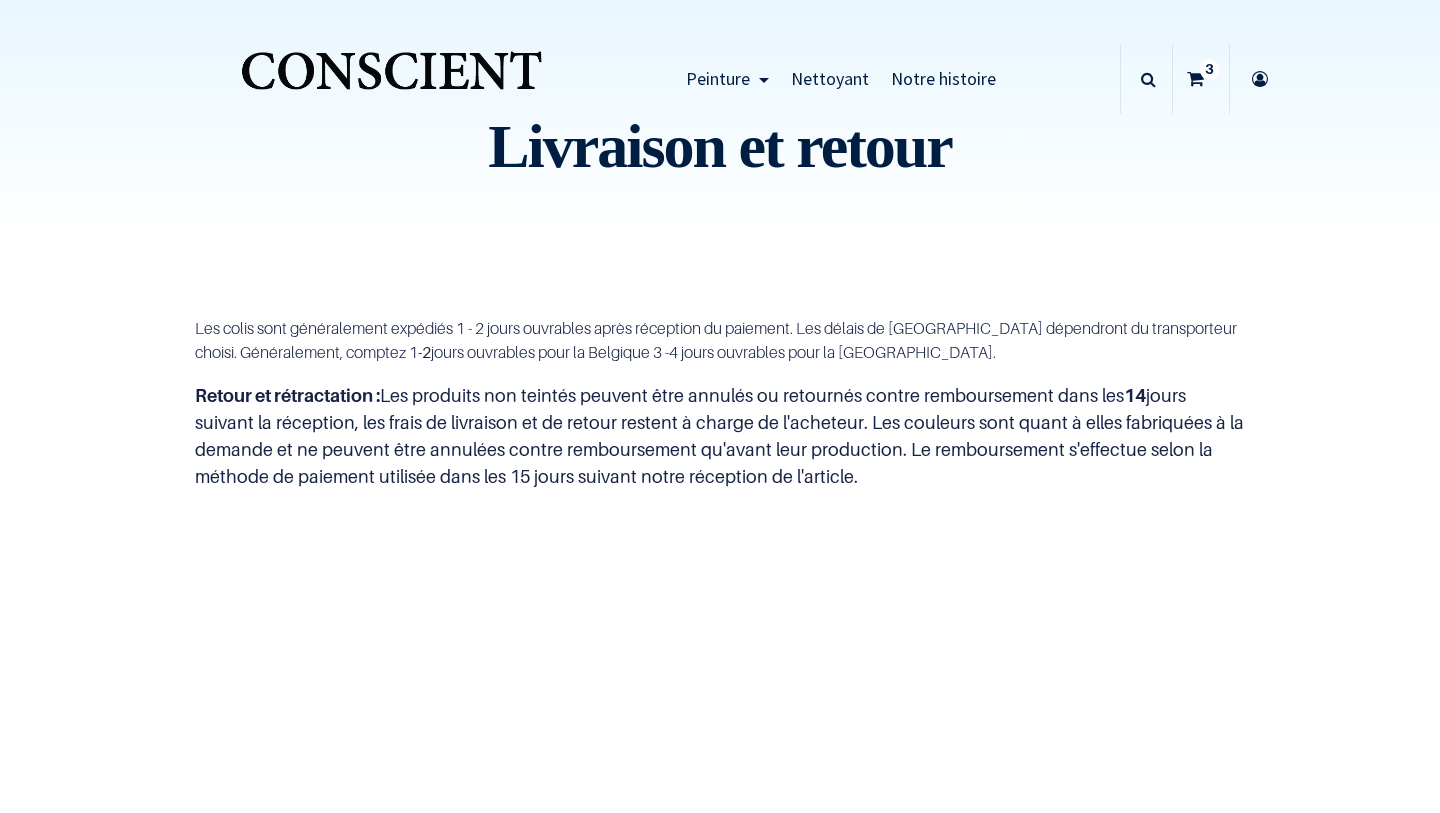 scroll, scrollTop: 0, scrollLeft: 0, axis: both 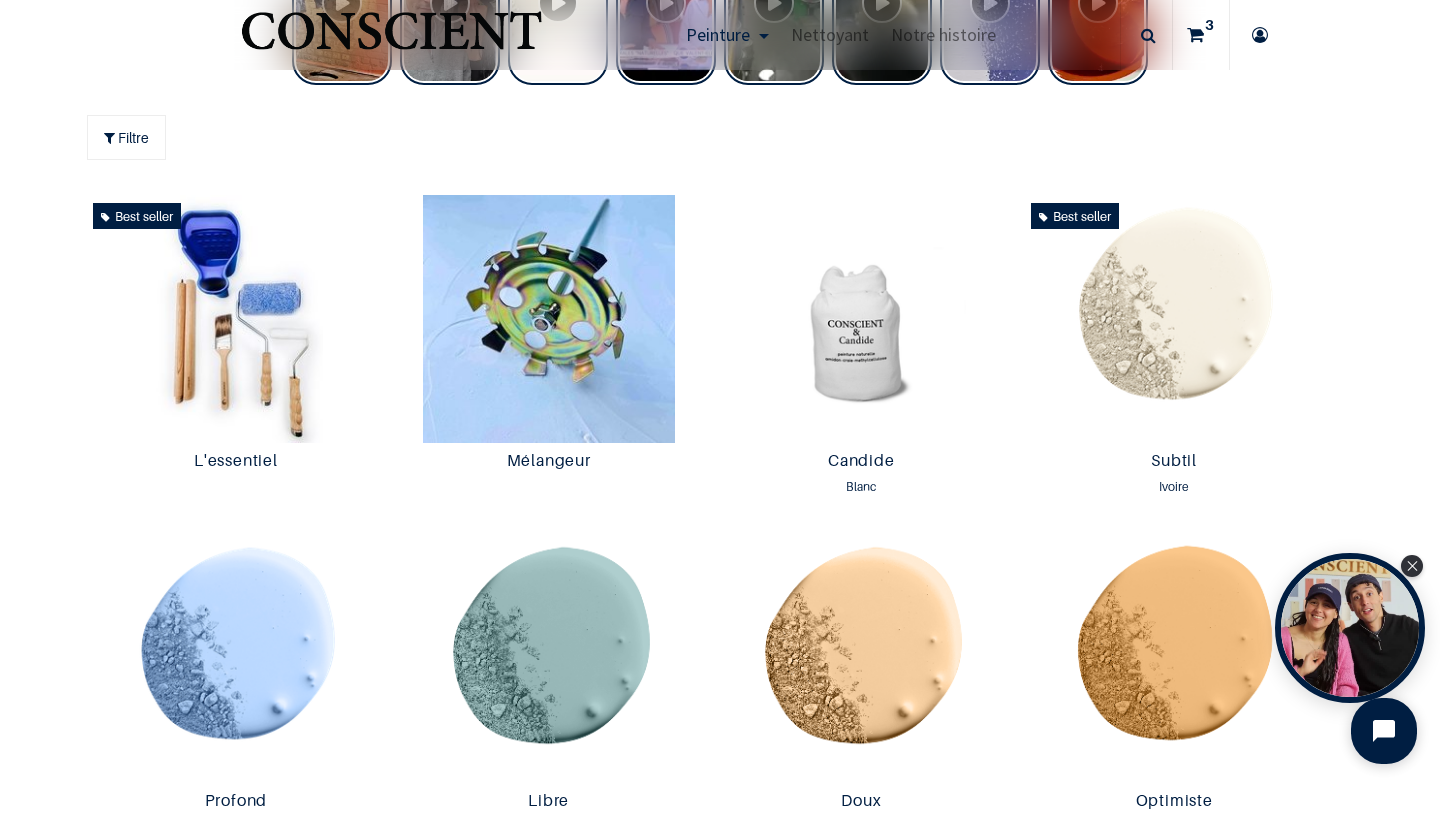 click at bounding box center (1384, 731) 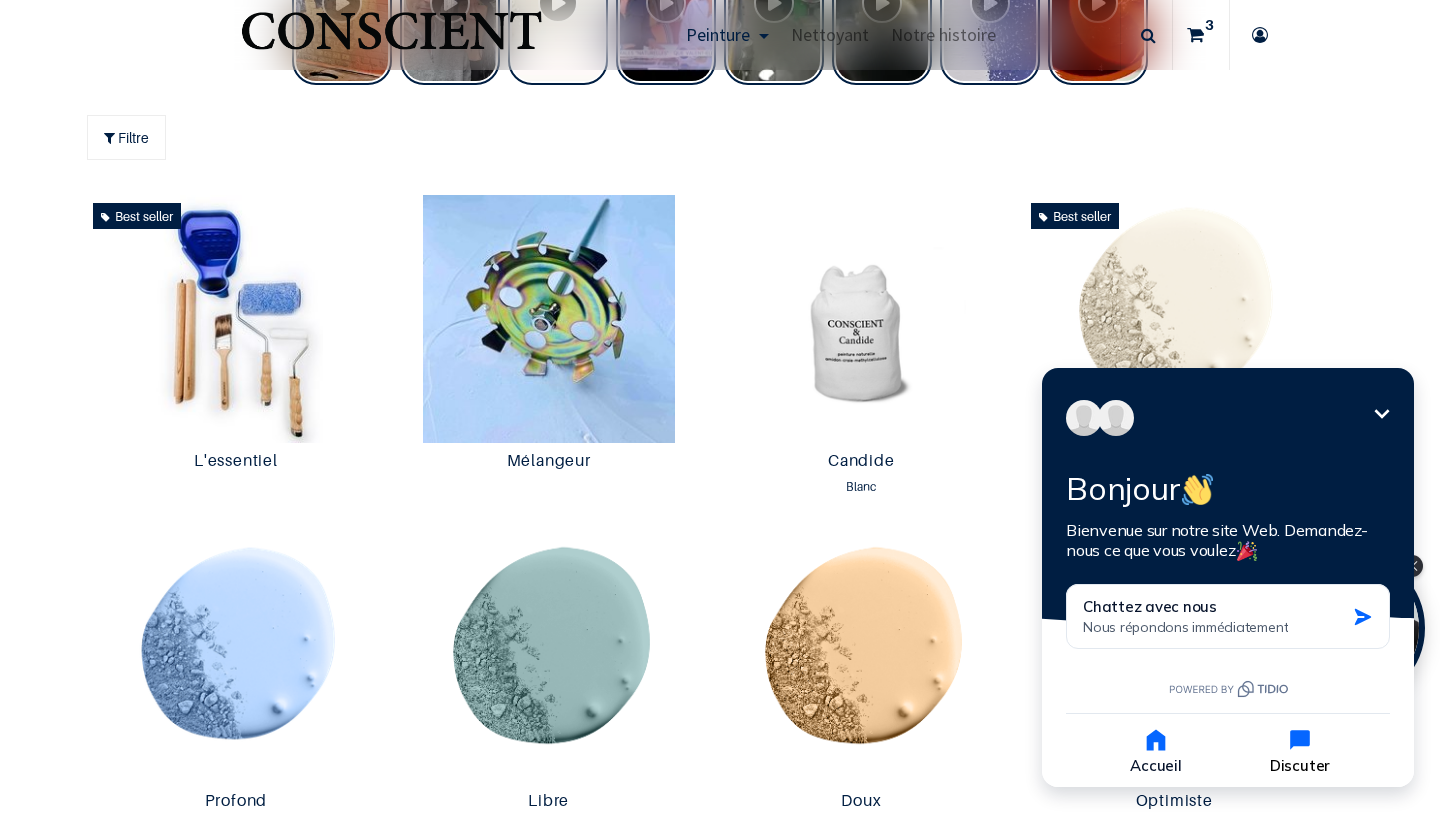 click 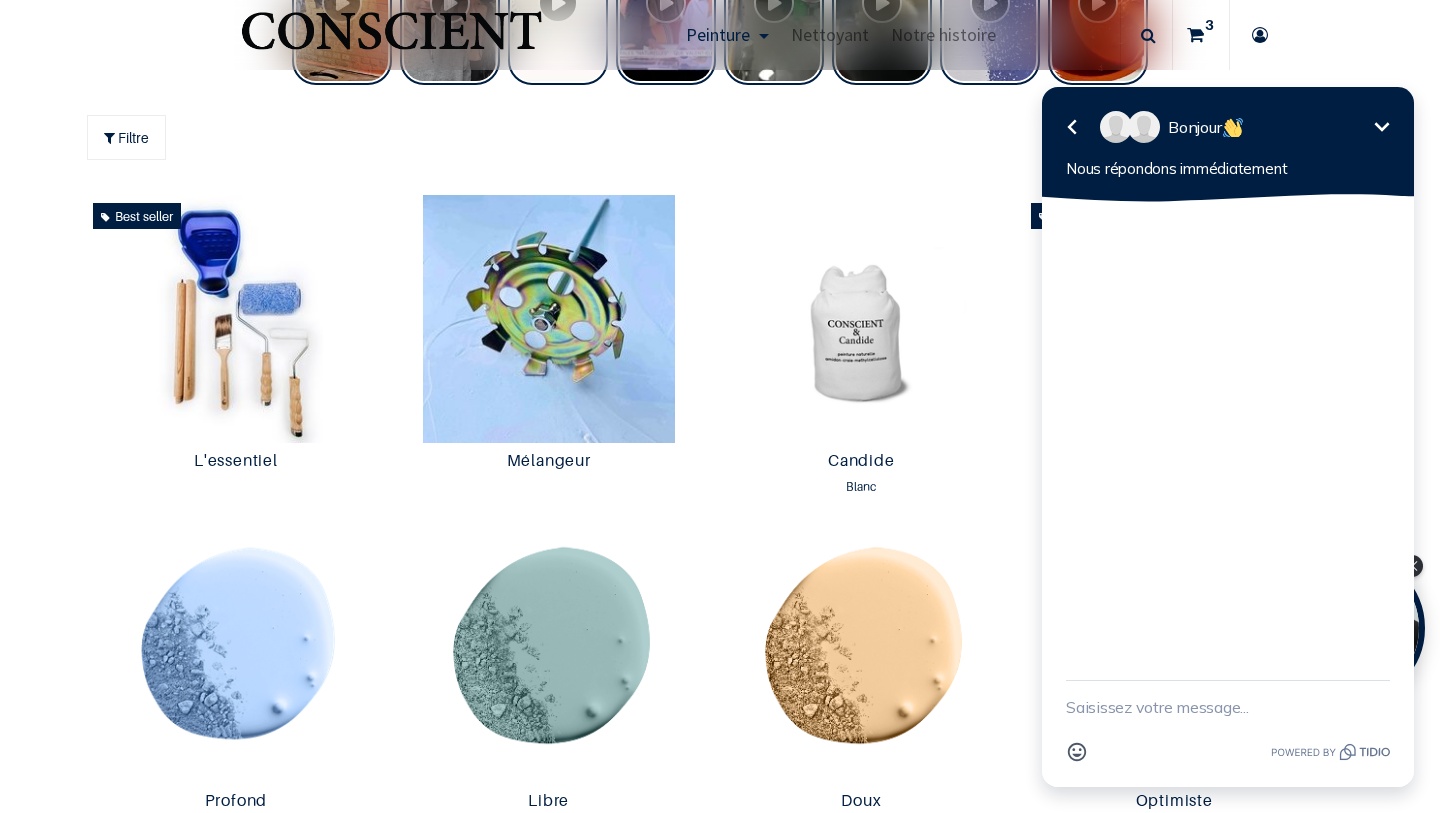 click at bounding box center (1228, 707) 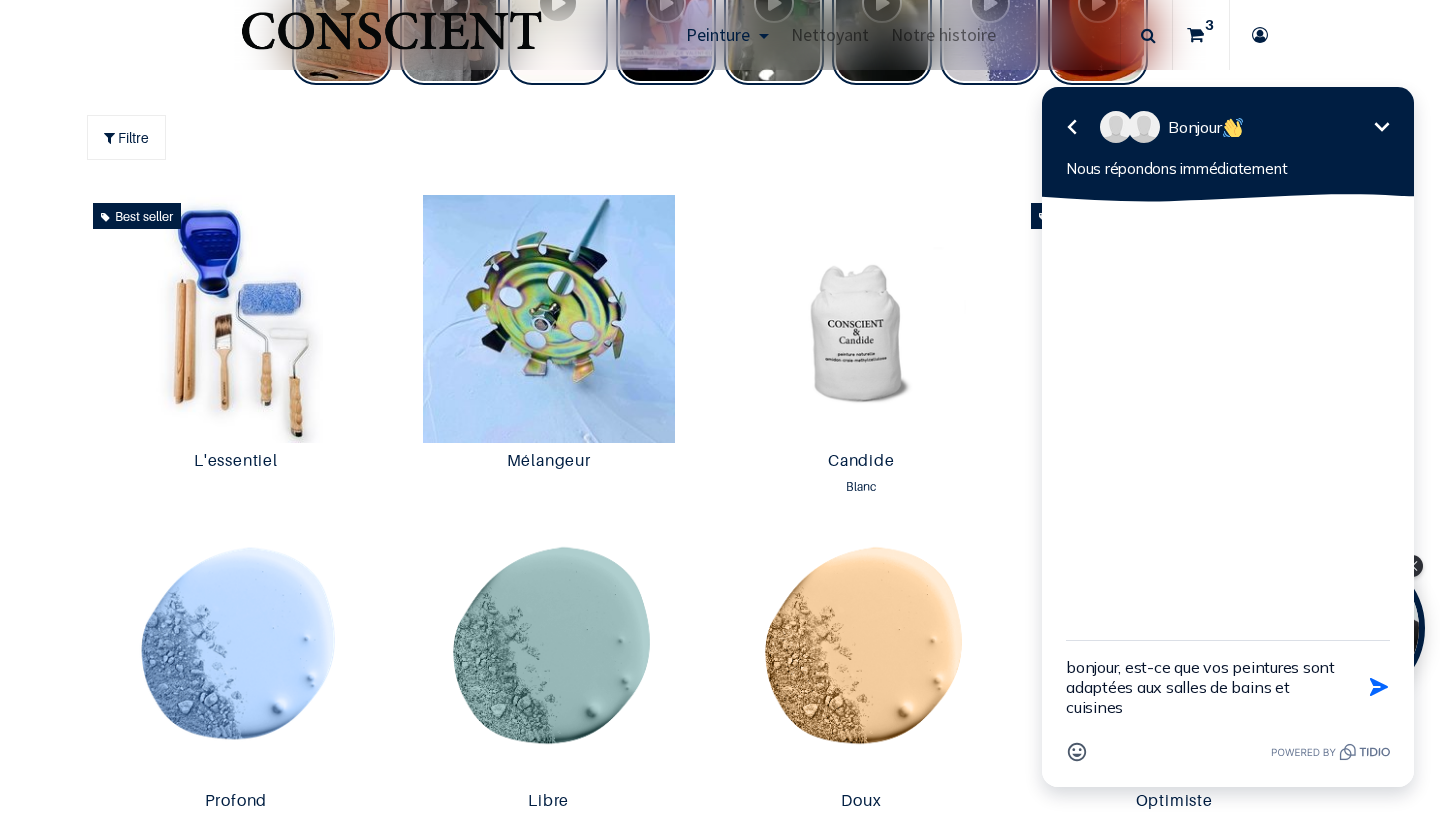 type on "bonjour, est-ce que vos peintures sont adaptées aux salles de bains et cuisines ?" 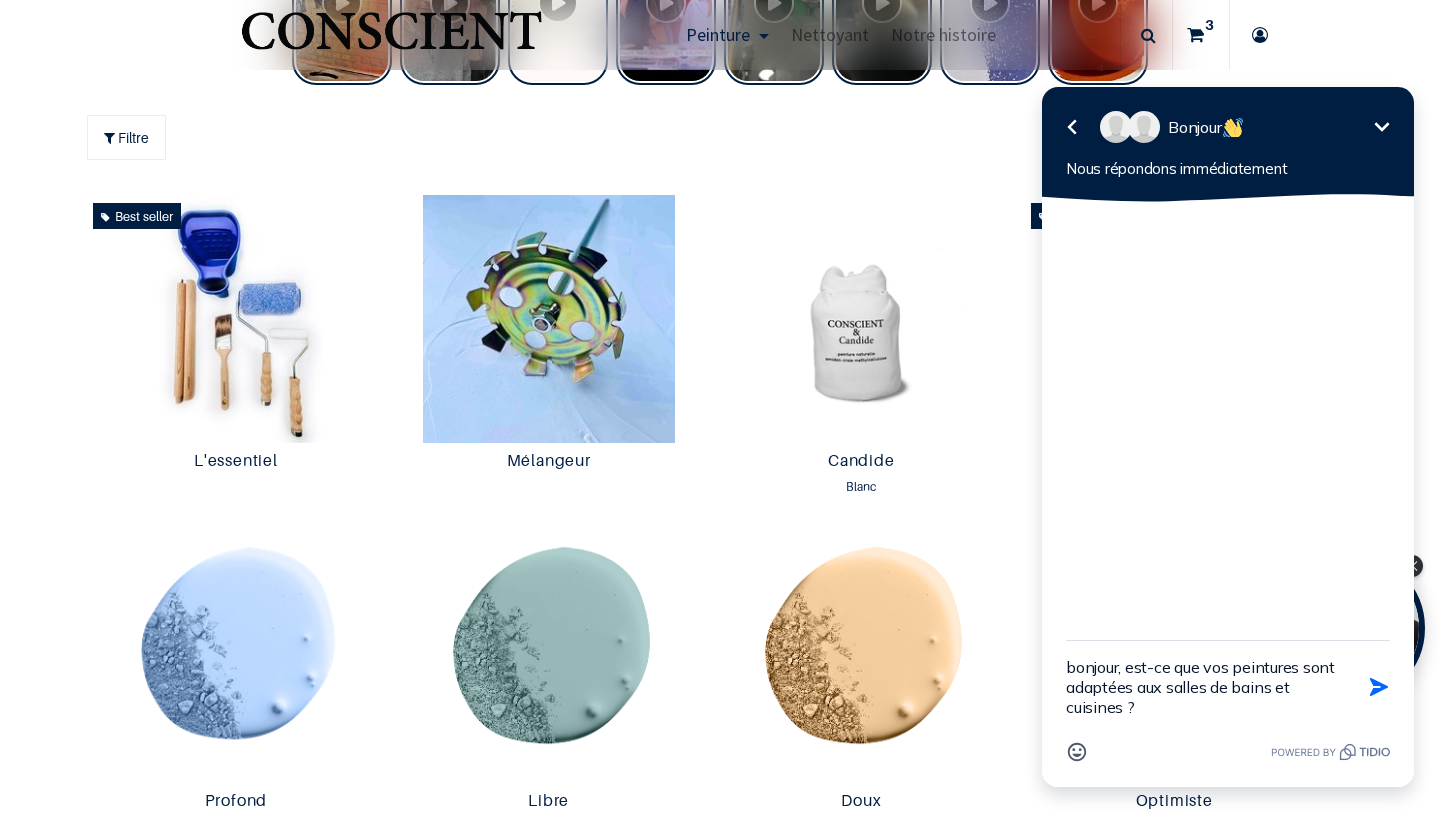 type 